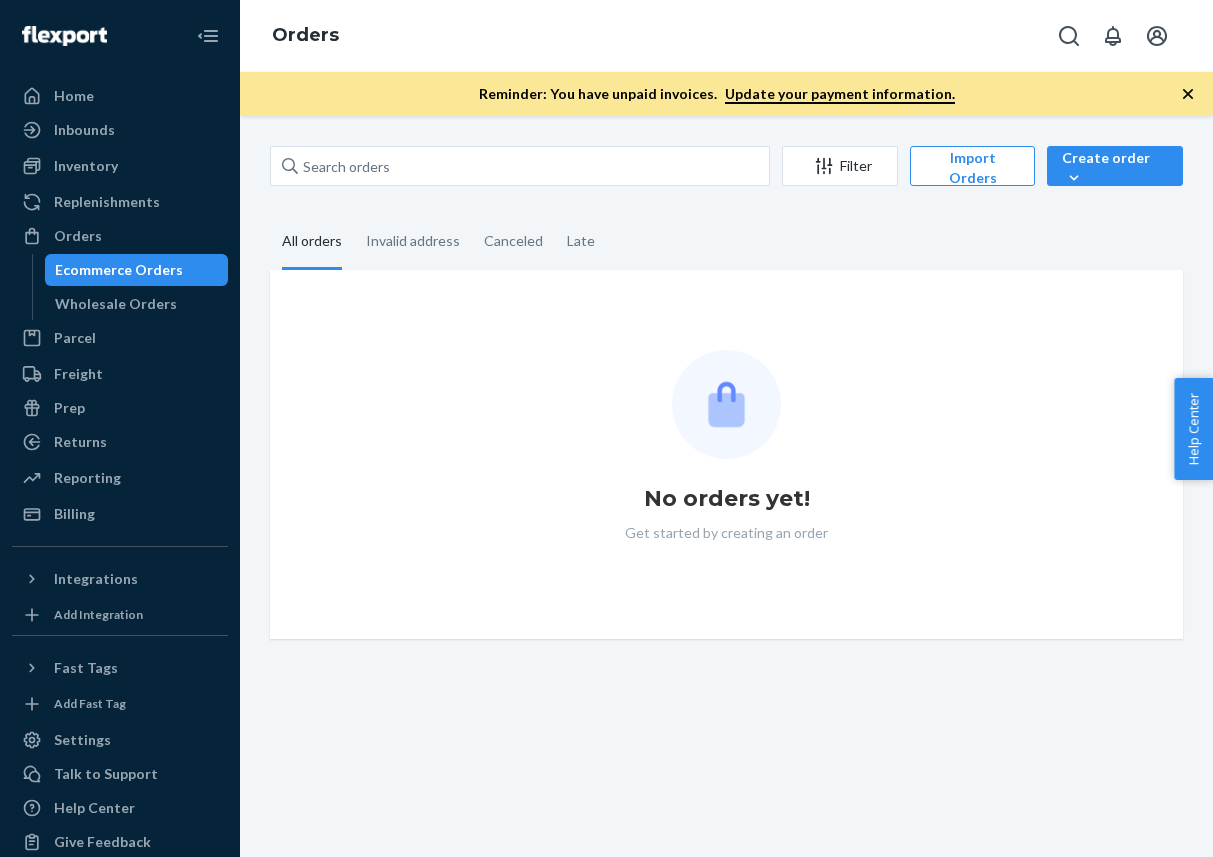 scroll, scrollTop: 0, scrollLeft: 0, axis: both 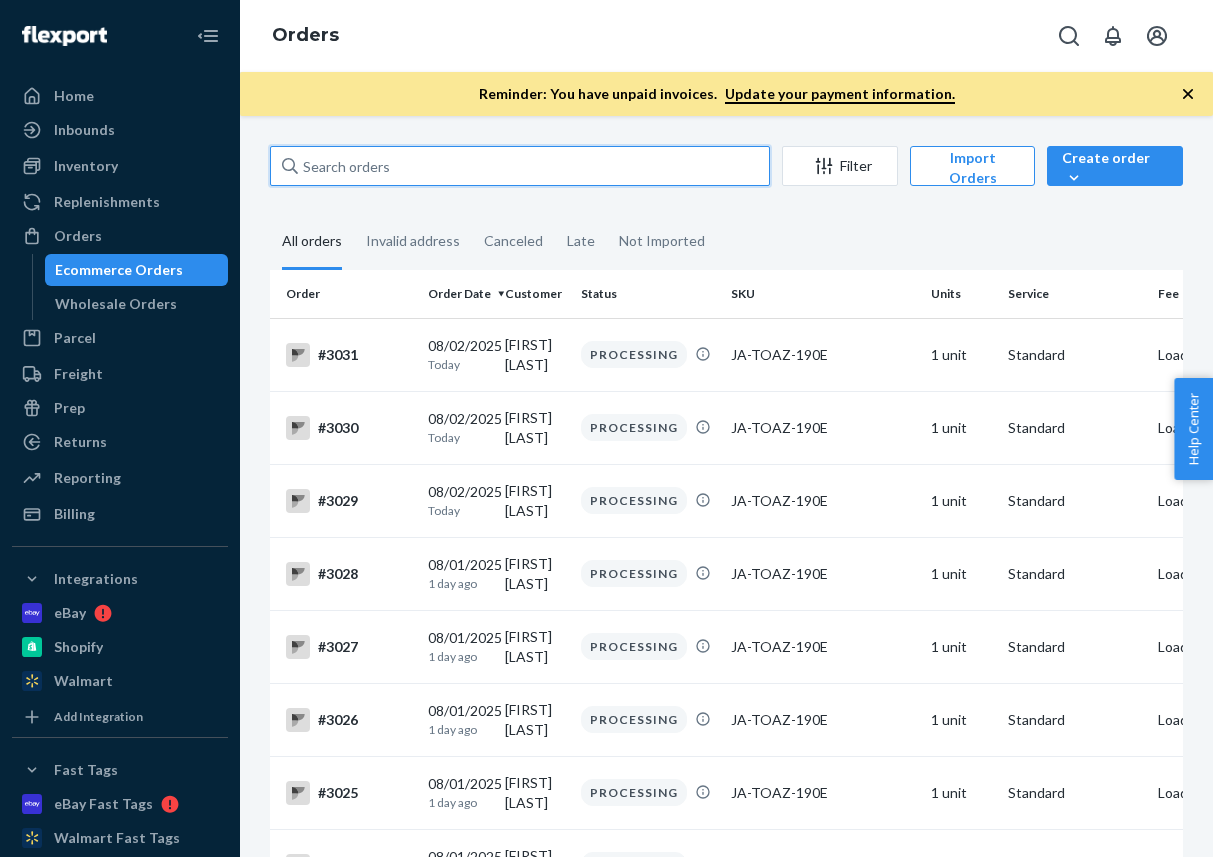 click at bounding box center [520, 166] 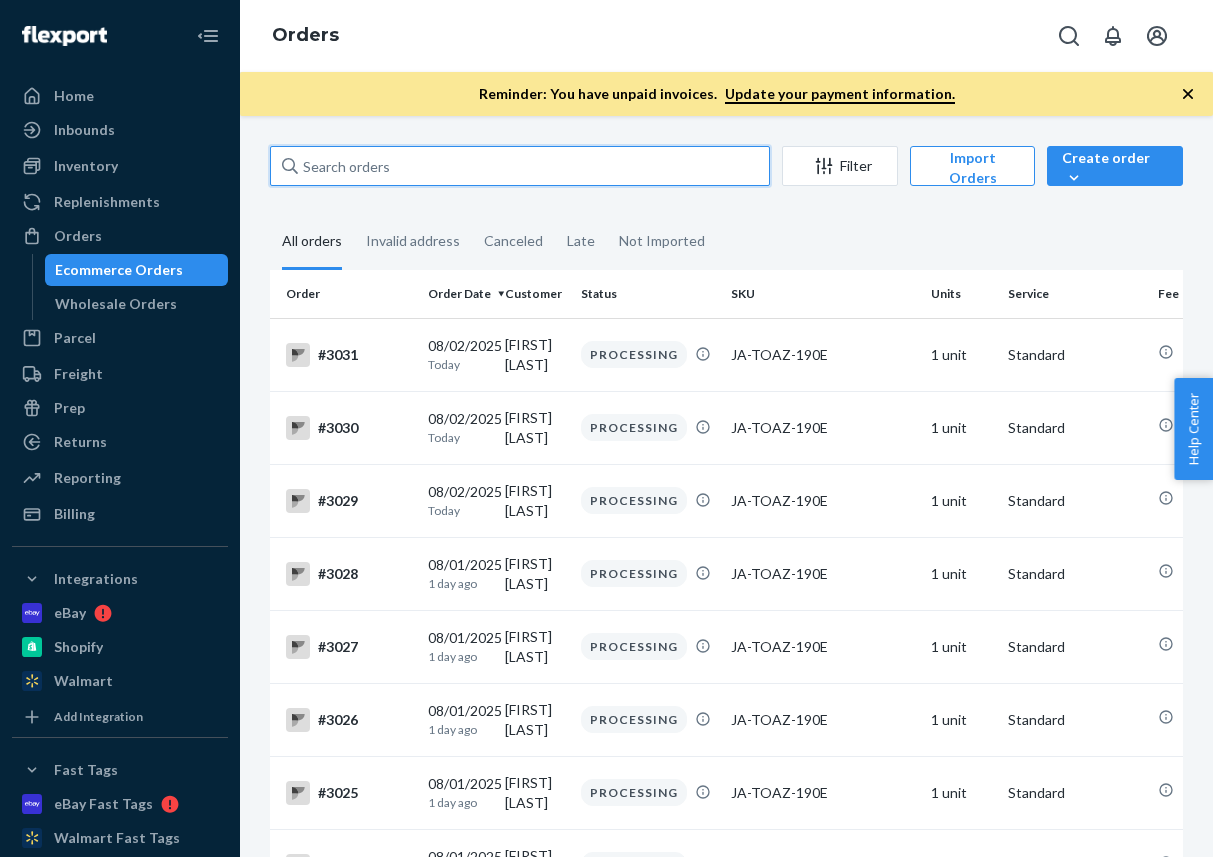 paste on "[FIRST] [LAST]" 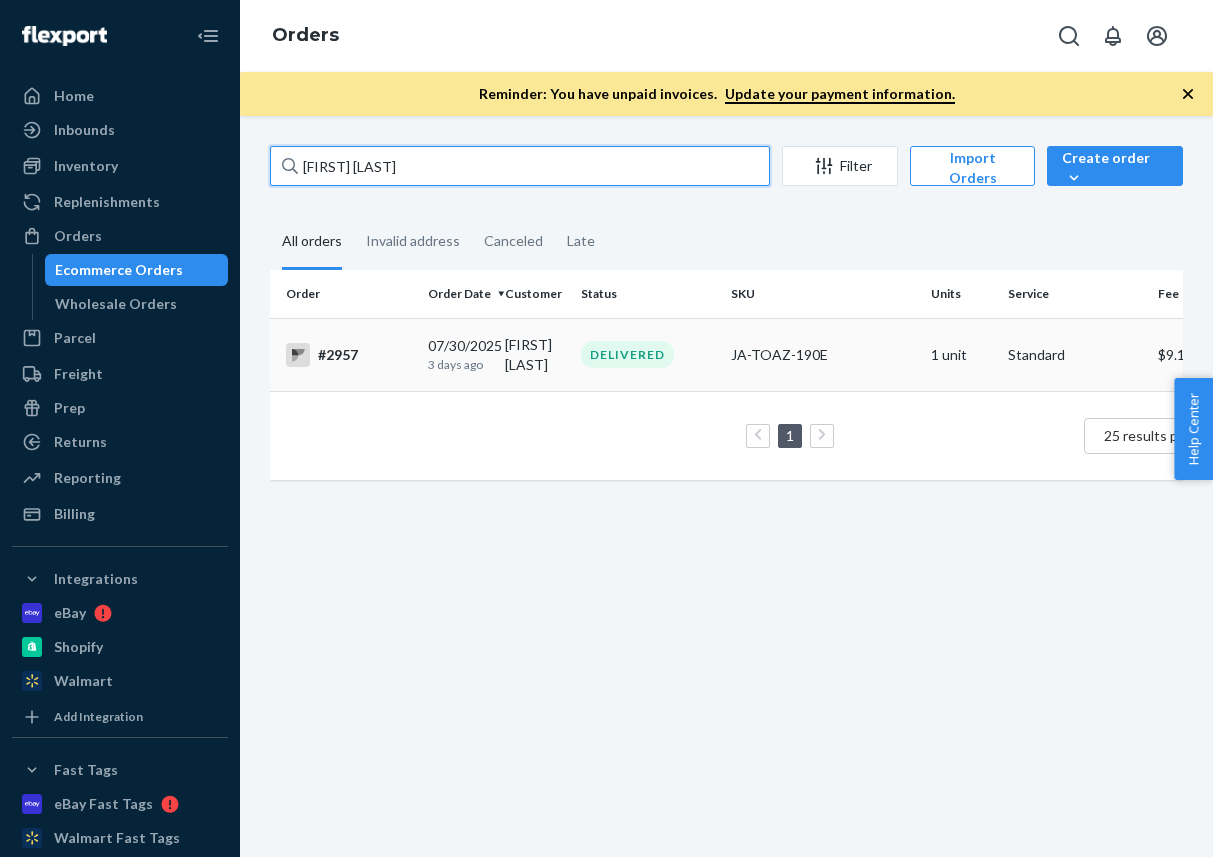 type on "[FIRST] [LAST]" 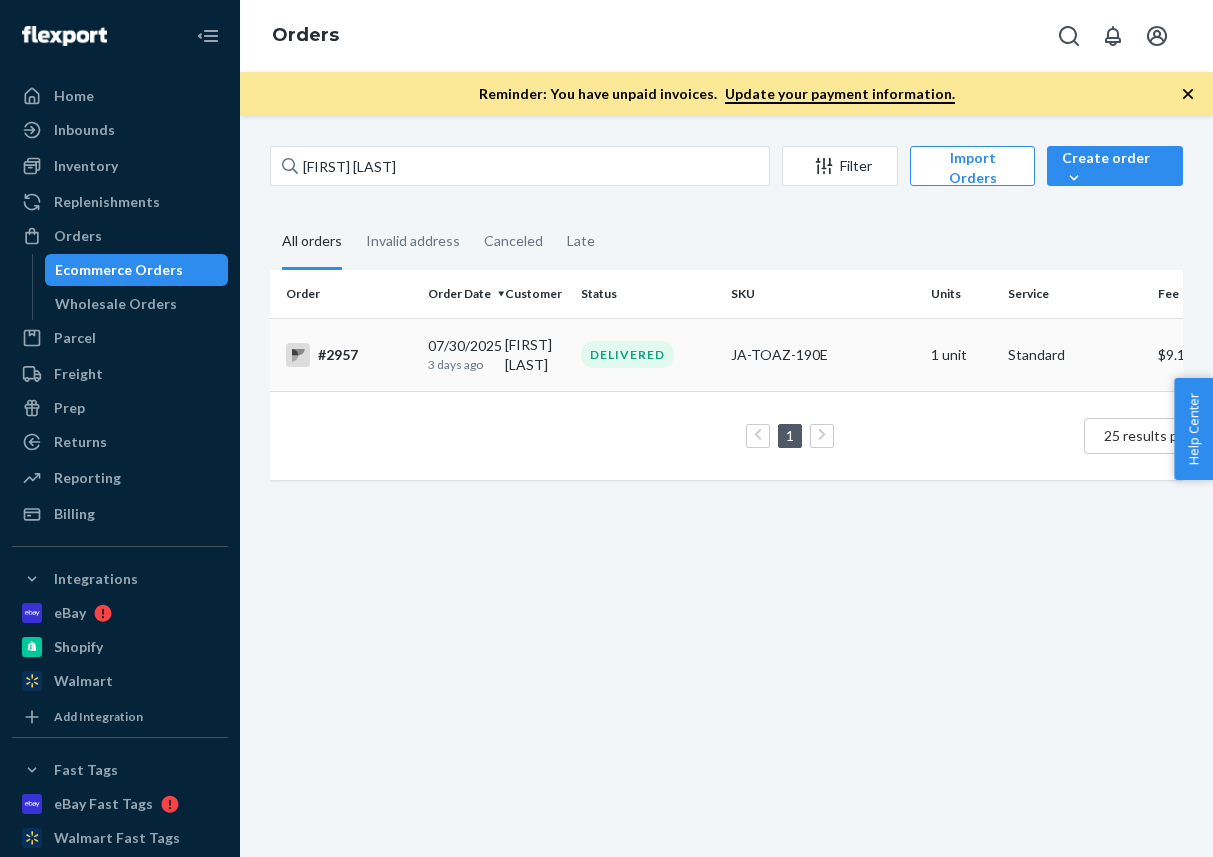 click on "#2957" at bounding box center [349, 355] 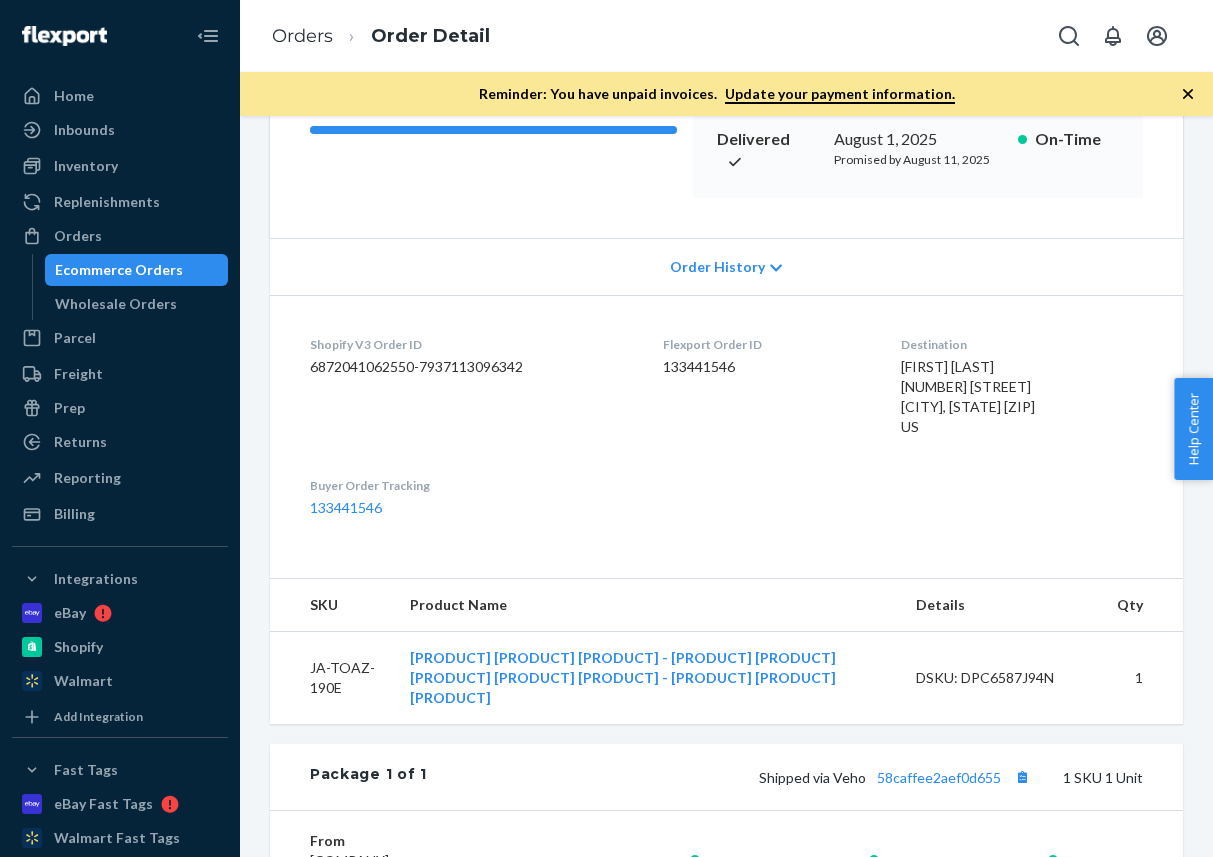 scroll, scrollTop: 341, scrollLeft: 0, axis: vertical 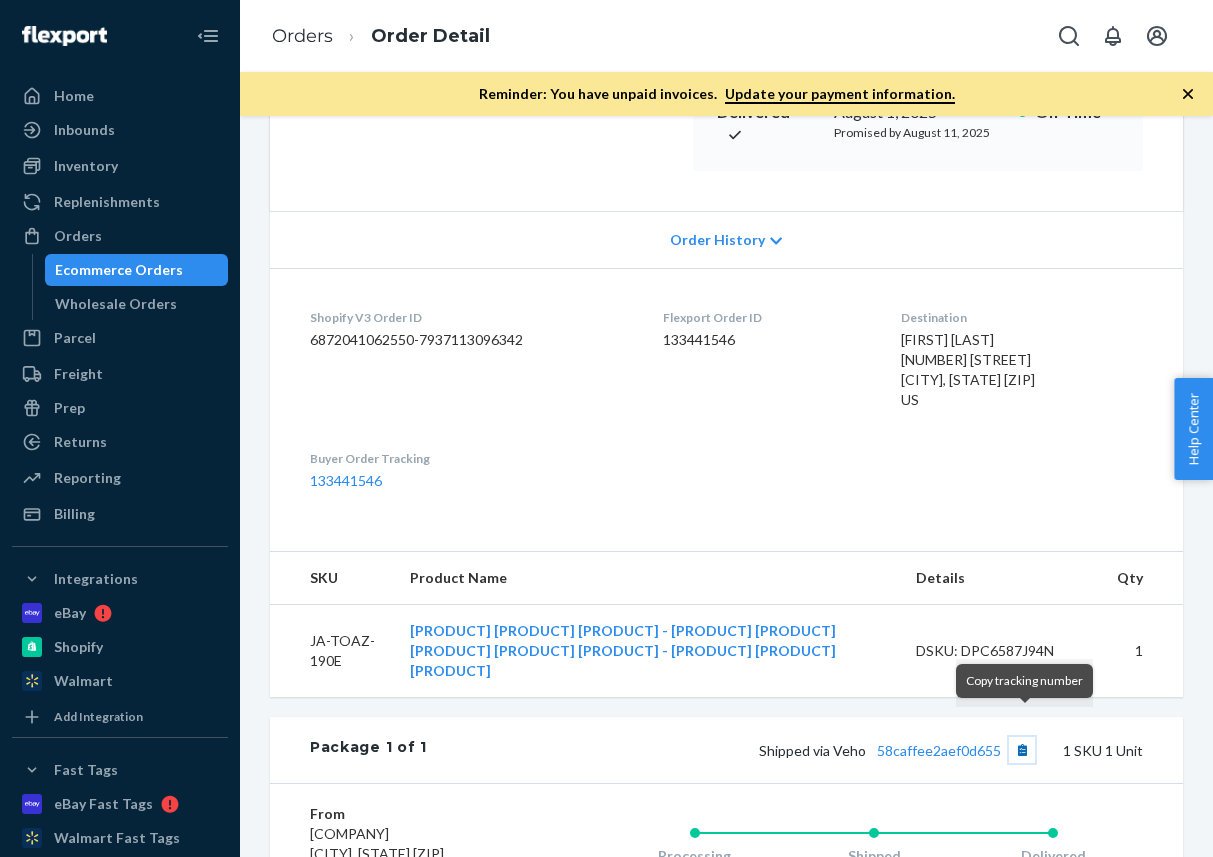 click at bounding box center (1022, 750) 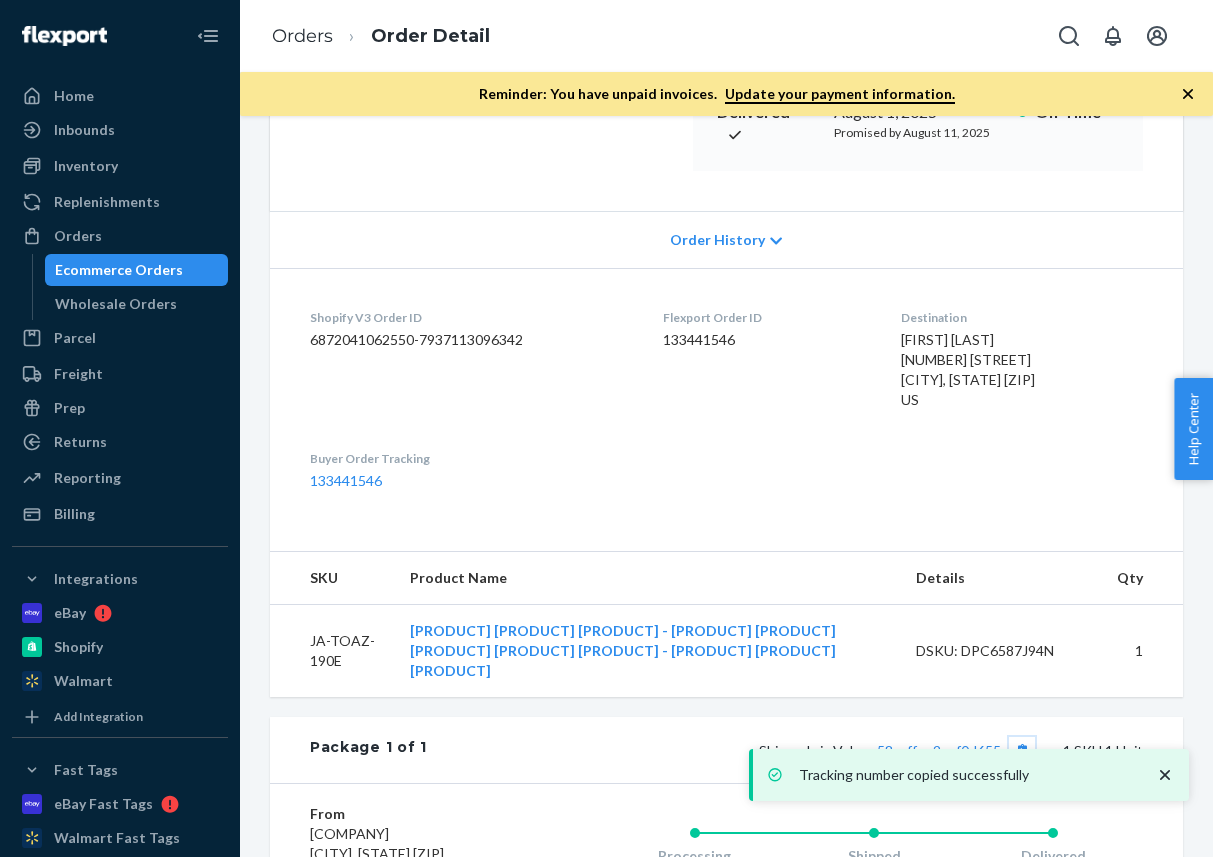 scroll, scrollTop: 0, scrollLeft: 0, axis: both 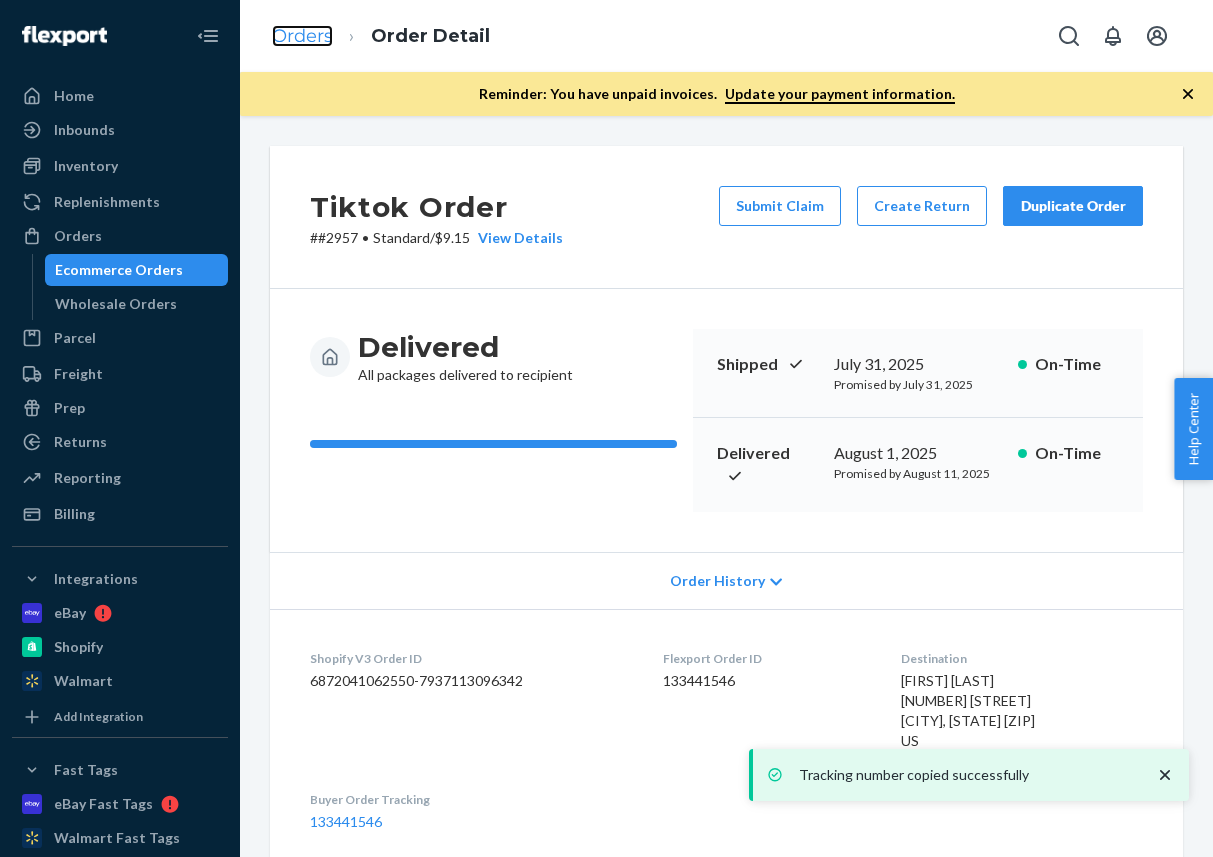 click on "Orders" at bounding box center (302, 36) 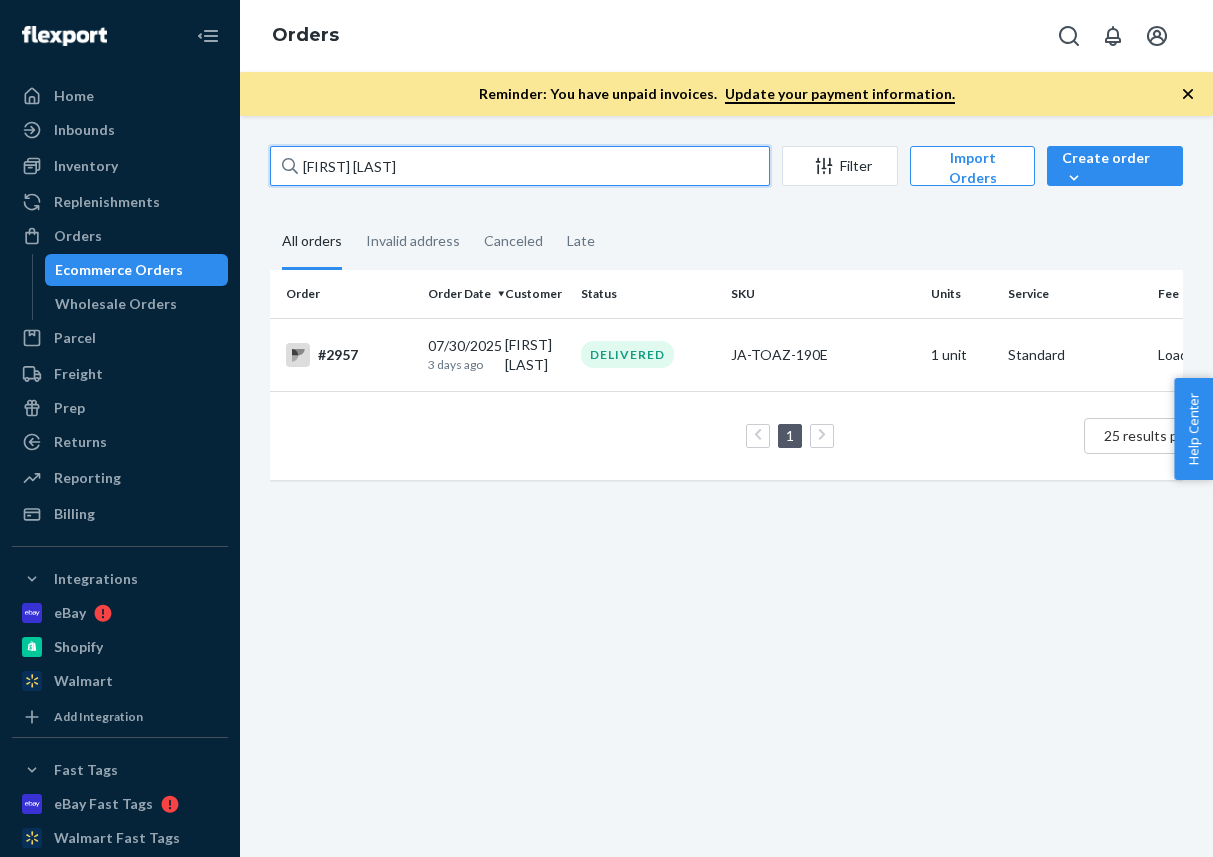 click on "[FIRST] [LAST]" at bounding box center [520, 166] 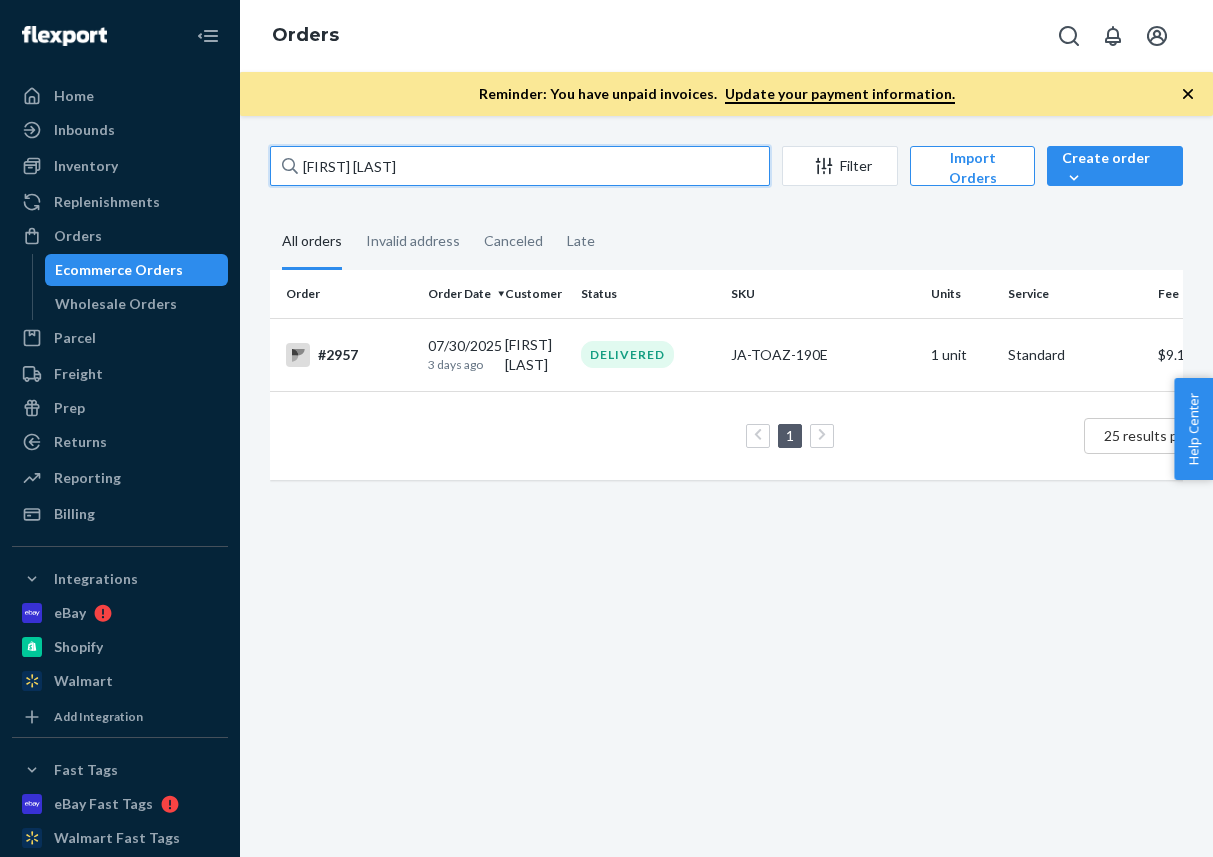 click on "[FIRST] [LAST]" at bounding box center [520, 166] 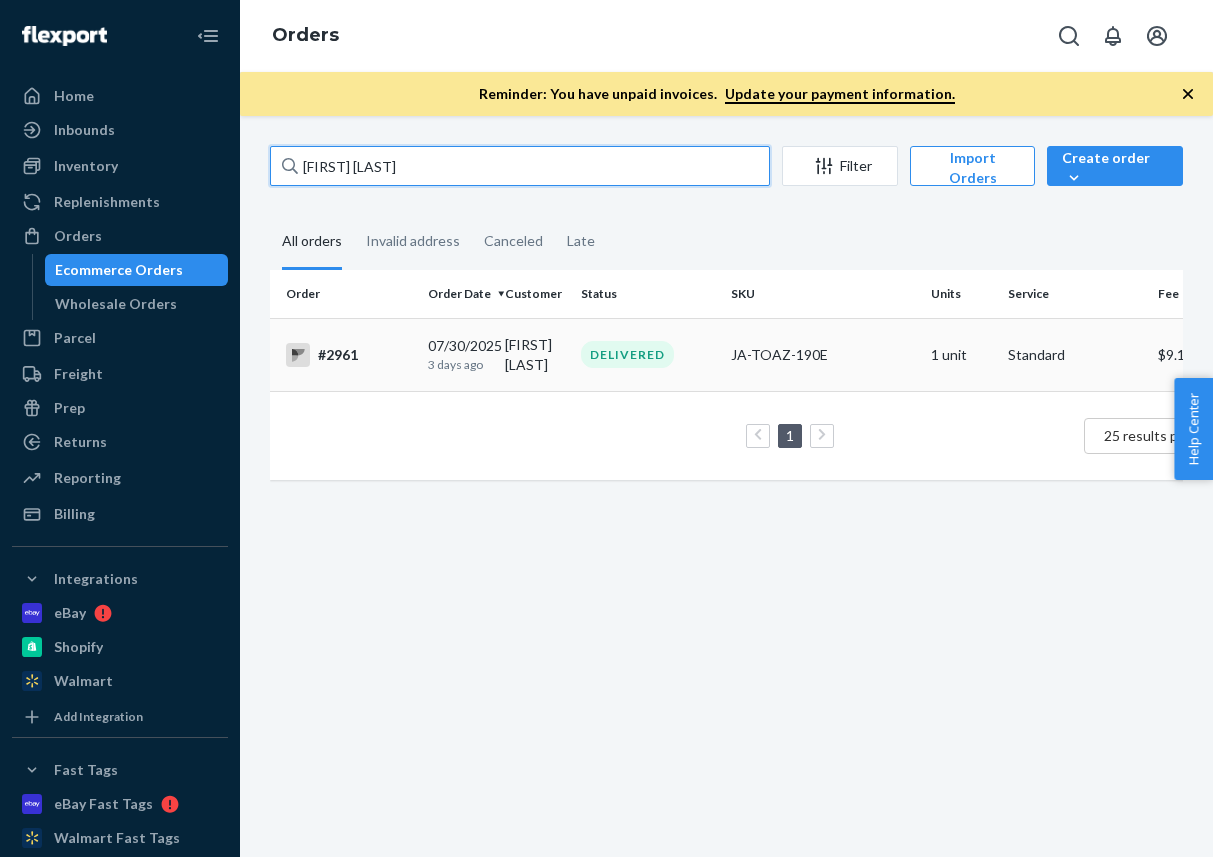 type on "[FIRST] [LAST]" 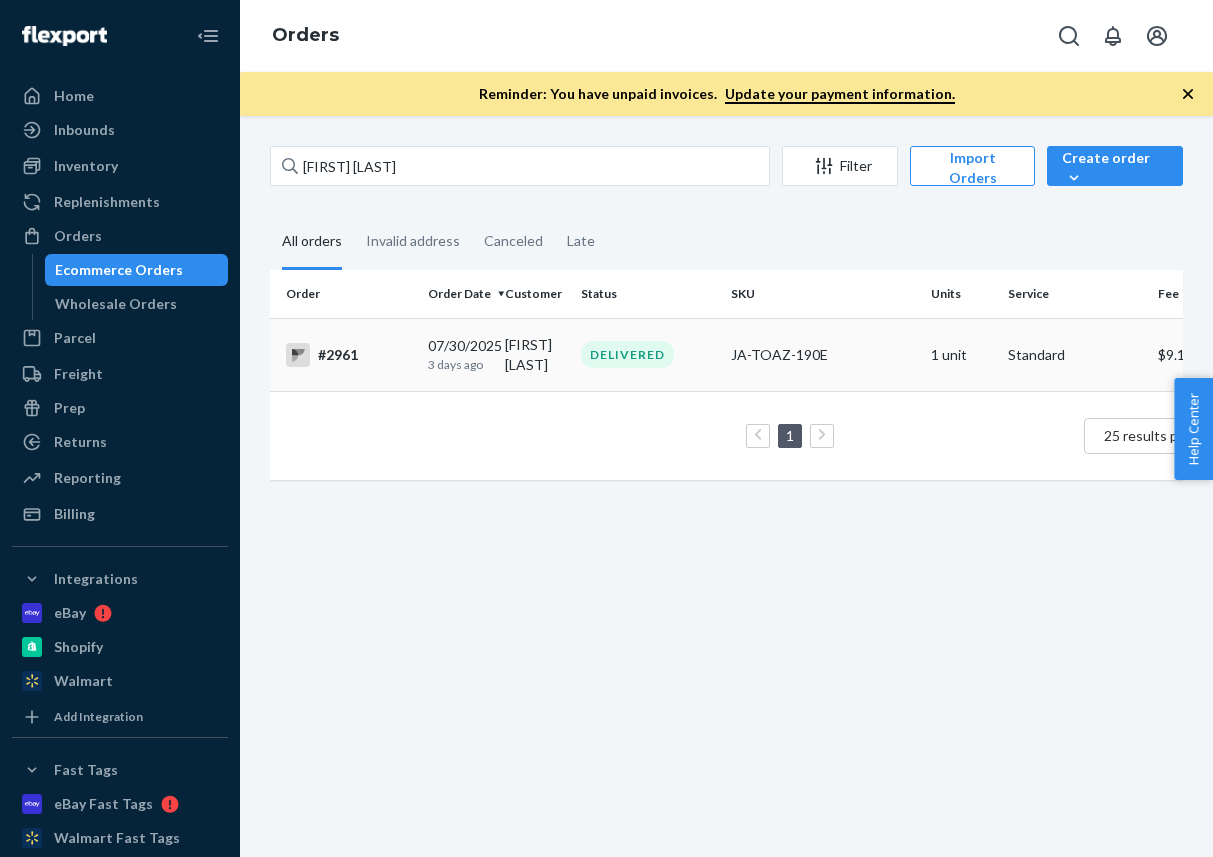 click on "#2961" at bounding box center [349, 355] 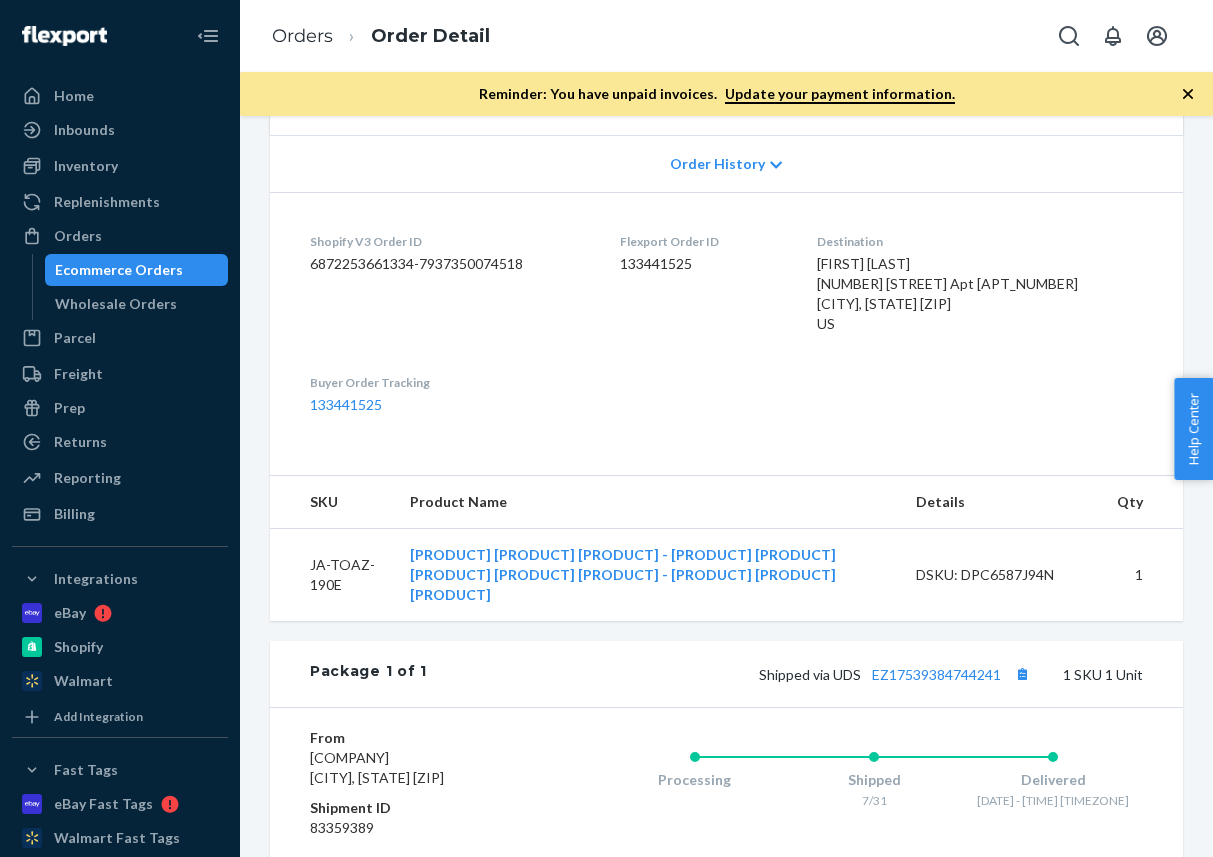 scroll, scrollTop: 487, scrollLeft: 0, axis: vertical 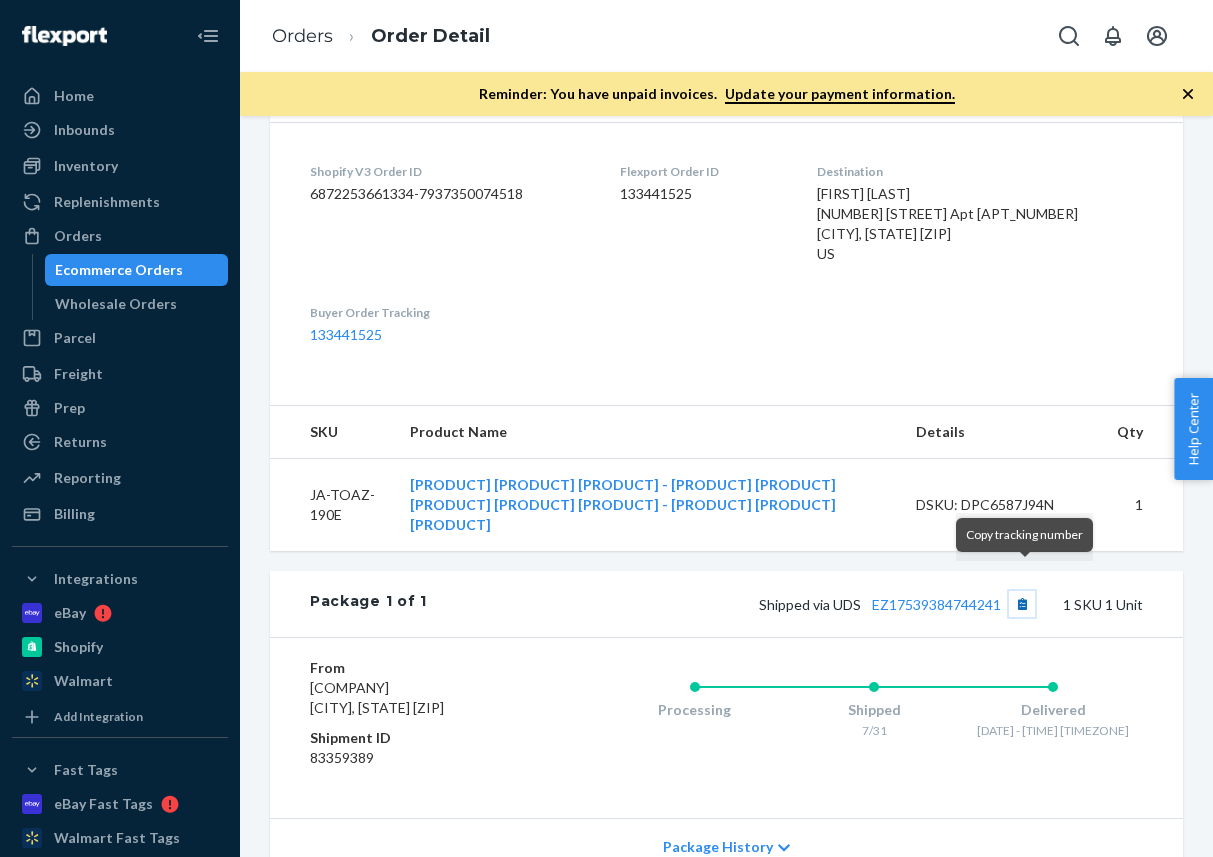 click at bounding box center (1022, 604) 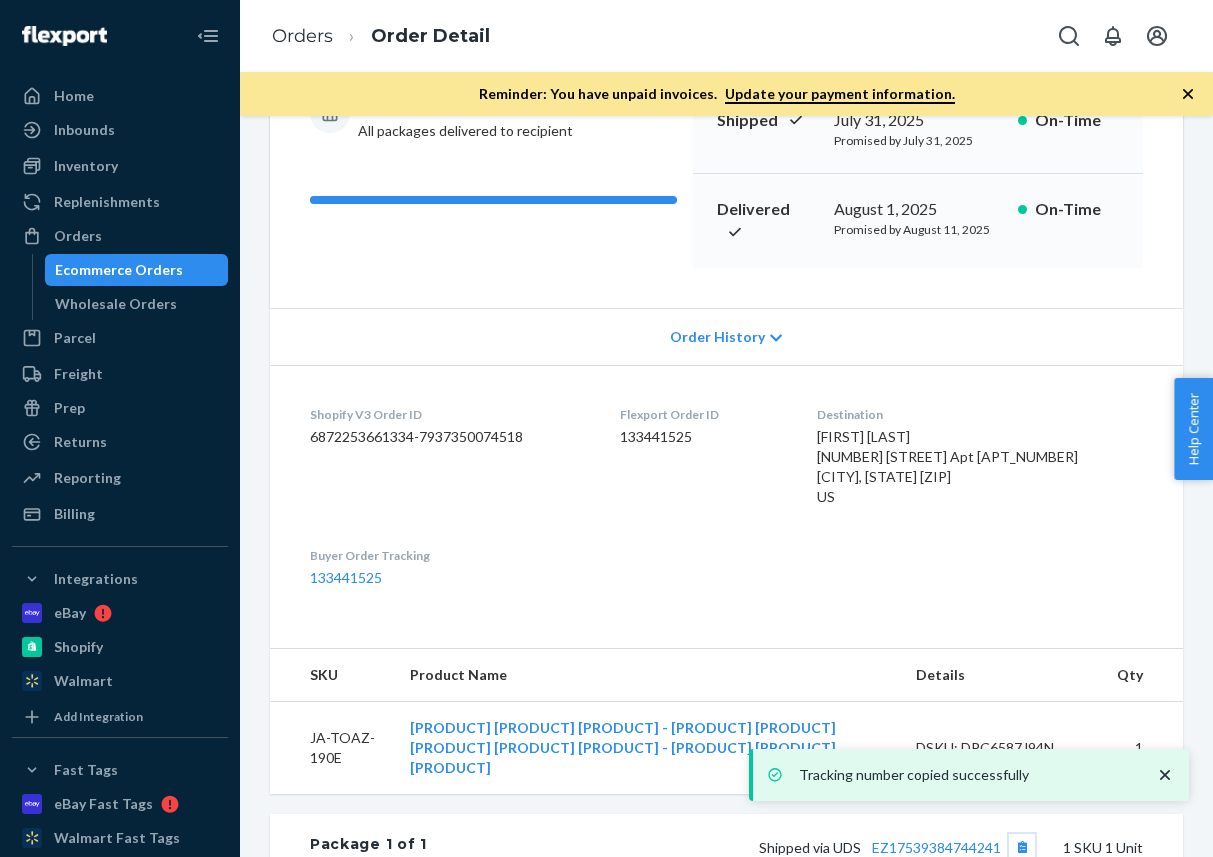 scroll, scrollTop: 0, scrollLeft: 0, axis: both 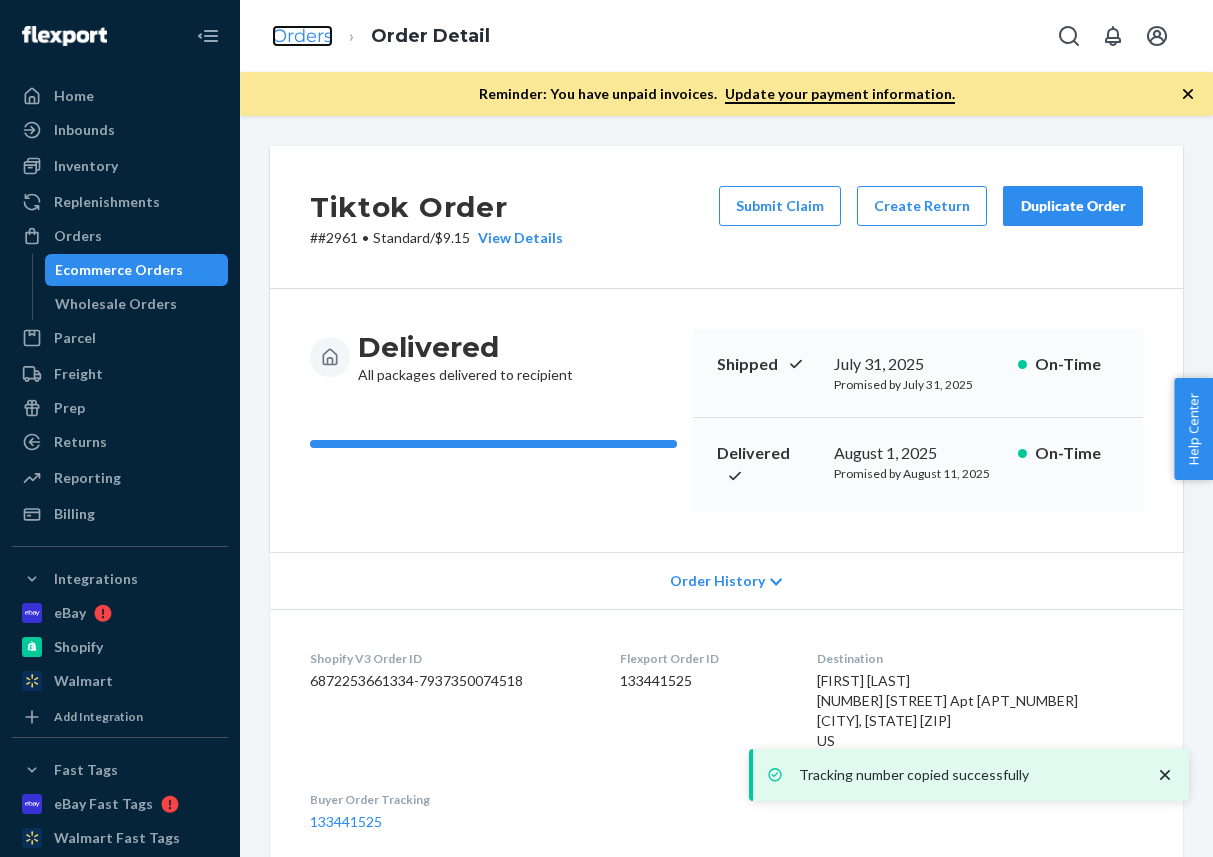 click on "Orders" at bounding box center [302, 36] 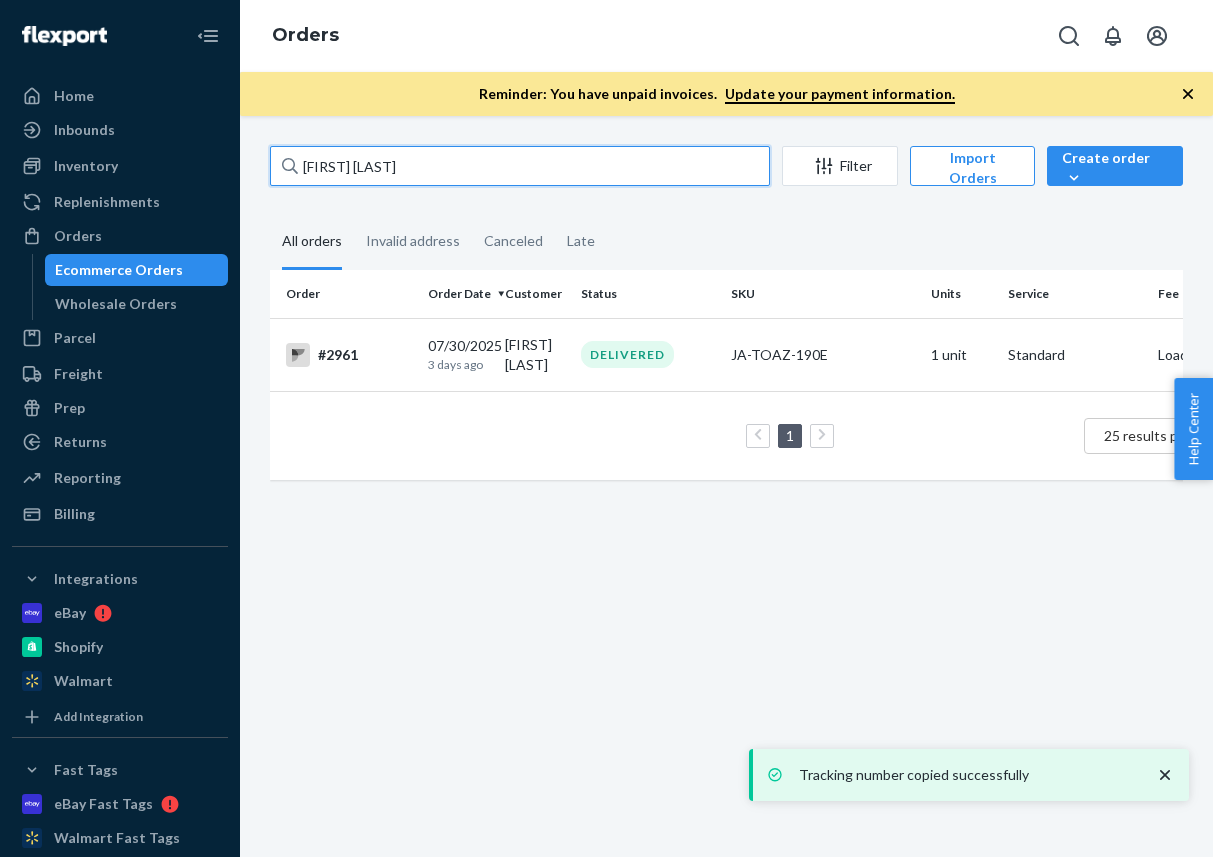 click on "[FIRST] [LAST]" at bounding box center [520, 166] 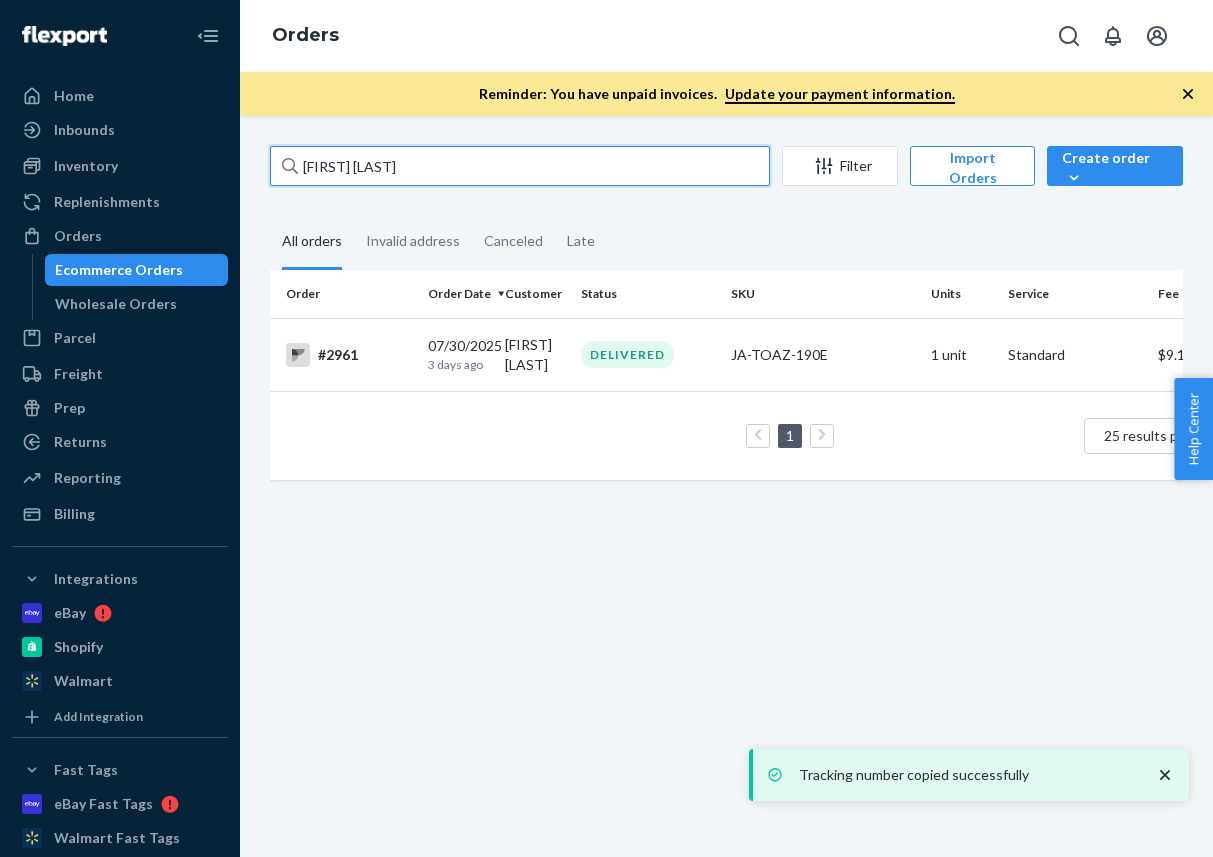click on "[FIRST] [LAST]" at bounding box center (520, 166) 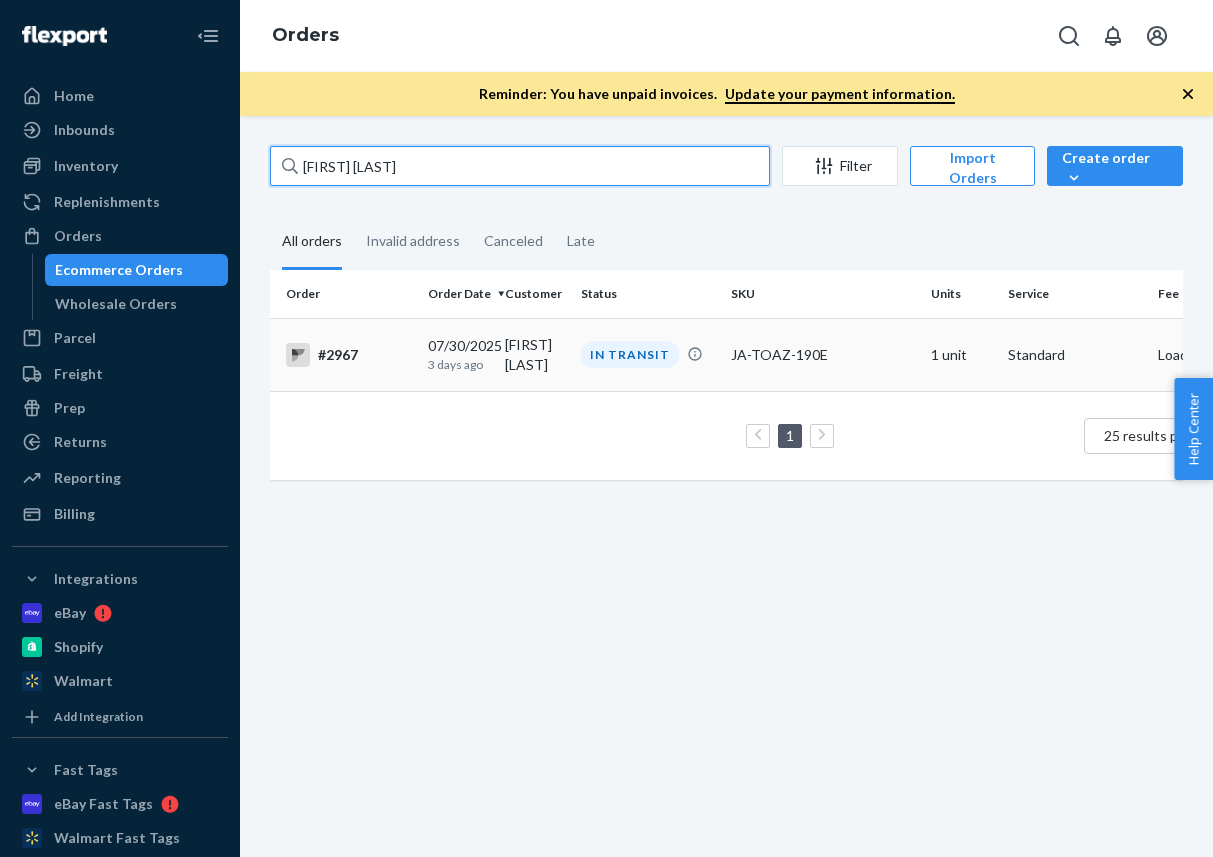 type on "[FIRST] [LAST]" 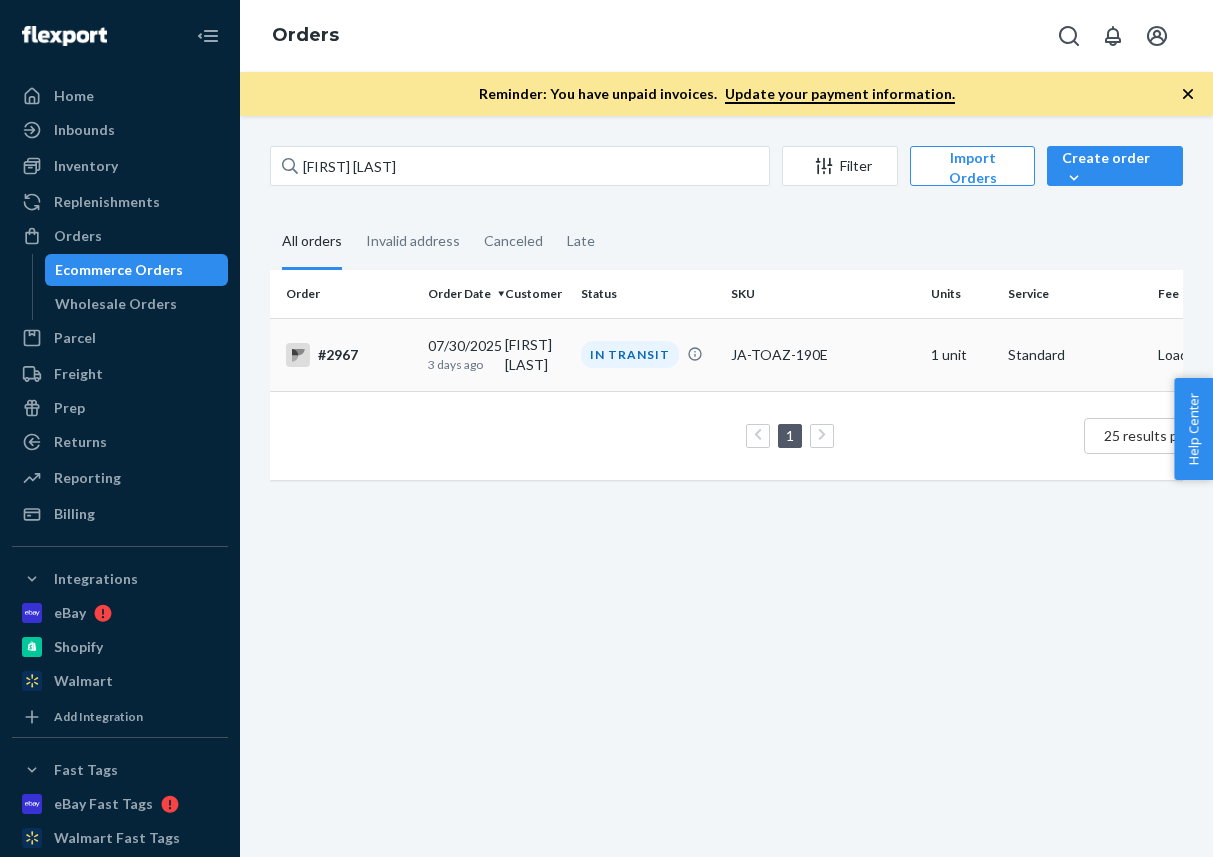 click on "#2967" at bounding box center (349, 355) 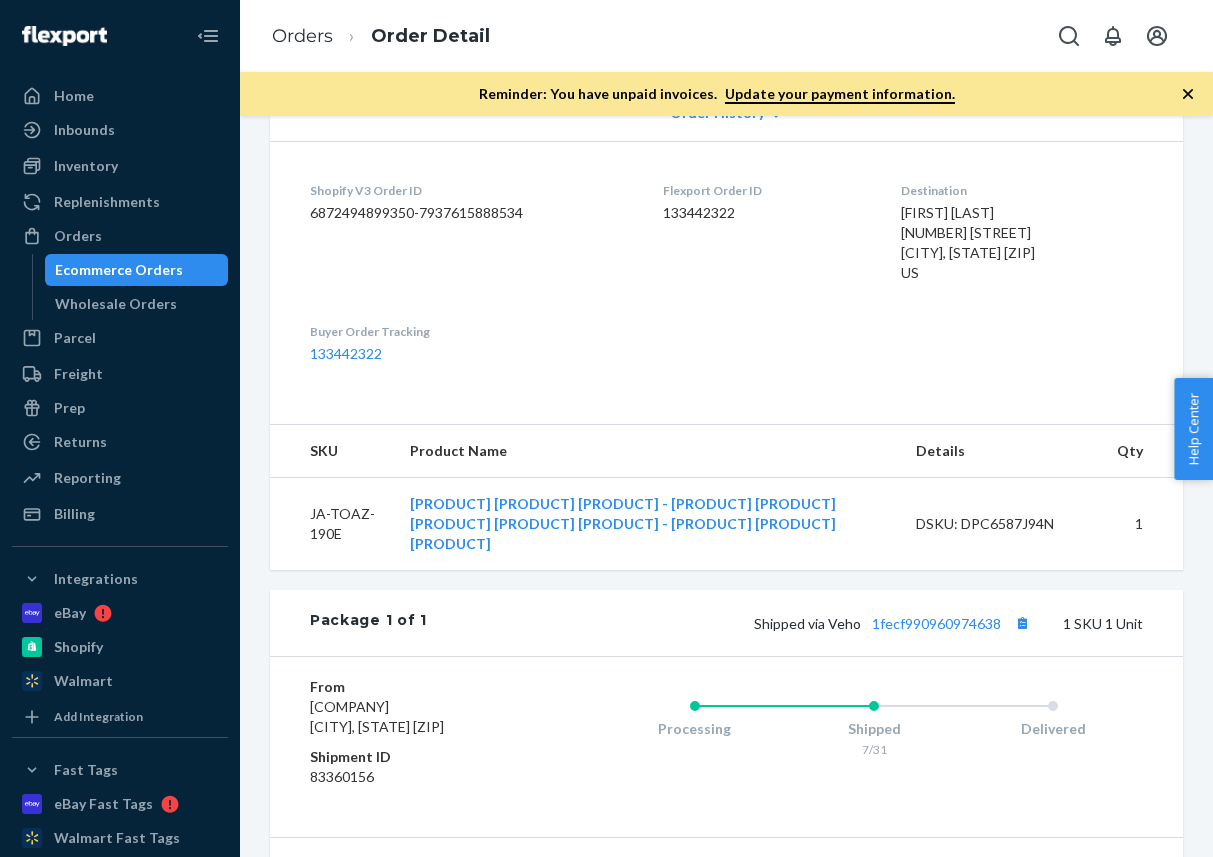 scroll, scrollTop: 485, scrollLeft: 0, axis: vertical 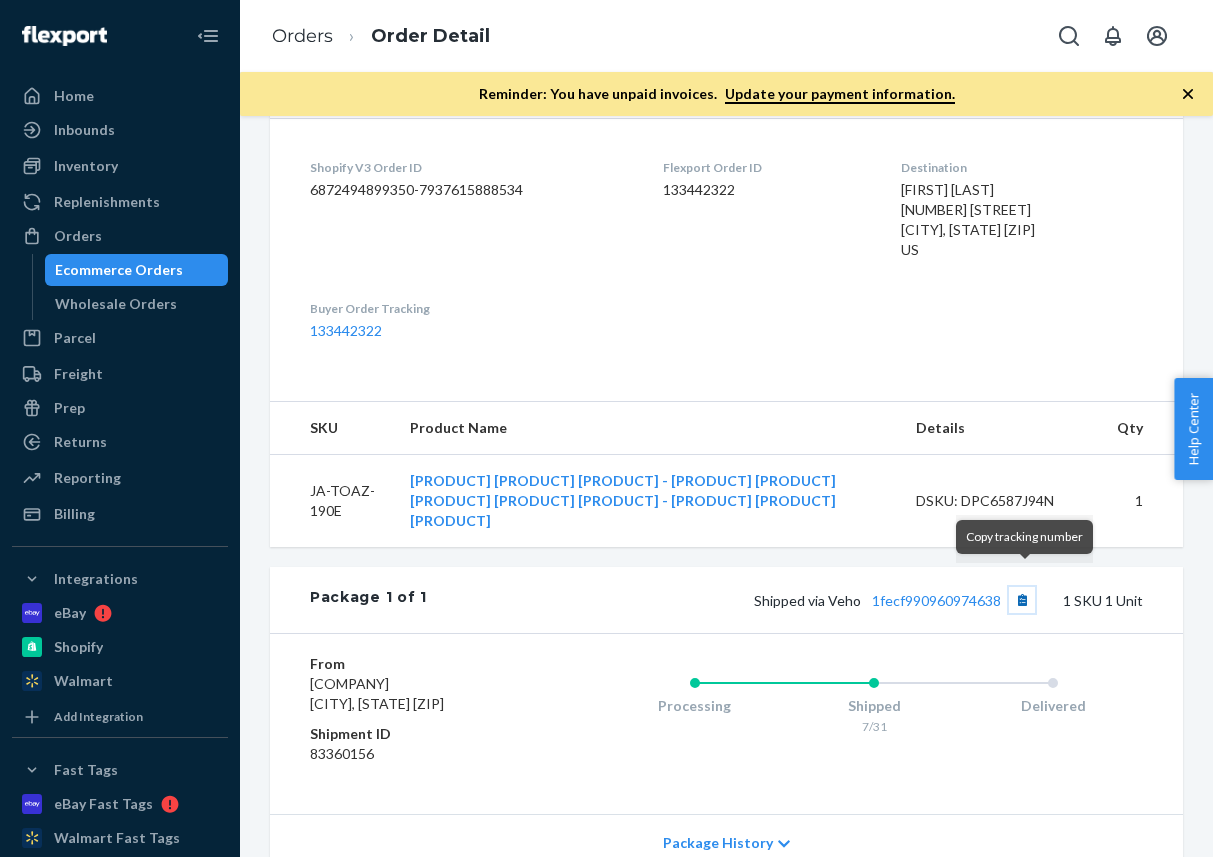 click at bounding box center (1022, 600) 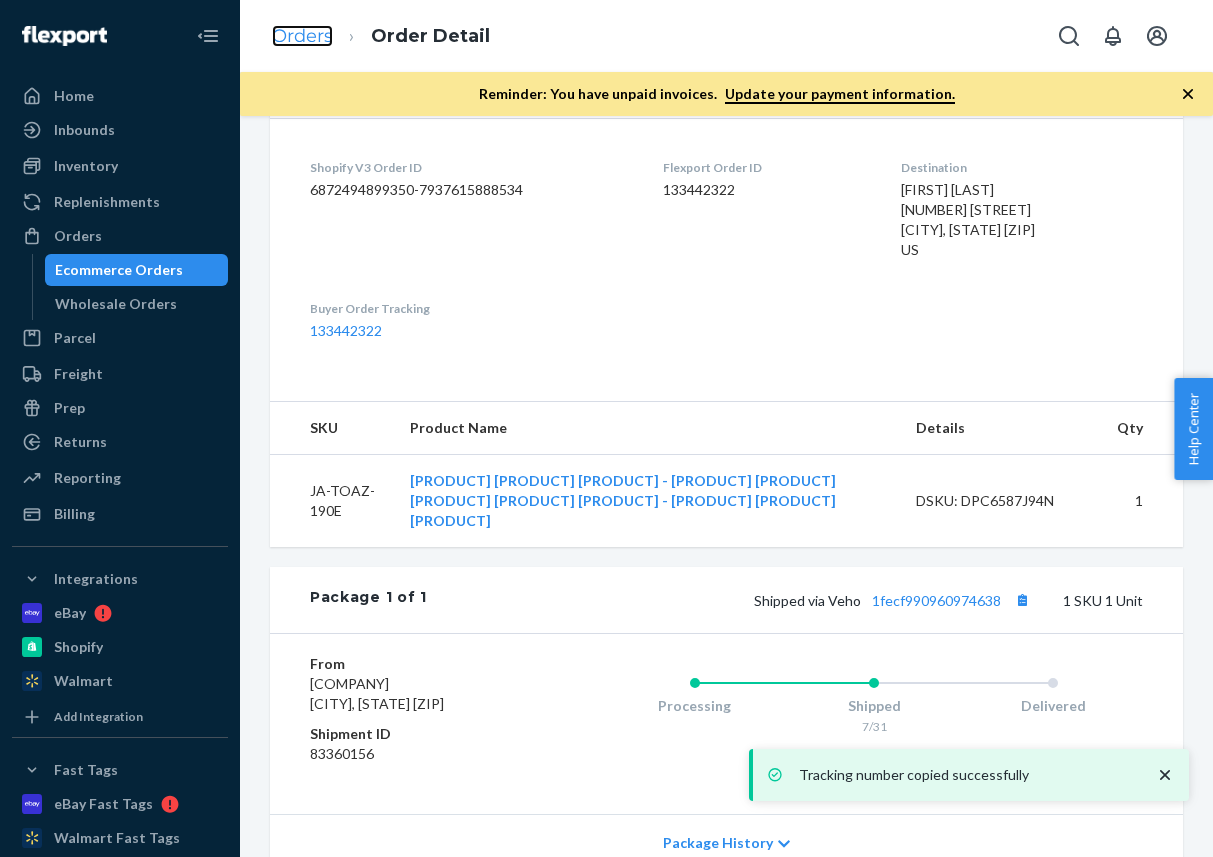click on "Orders" at bounding box center (302, 36) 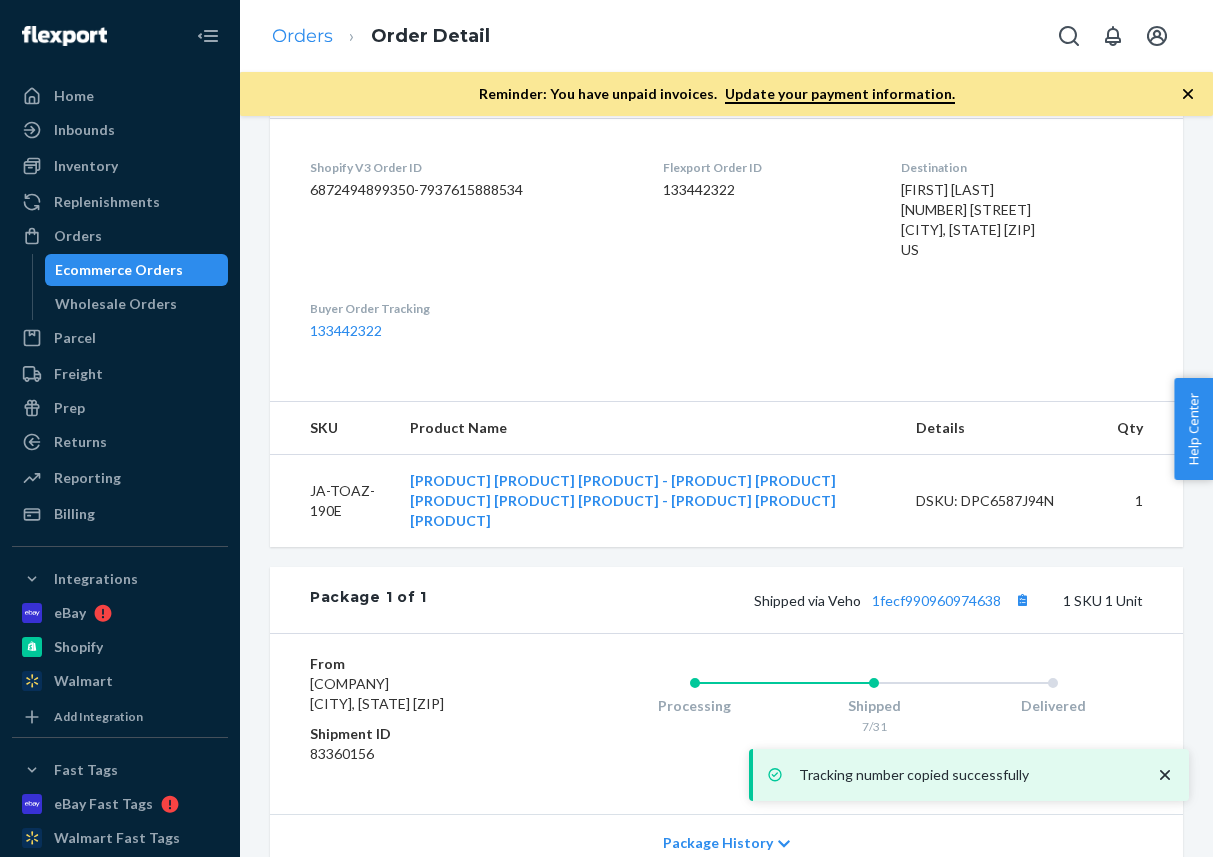 scroll, scrollTop: 0, scrollLeft: 0, axis: both 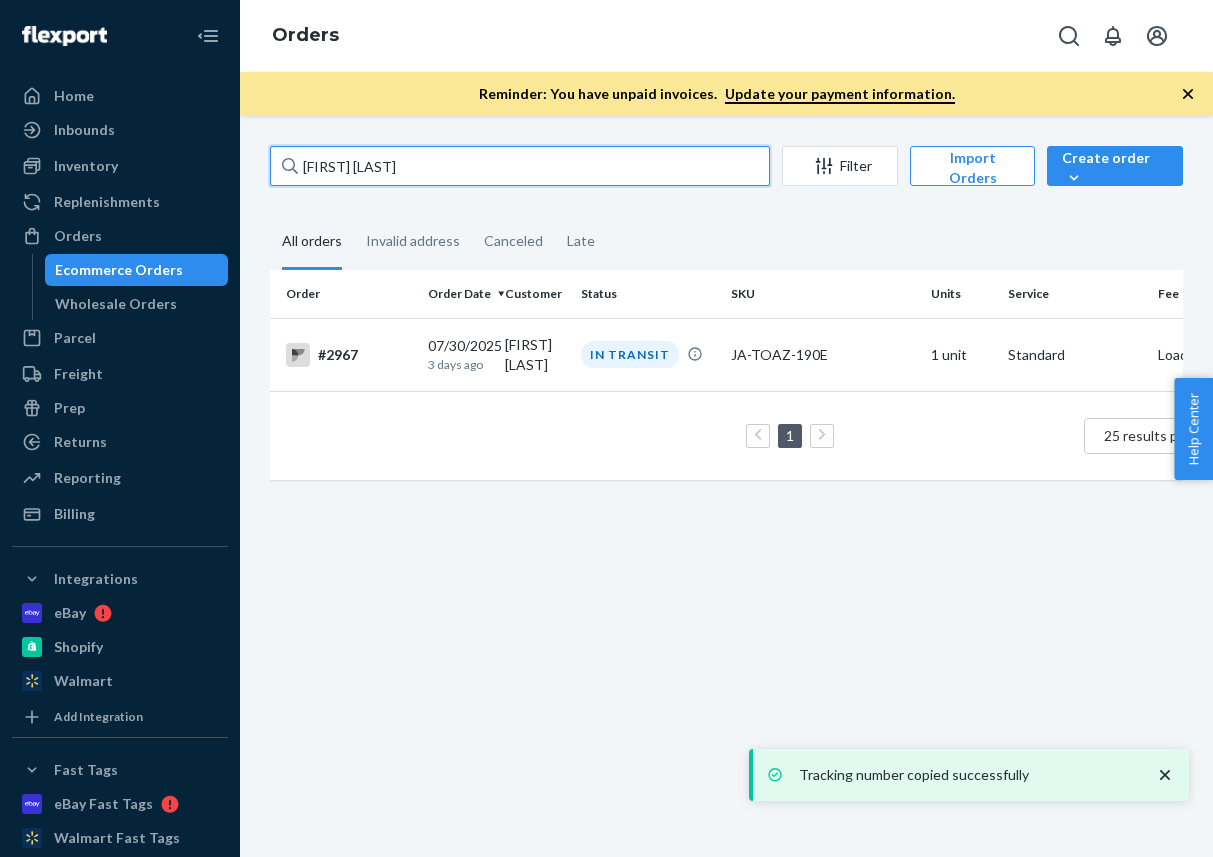 click on "[FIRST] [LAST]" at bounding box center (520, 166) 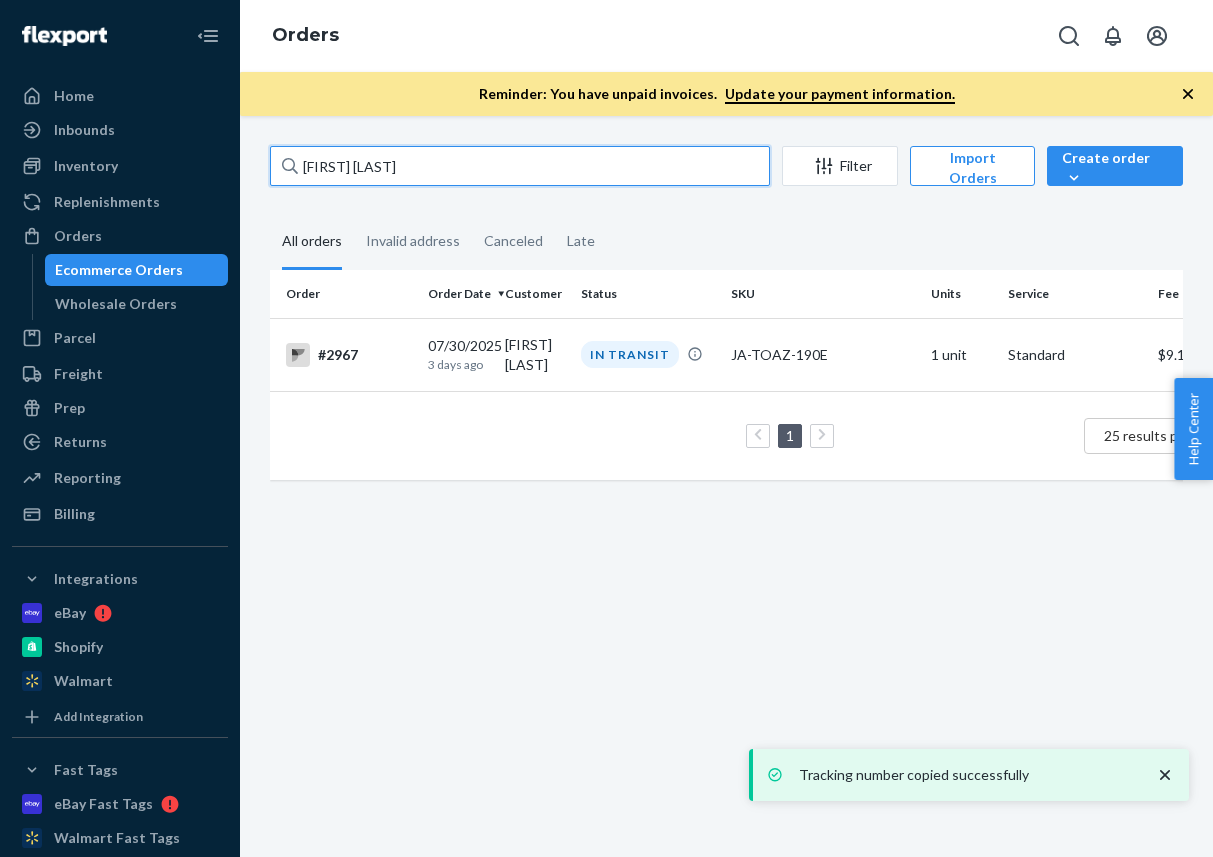 paste on "[FIRST] [LAST]" 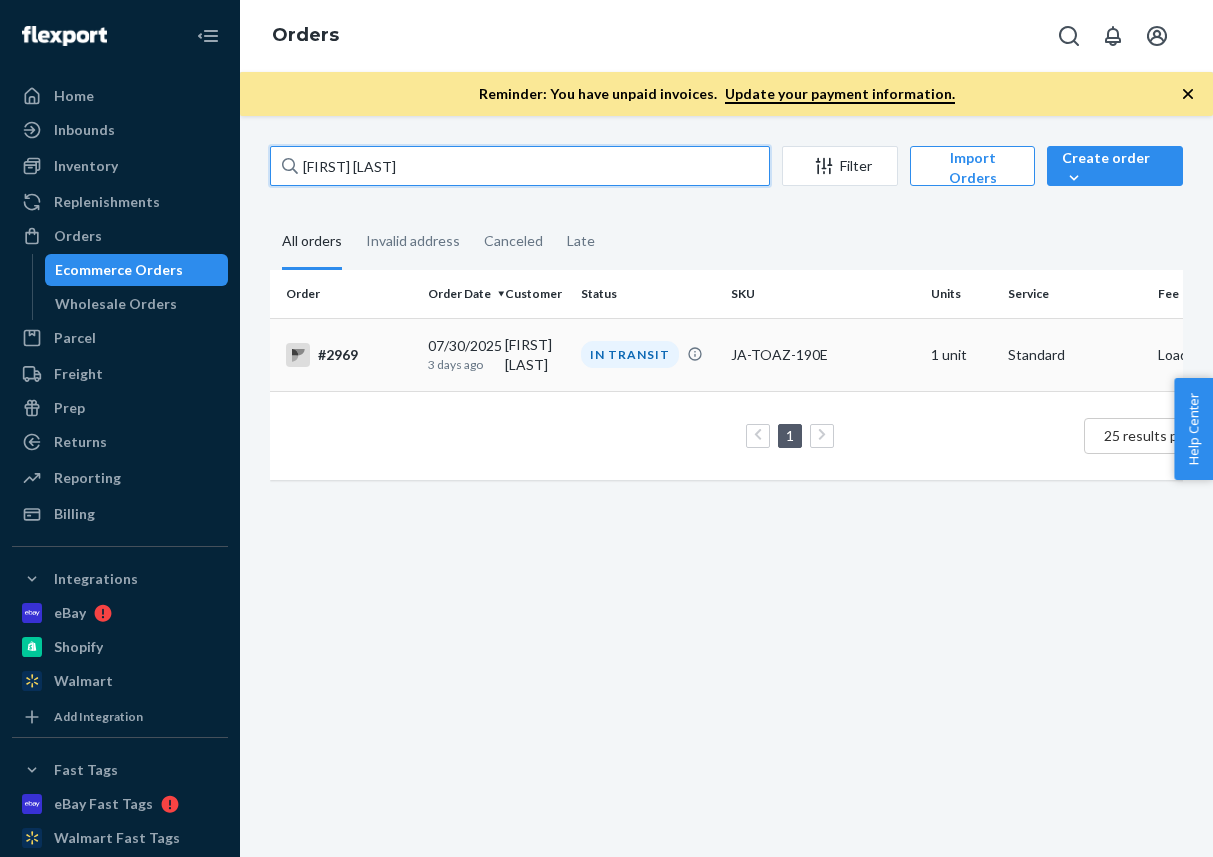 type on "[FIRST] [LAST]" 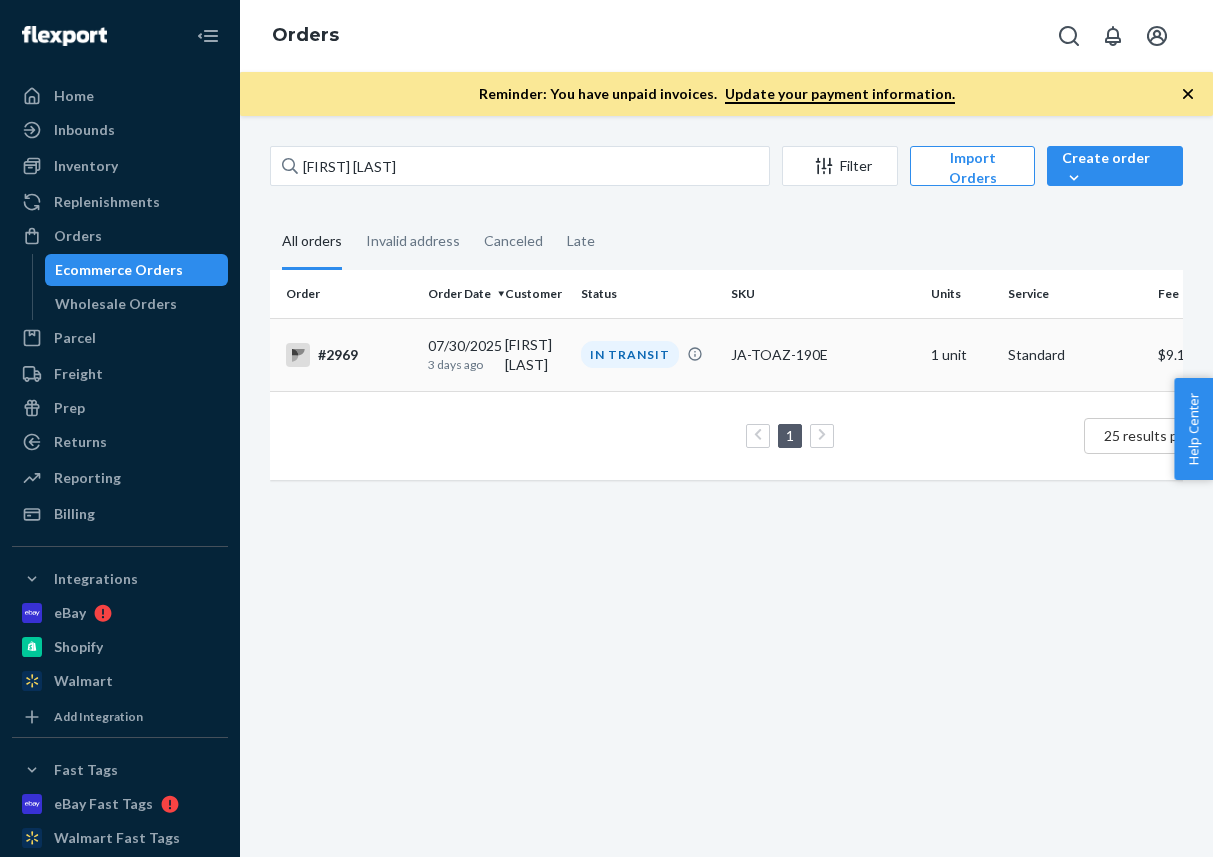 click on "#2969" at bounding box center (349, 355) 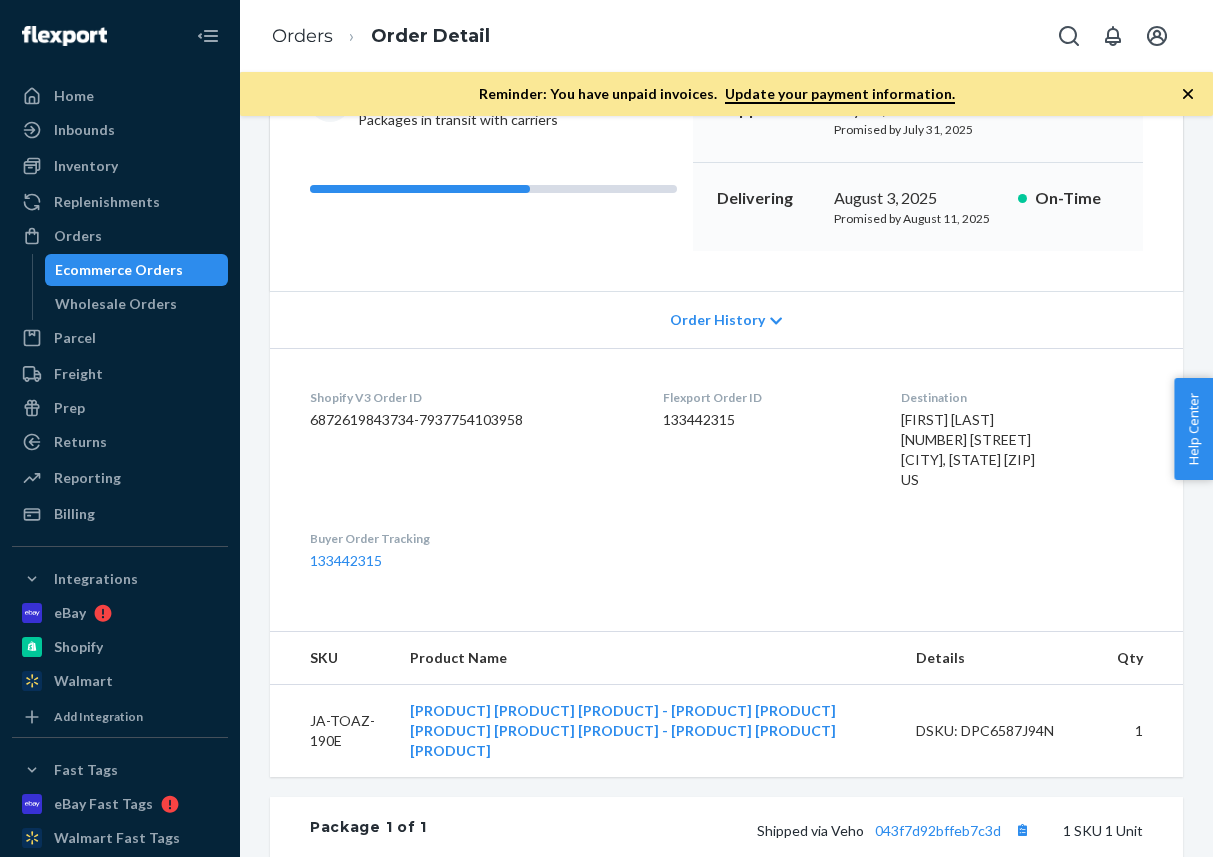 scroll, scrollTop: 267, scrollLeft: 0, axis: vertical 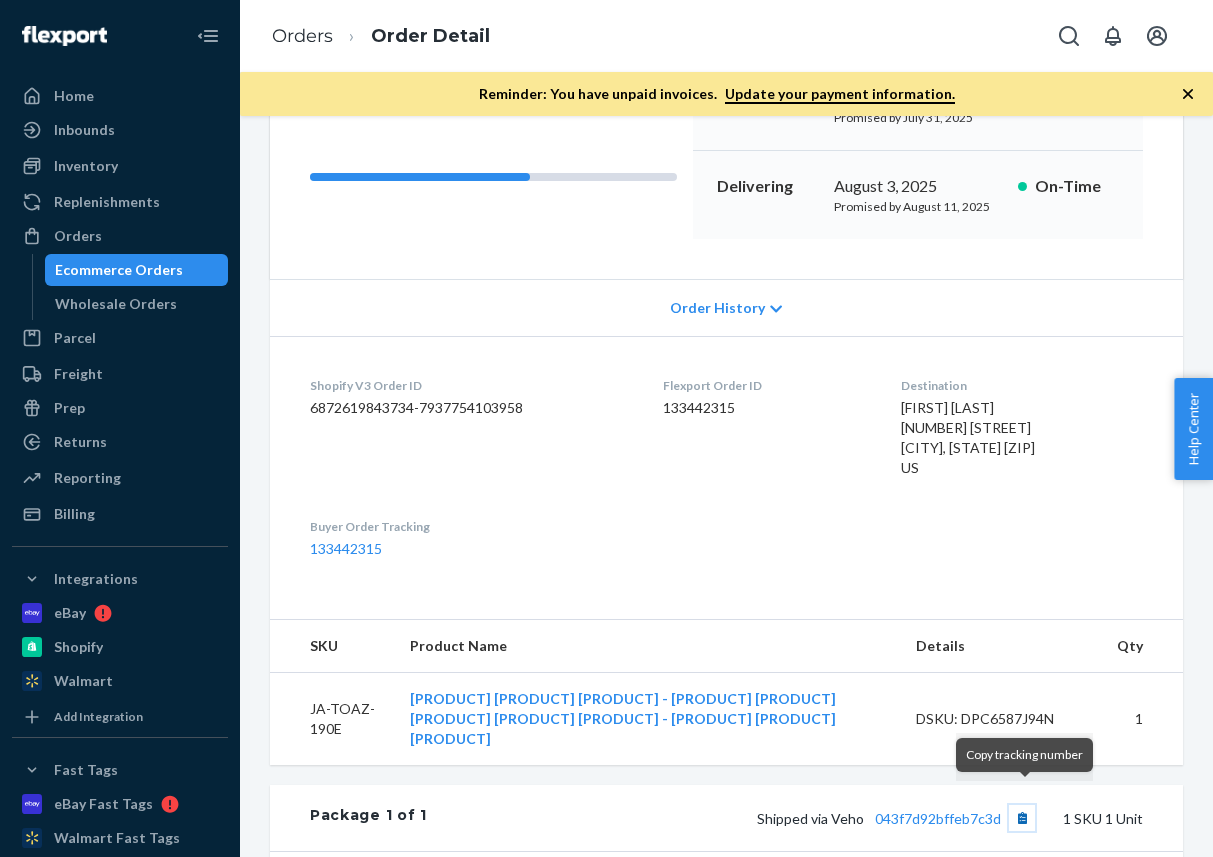 click at bounding box center (1022, 818) 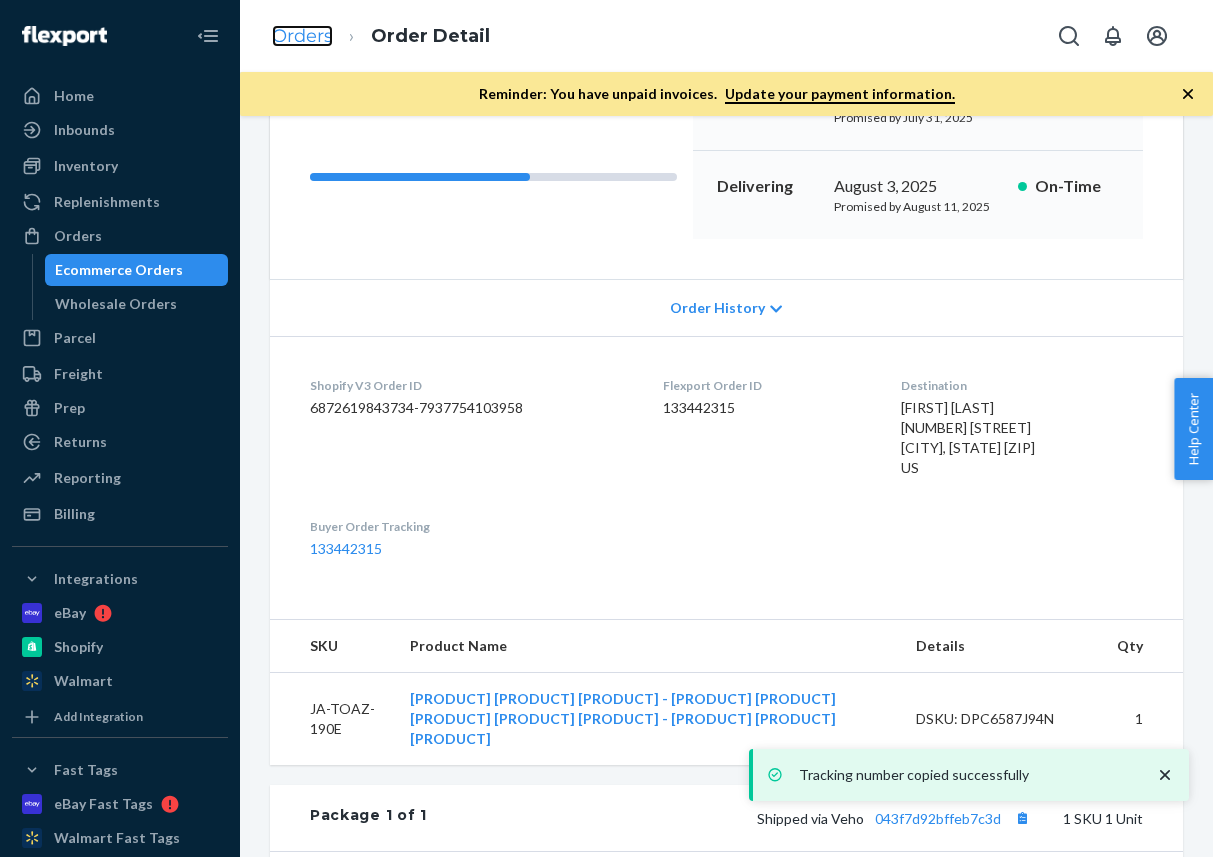 click on "Orders" at bounding box center [302, 36] 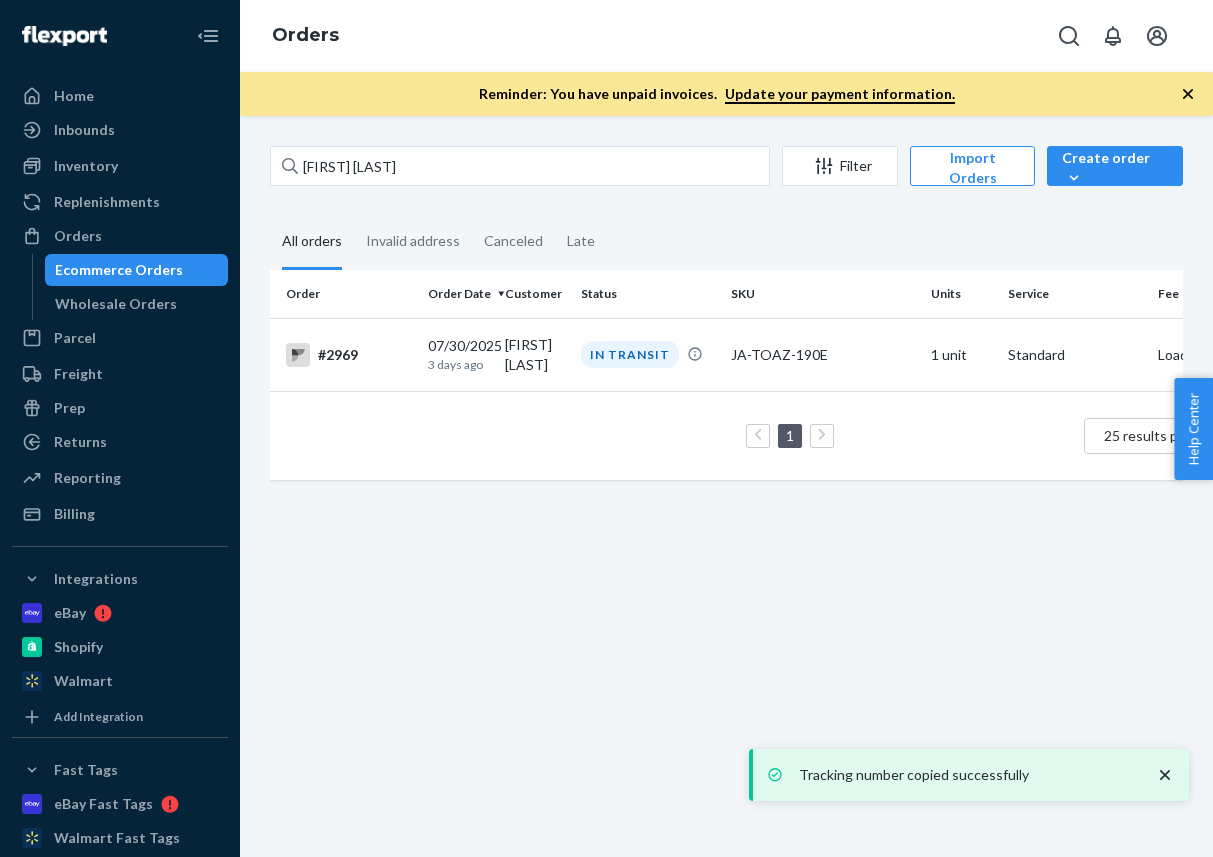 scroll, scrollTop: 0, scrollLeft: 0, axis: both 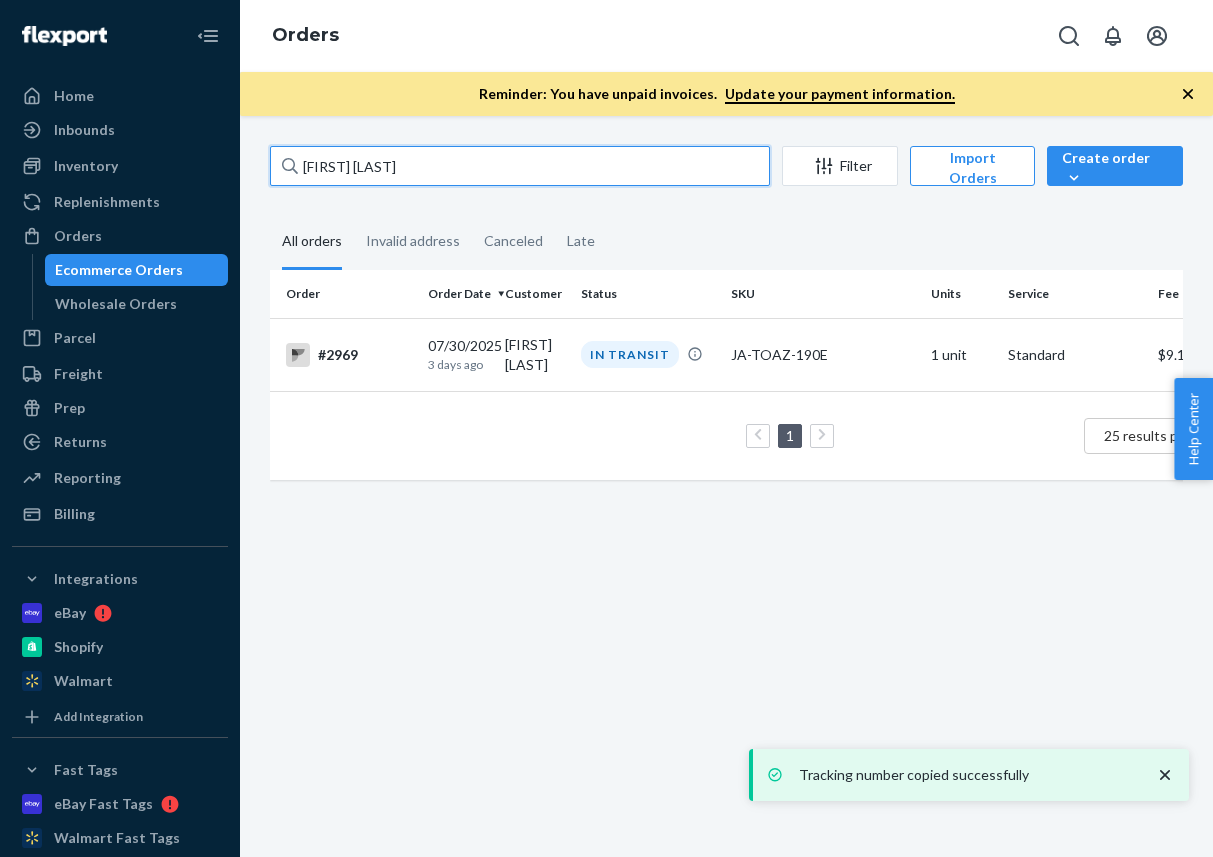 click on "[FIRST] [LAST]" at bounding box center [520, 166] 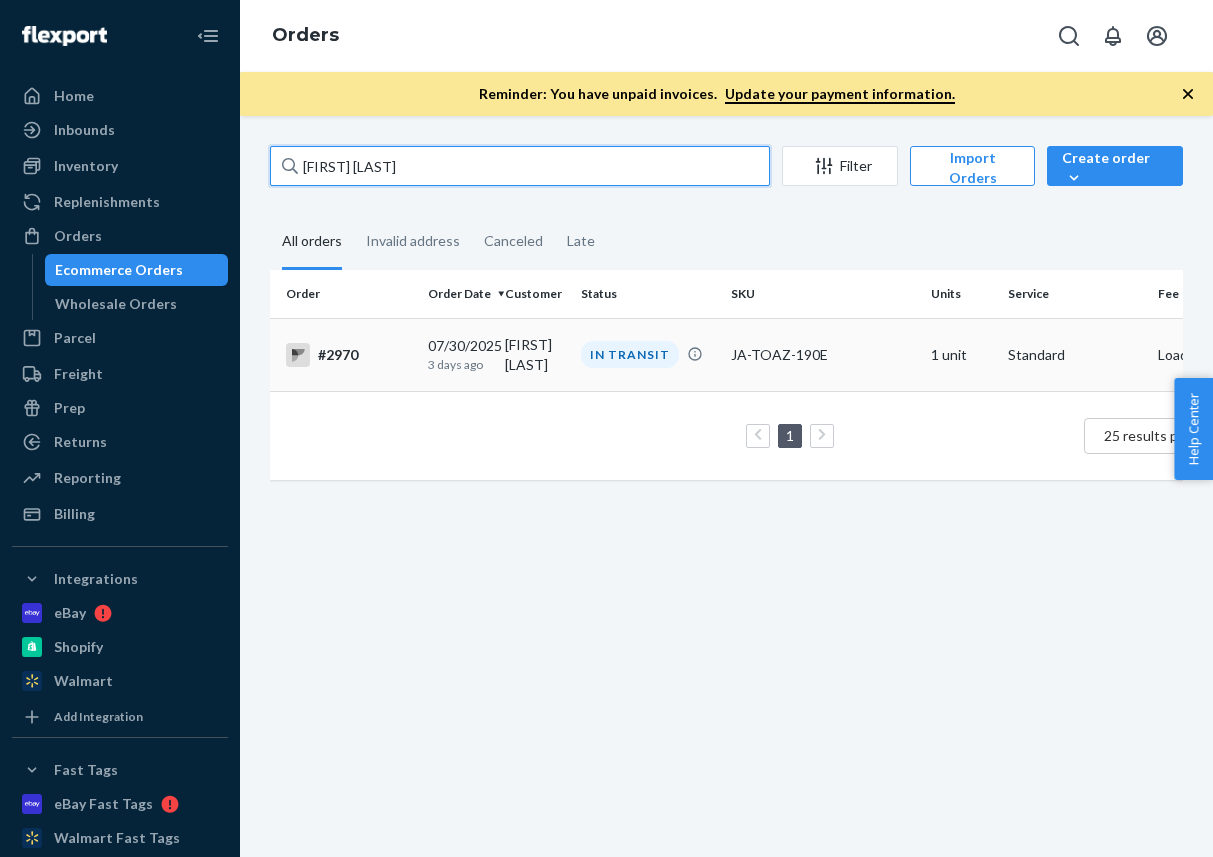 type on "[FIRST] [LAST]" 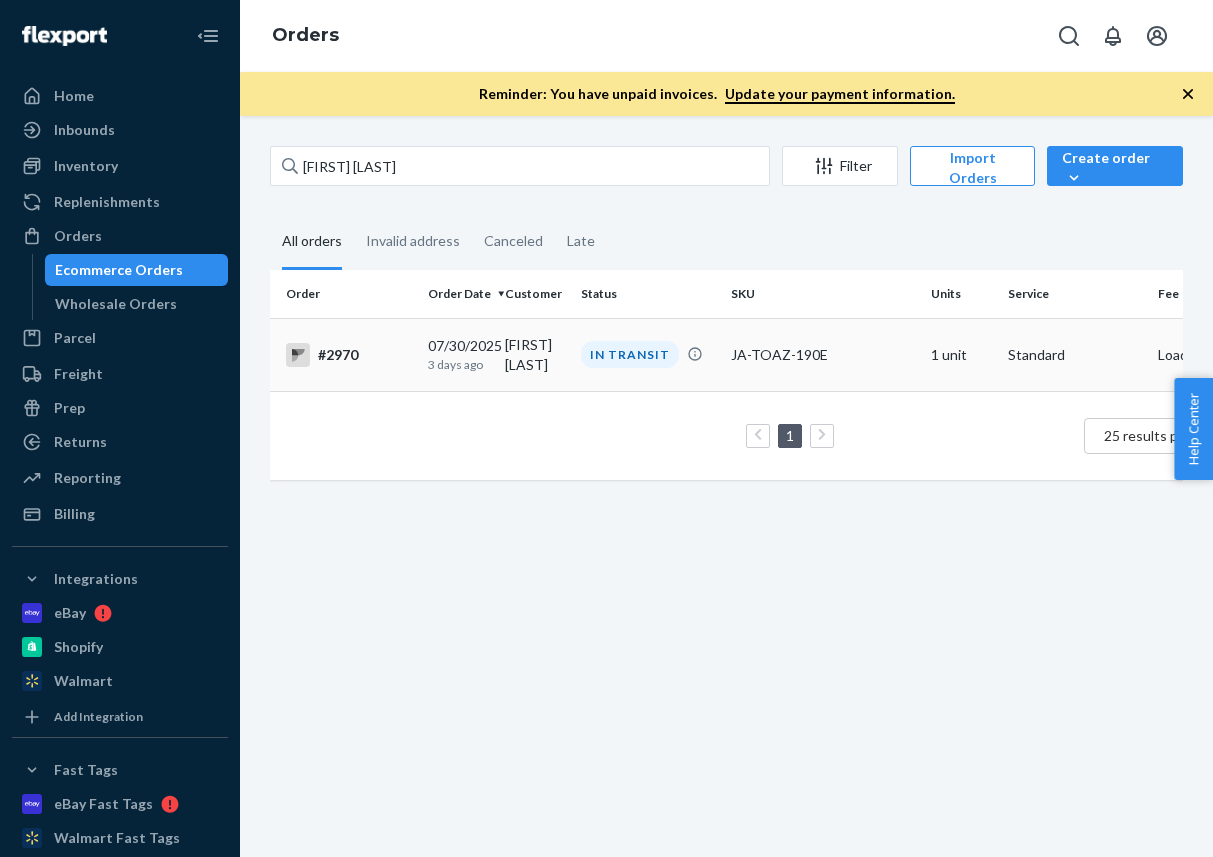click on "#2970" at bounding box center [349, 355] 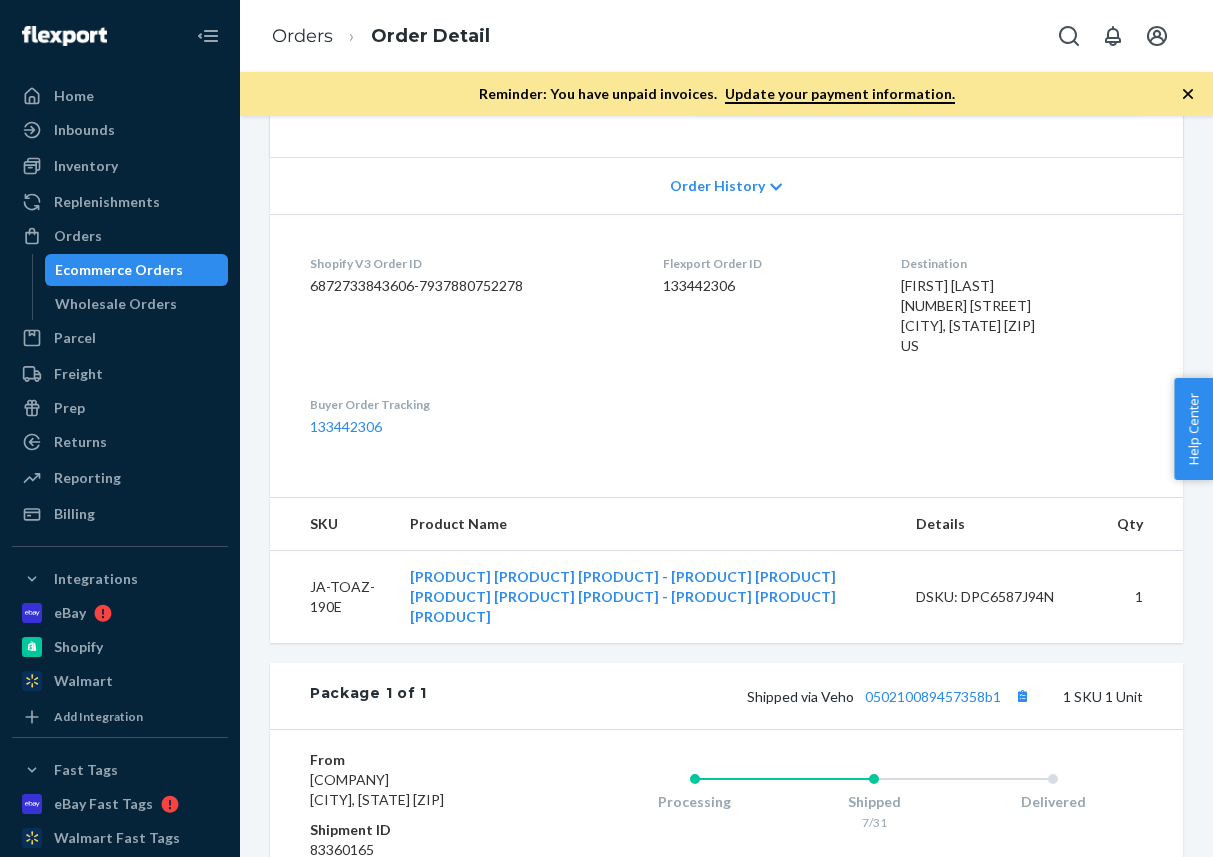 scroll, scrollTop: 405, scrollLeft: 0, axis: vertical 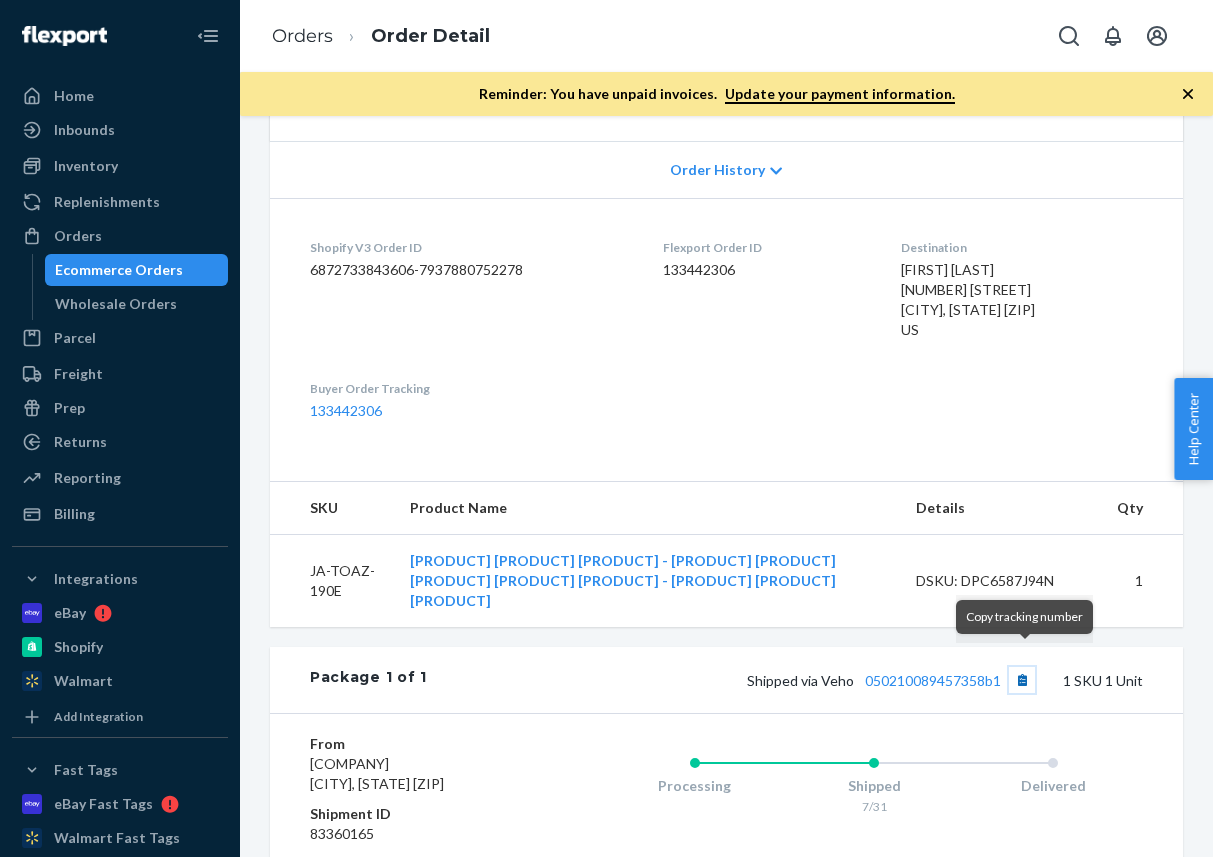 click at bounding box center [1022, 680] 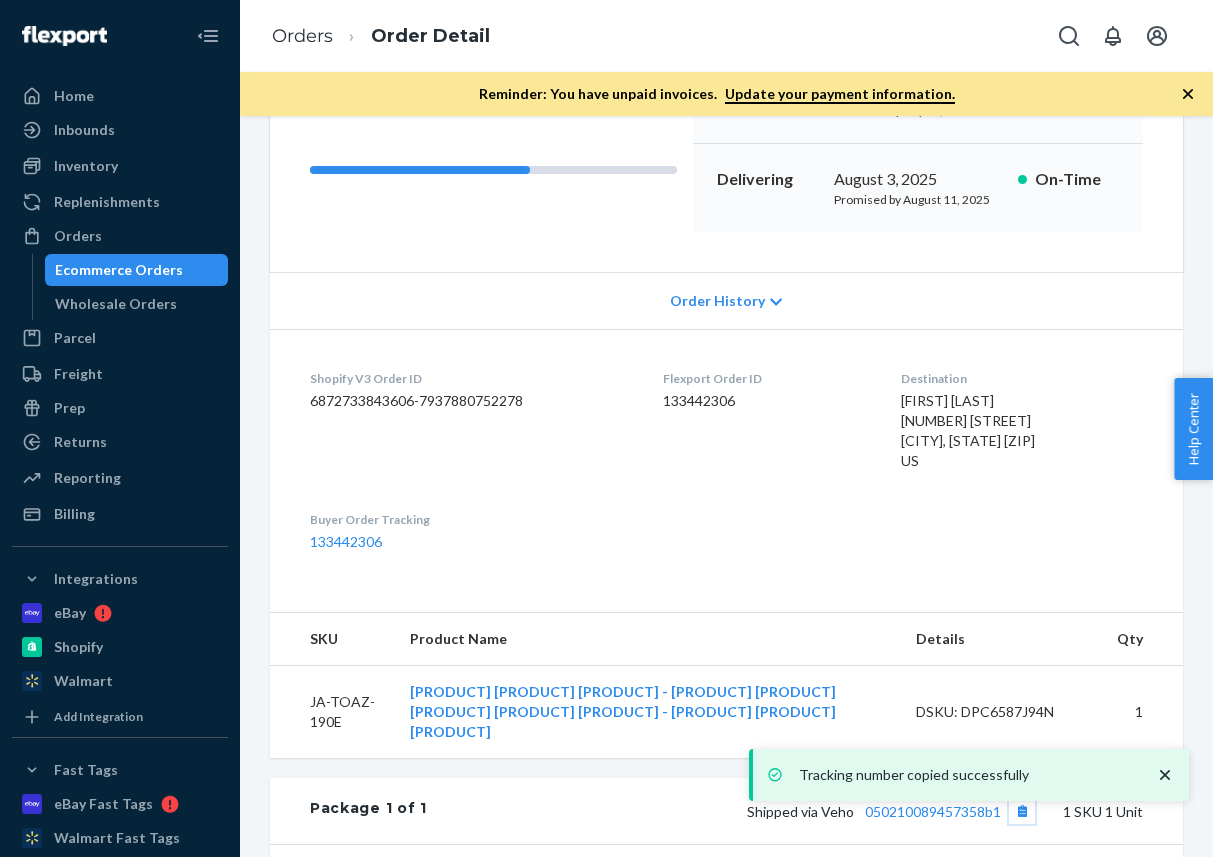 scroll, scrollTop: 0, scrollLeft: 0, axis: both 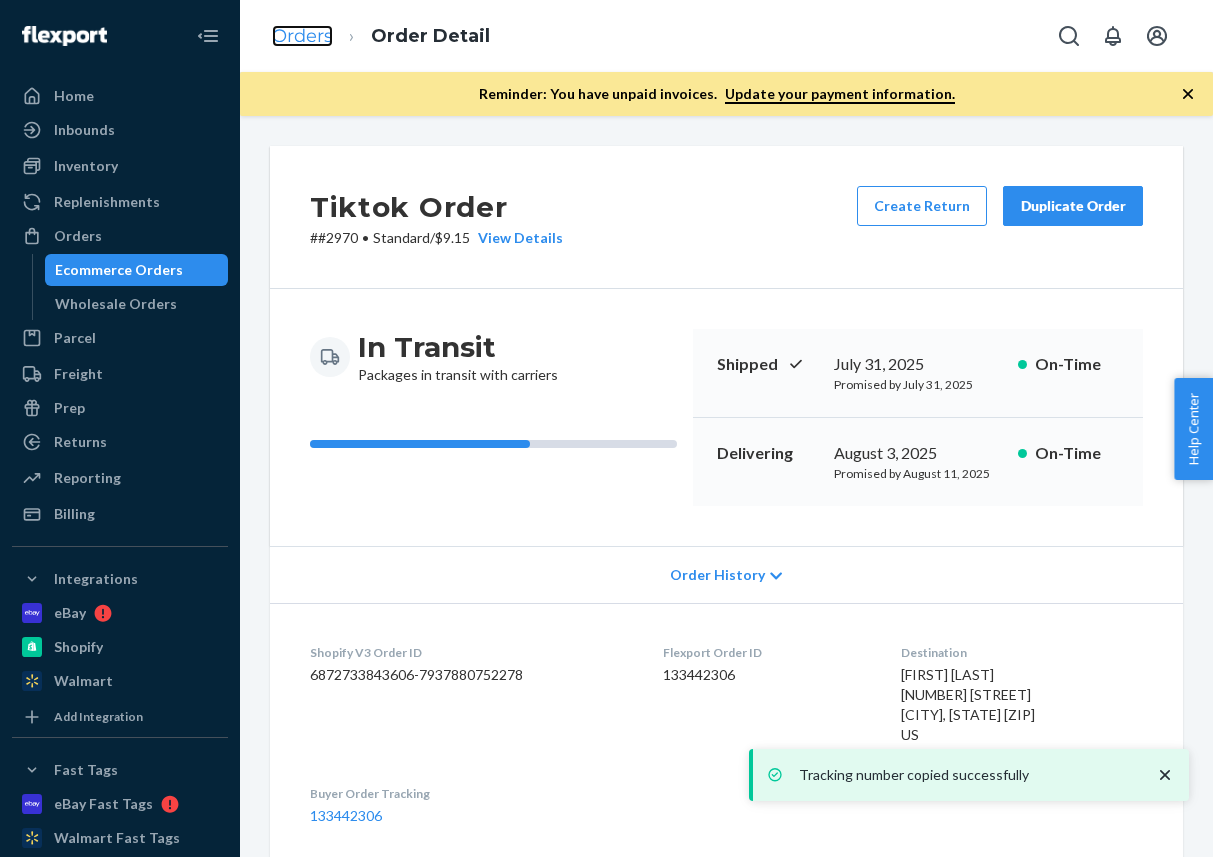 click on "Orders" at bounding box center [302, 36] 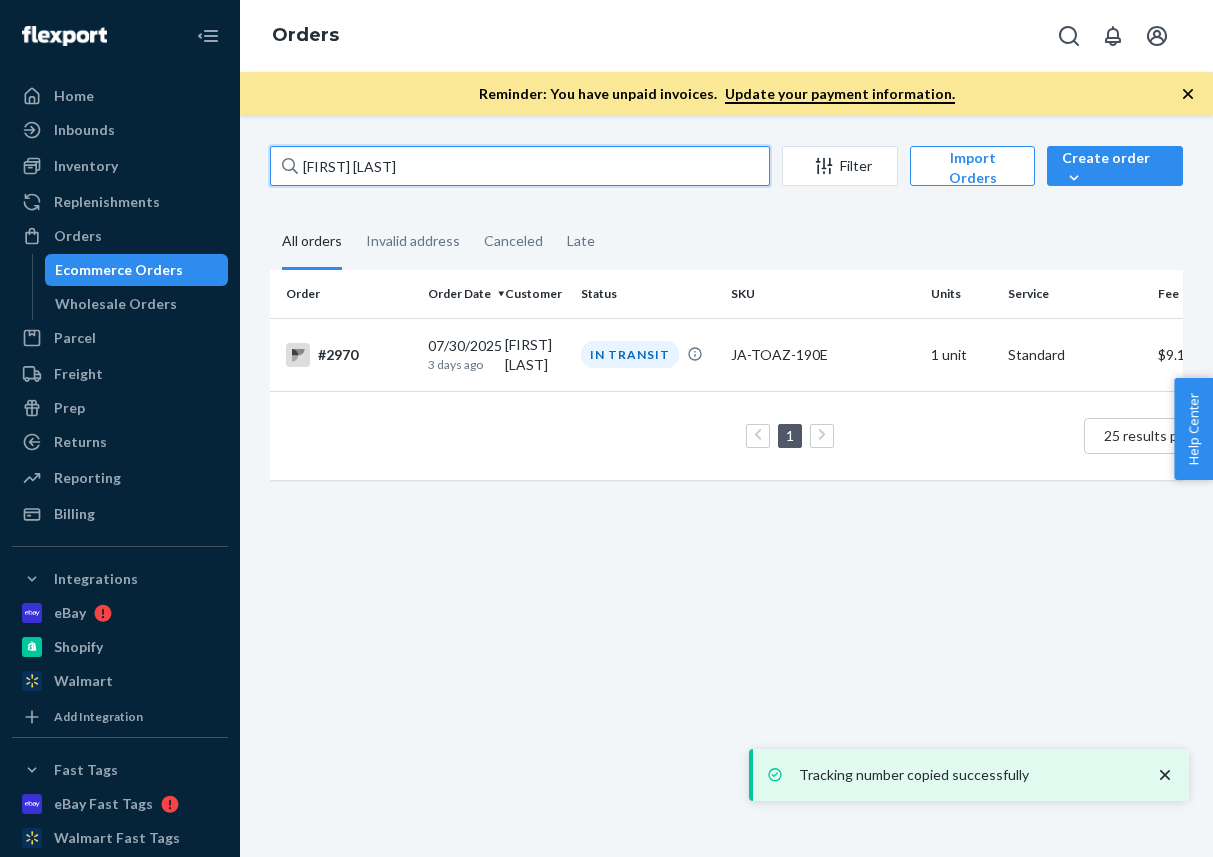 click on "[FIRST] [LAST]" at bounding box center [520, 166] 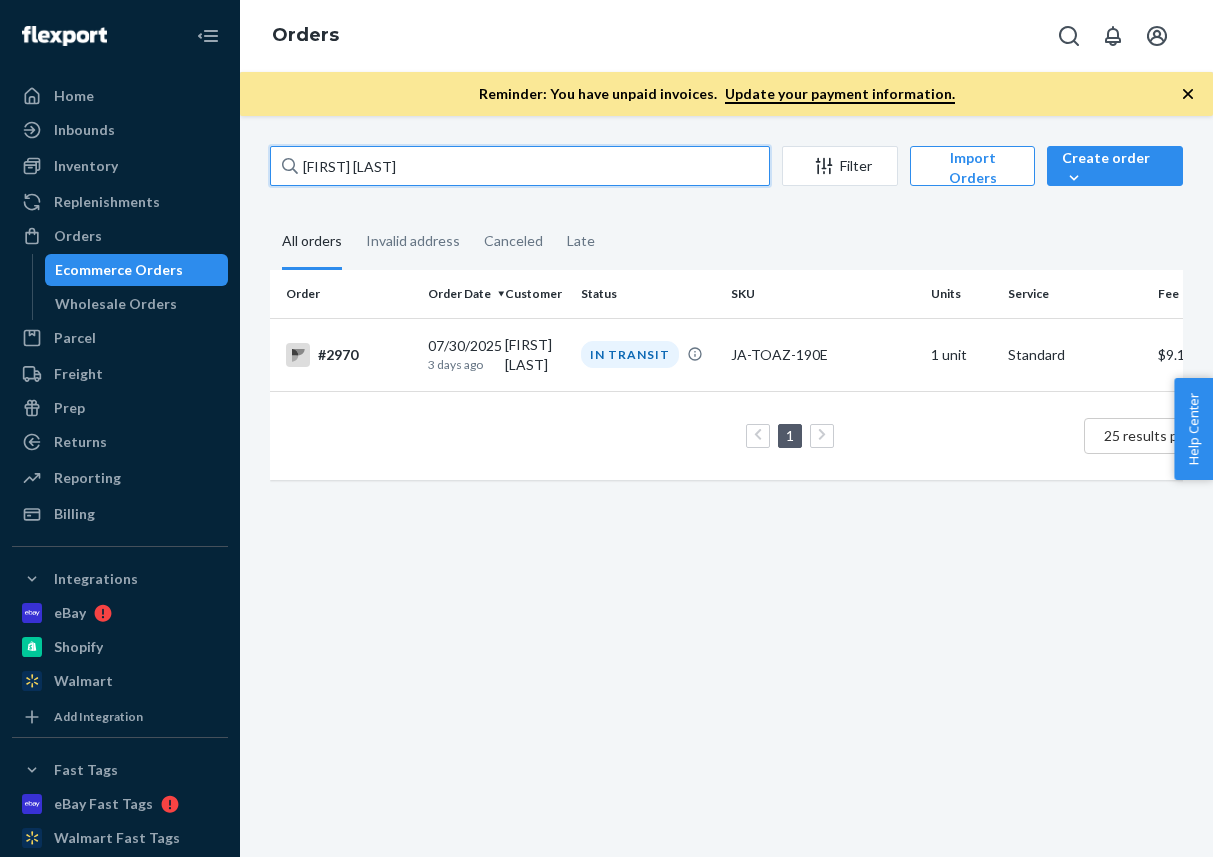 paste on "[FIRST] [MIDDLE] [LAST]" 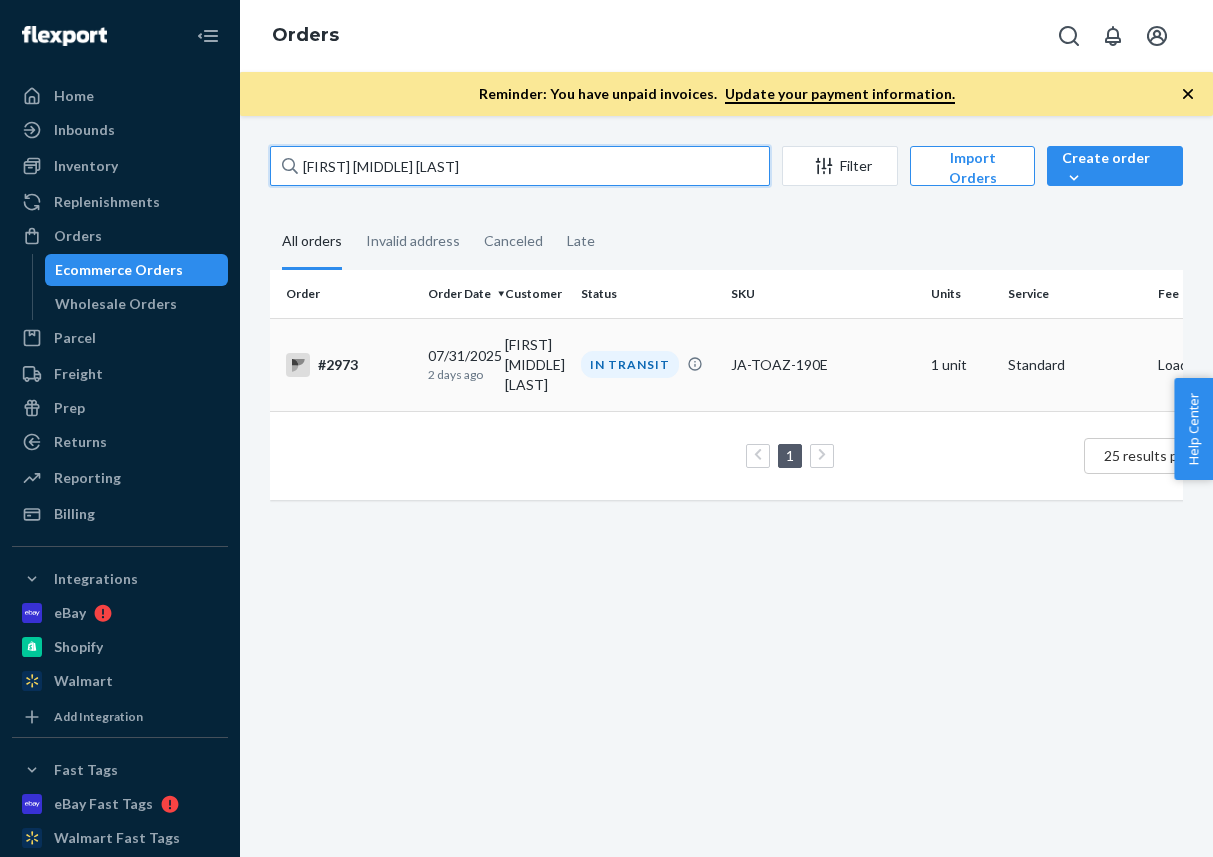 type on "[FIRST] [MIDDLE] [LAST]" 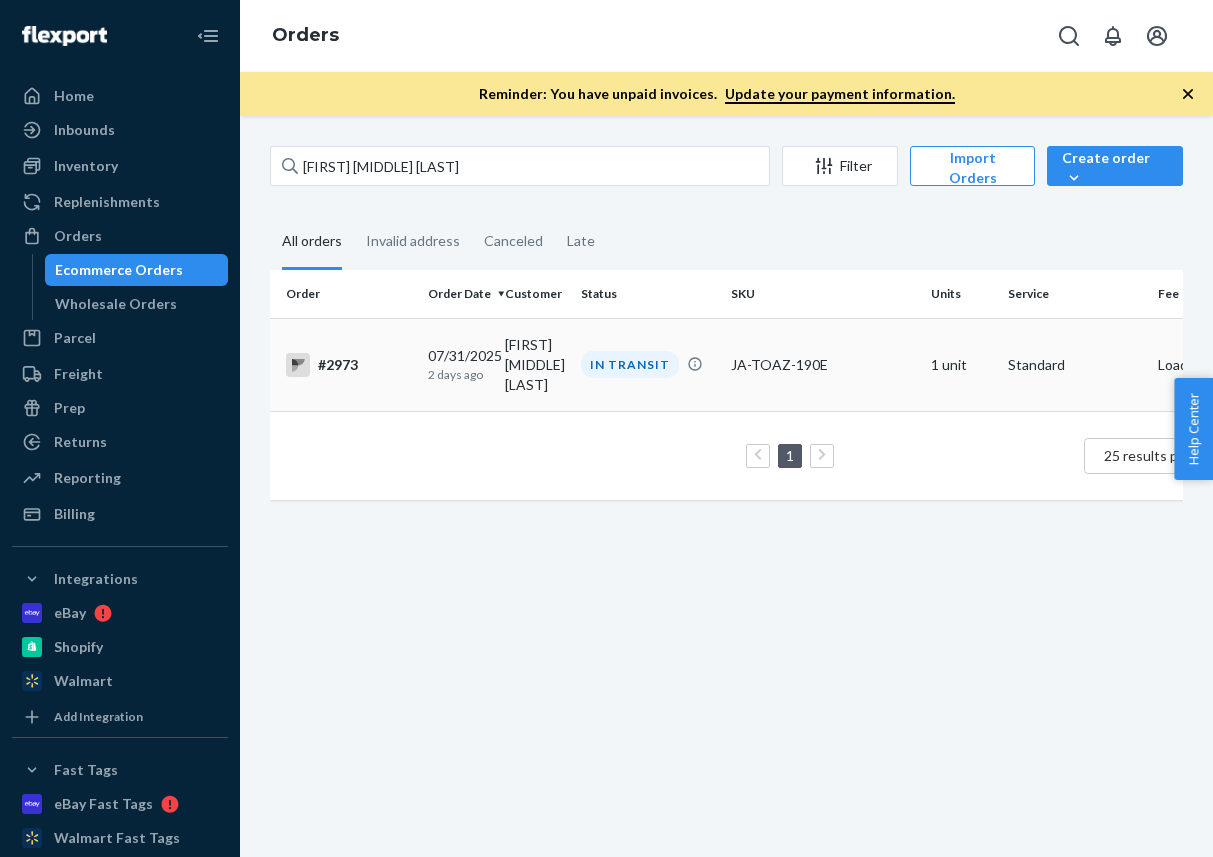 click on "#2973" at bounding box center (349, 365) 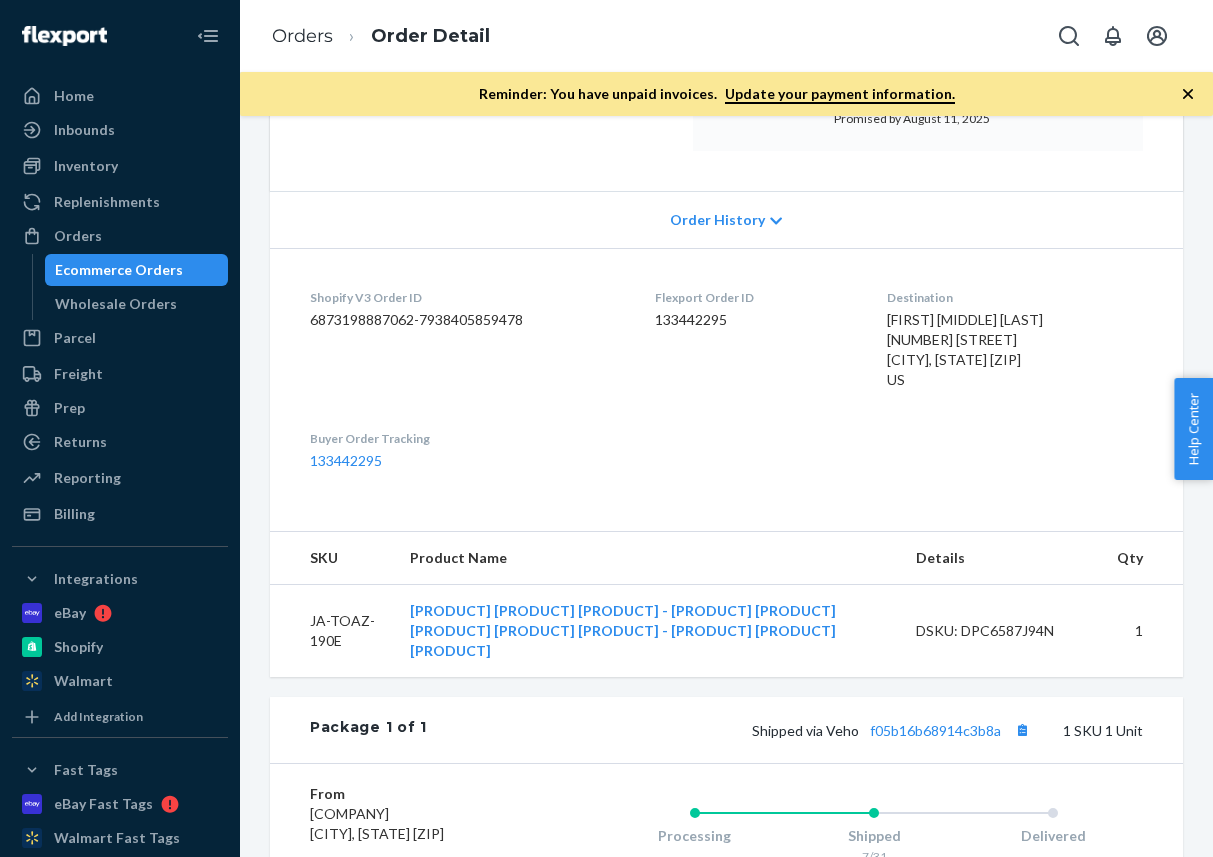 scroll, scrollTop: 427, scrollLeft: 0, axis: vertical 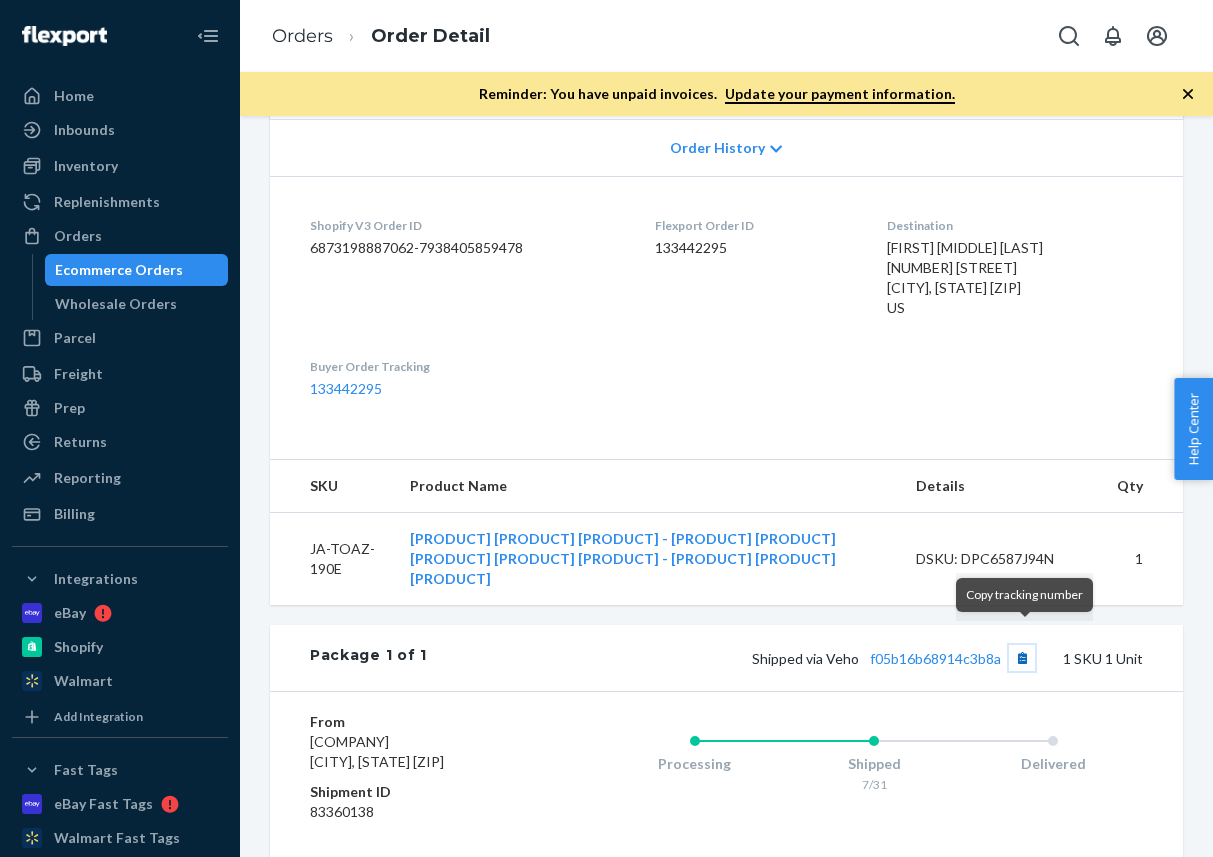 click at bounding box center [1022, 658] 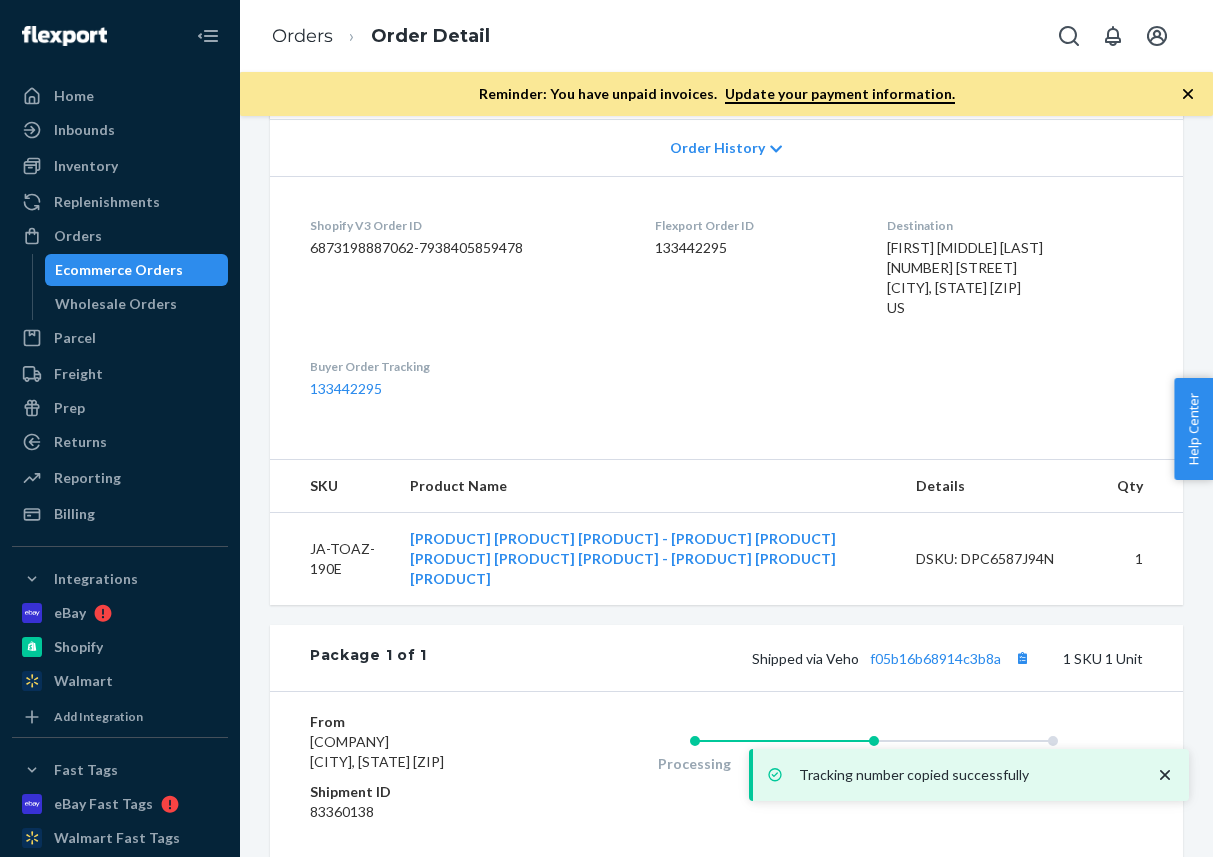 click on "Orders" at bounding box center (302, 37) 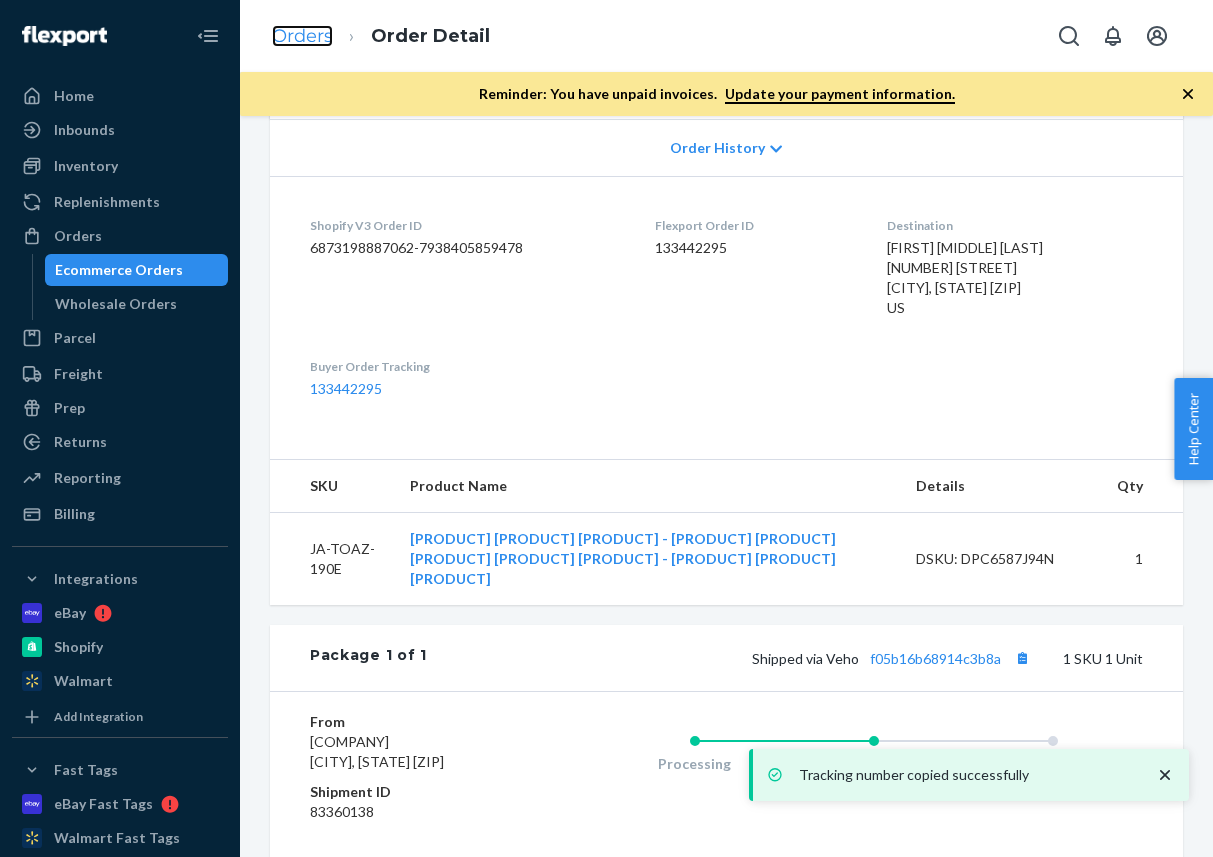 click on "Orders" at bounding box center [302, 36] 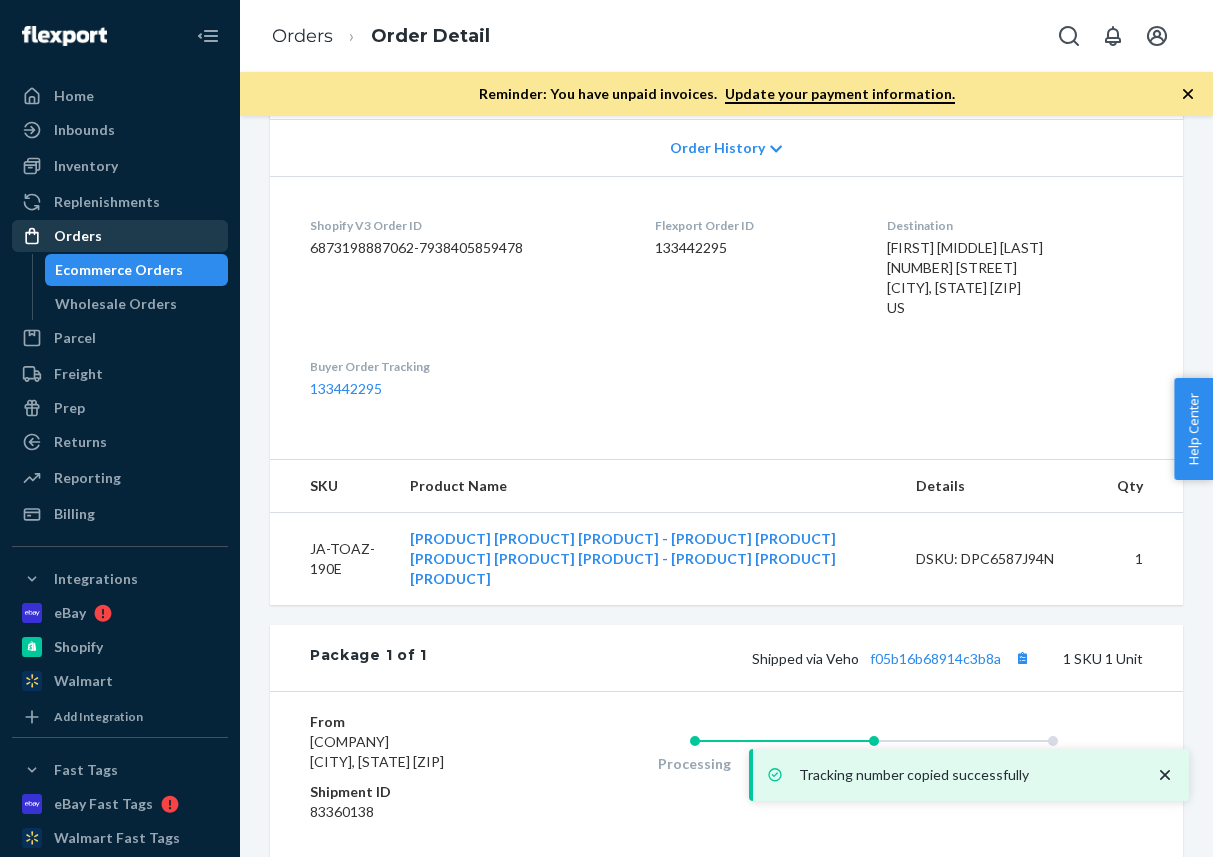scroll, scrollTop: 0, scrollLeft: 0, axis: both 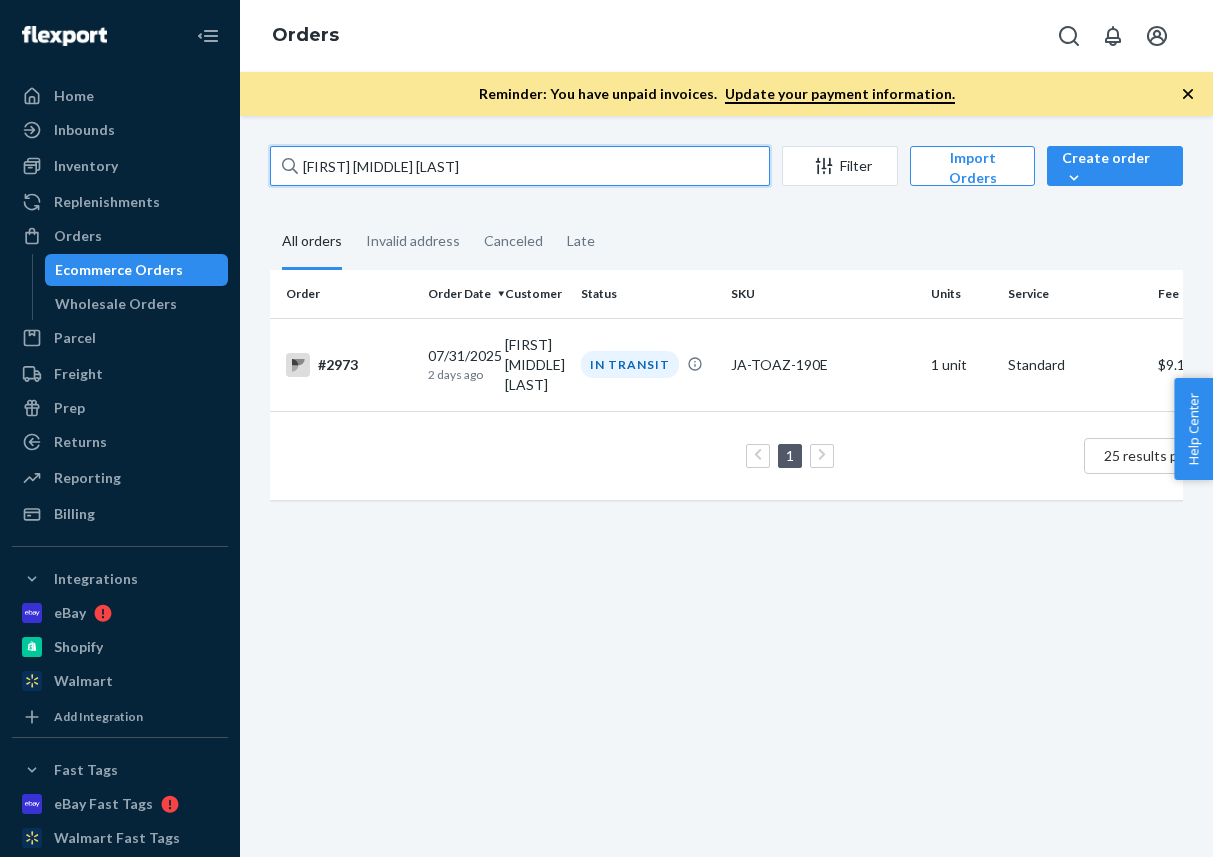 click on "[FIRST] [MIDDLE] [LAST]" at bounding box center (520, 166) 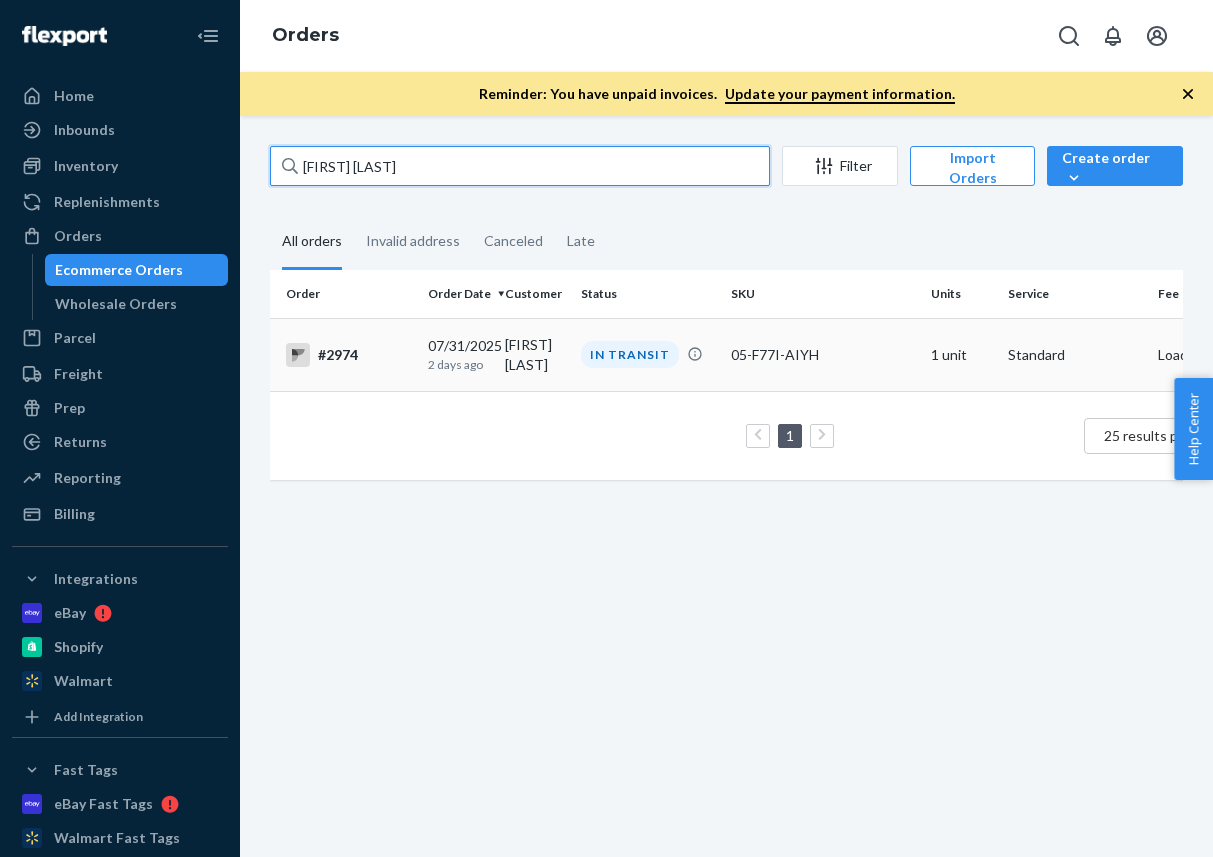 type on "[FIRST] [LAST]" 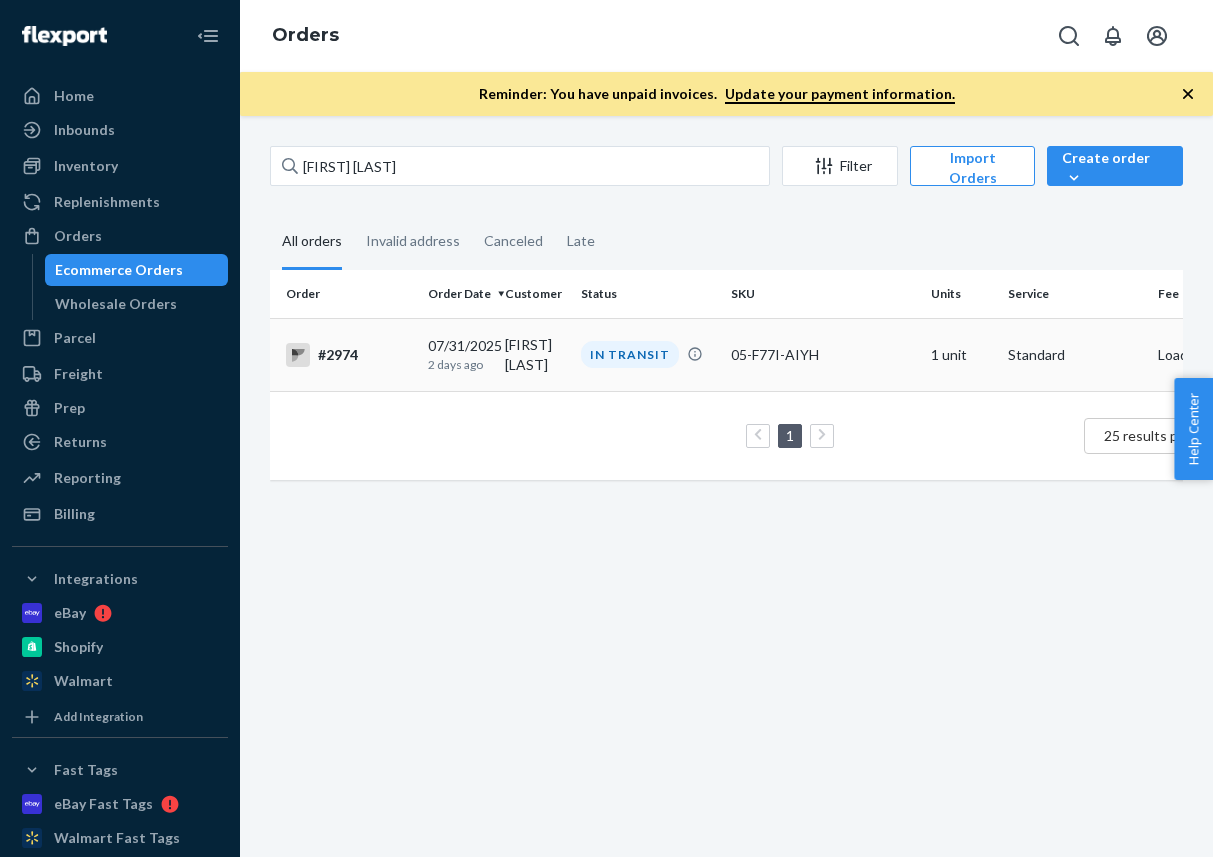 click on "#2974" at bounding box center (349, 355) 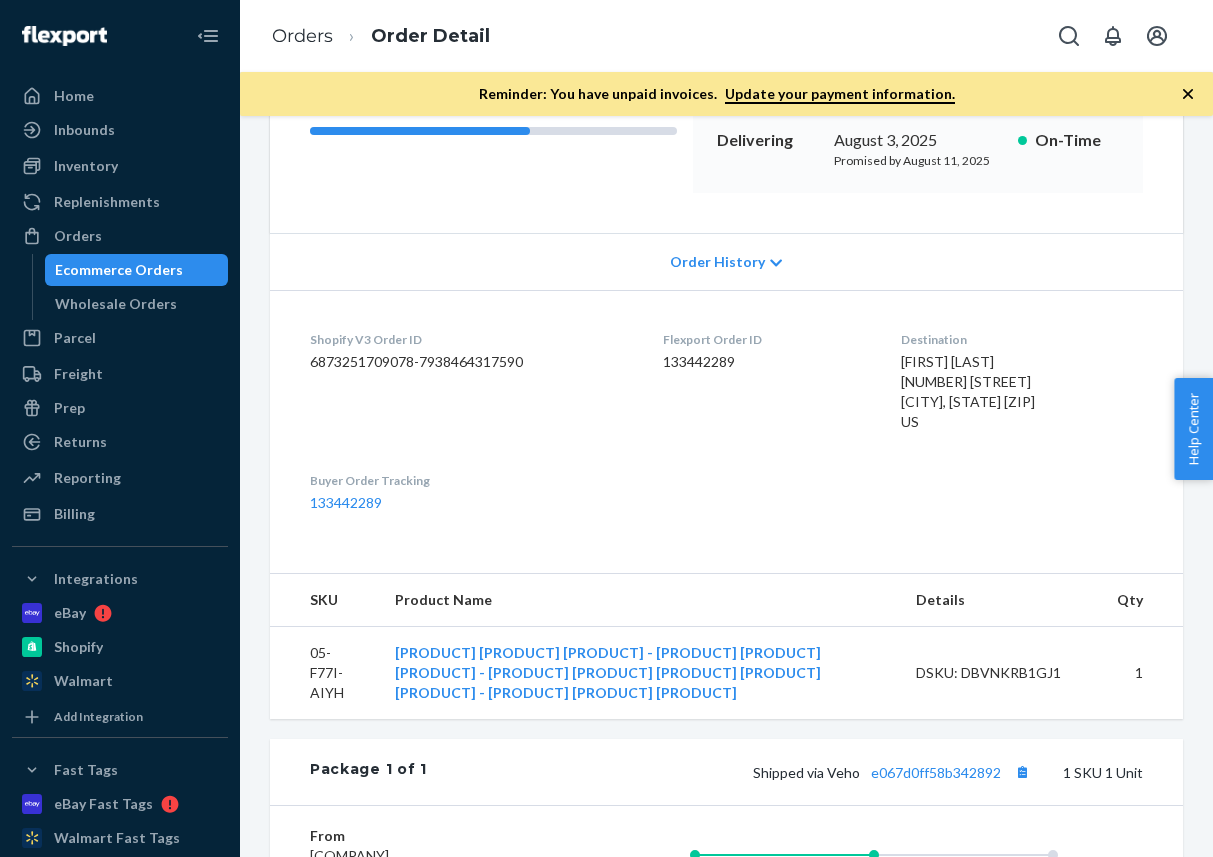 scroll, scrollTop: 360, scrollLeft: 0, axis: vertical 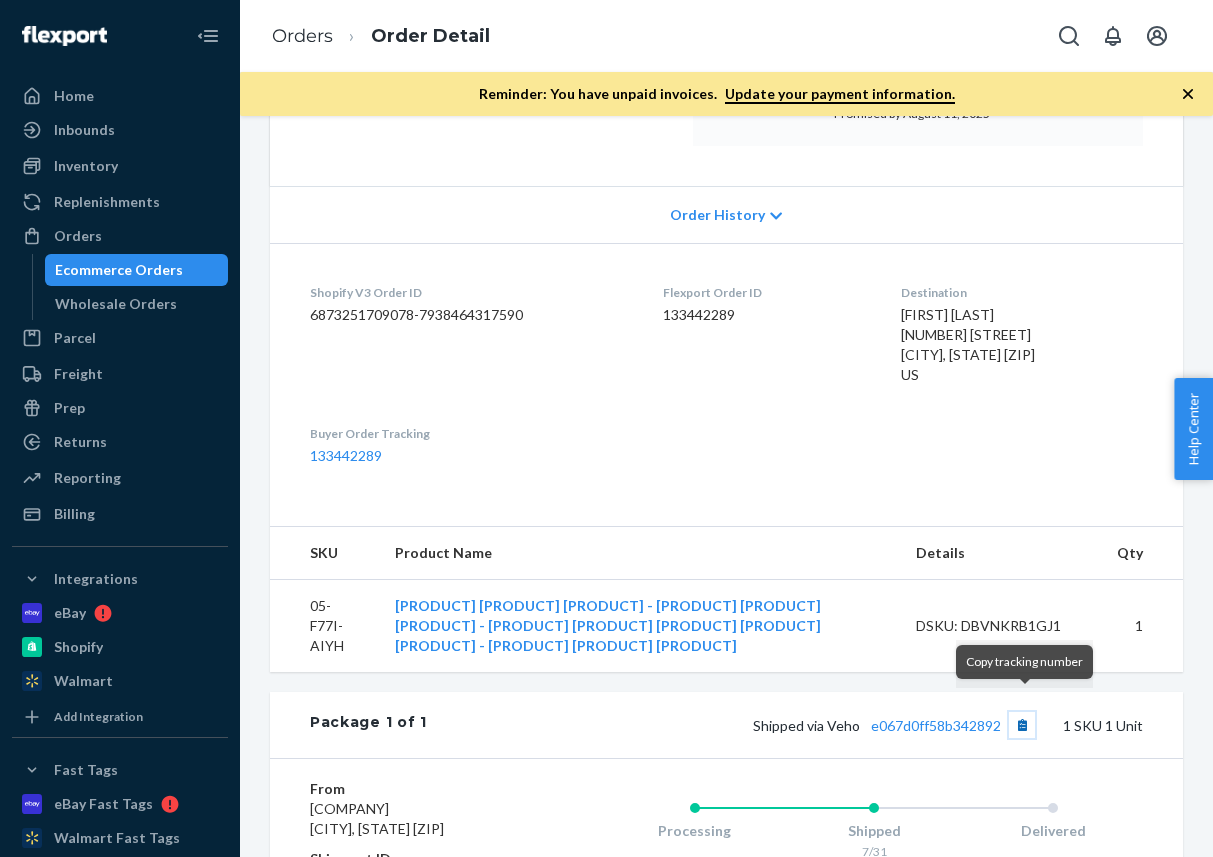 click at bounding box center [1022, 725] 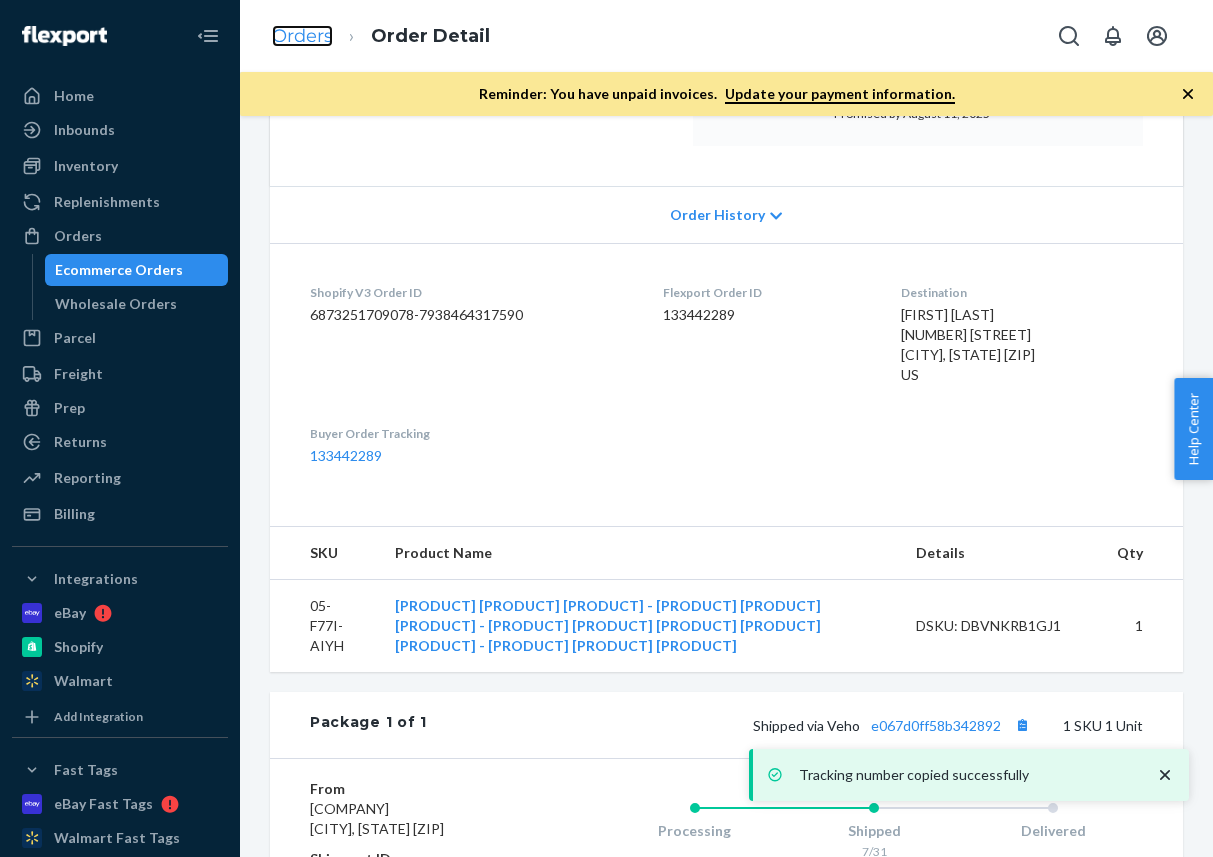 click on "Orders" at bounding box center (302, 36) 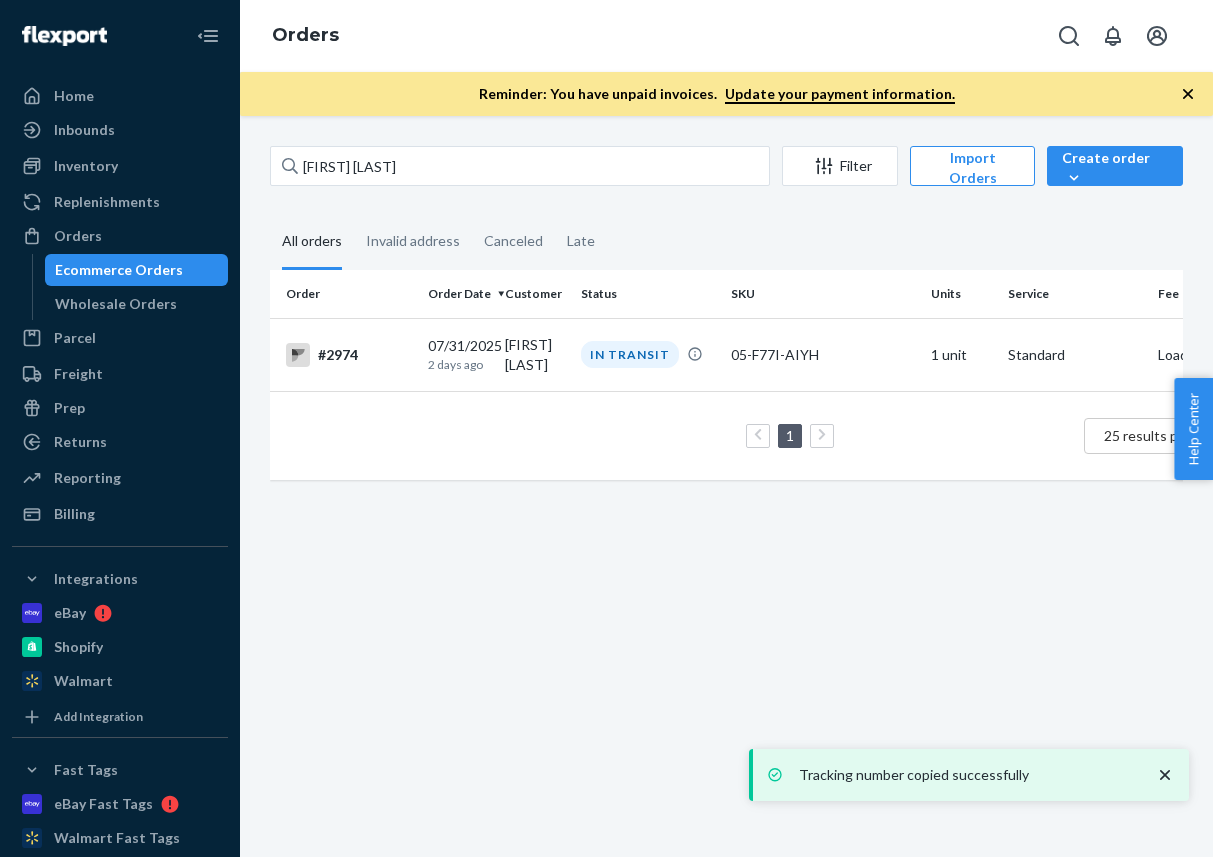 scroll, scrollTop: 0, scrollLeft: 0, axis: both 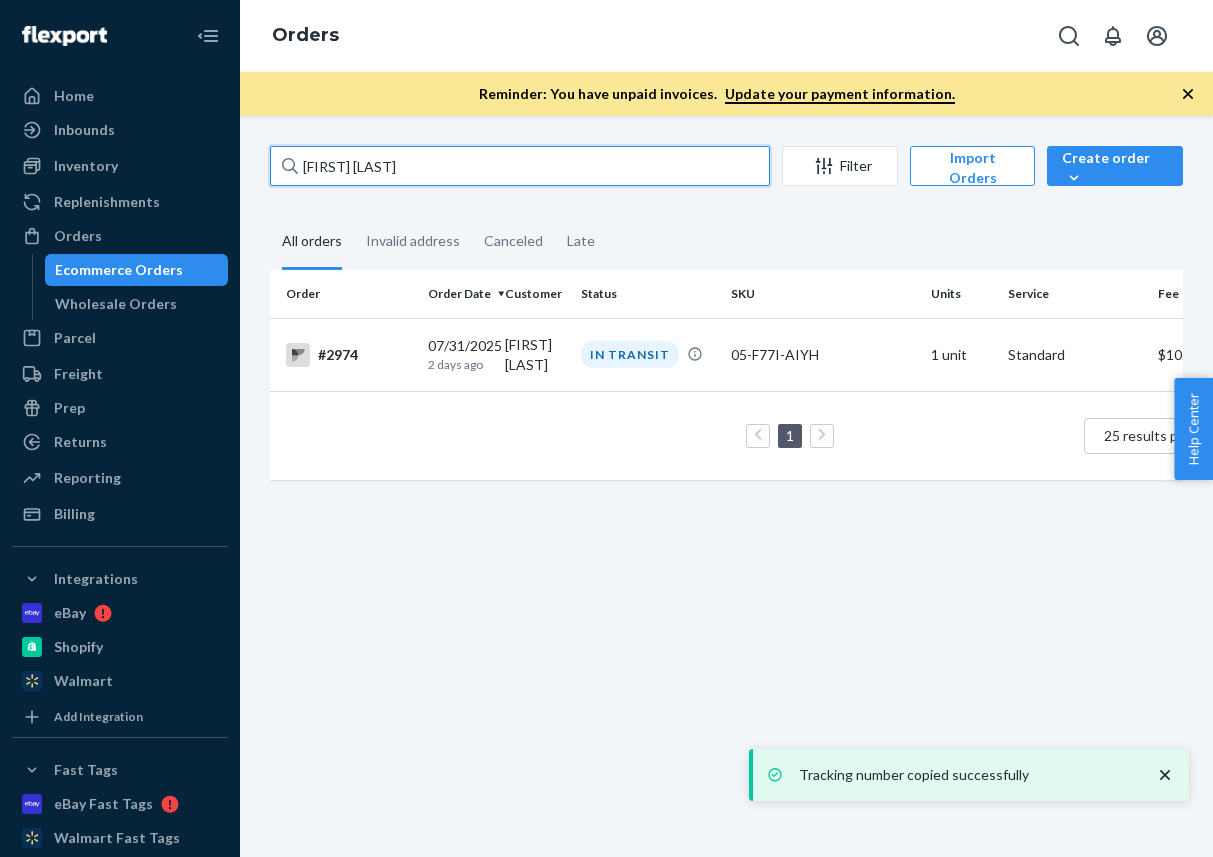 click on "[FIRST] [LAST]" at bounding box center [520, 166] 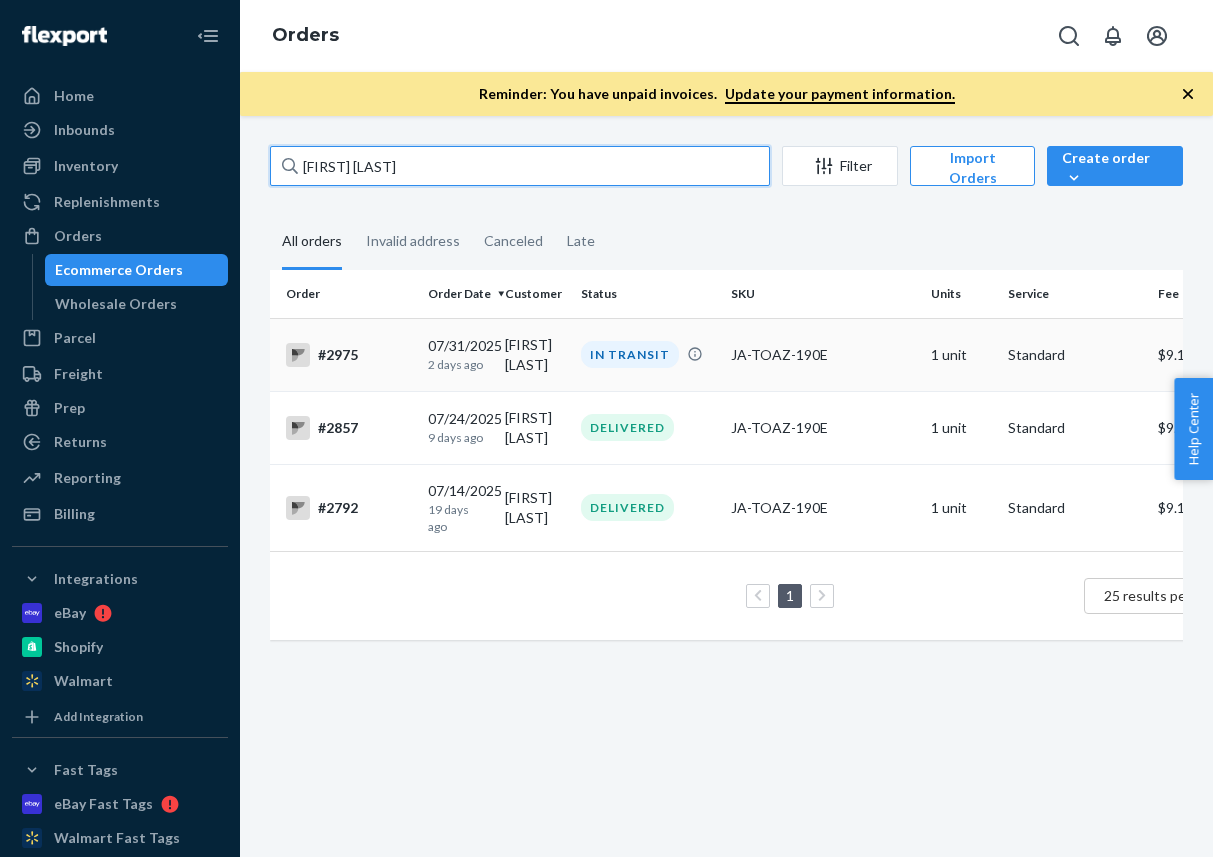 type on "[FIRST] [LAST]" 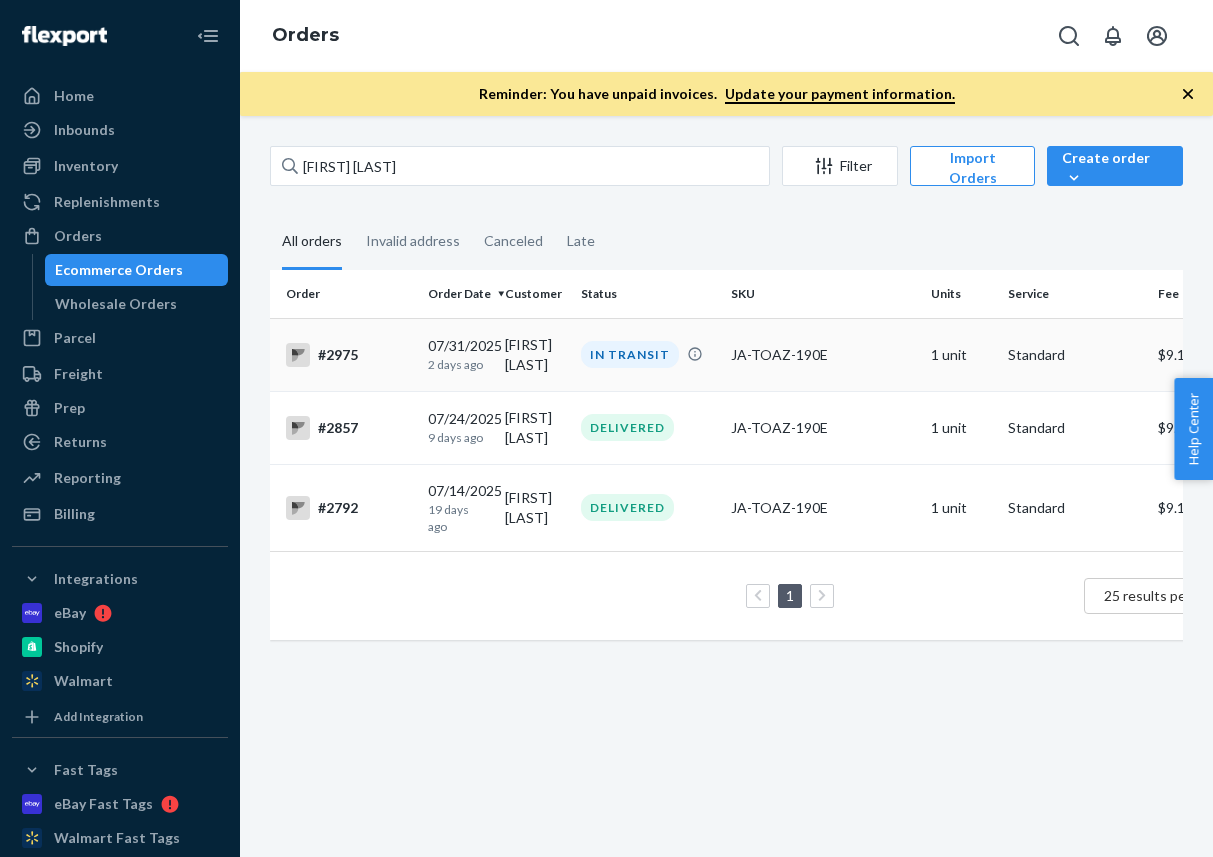 click on "#2975" at bounding box center [349, 355] 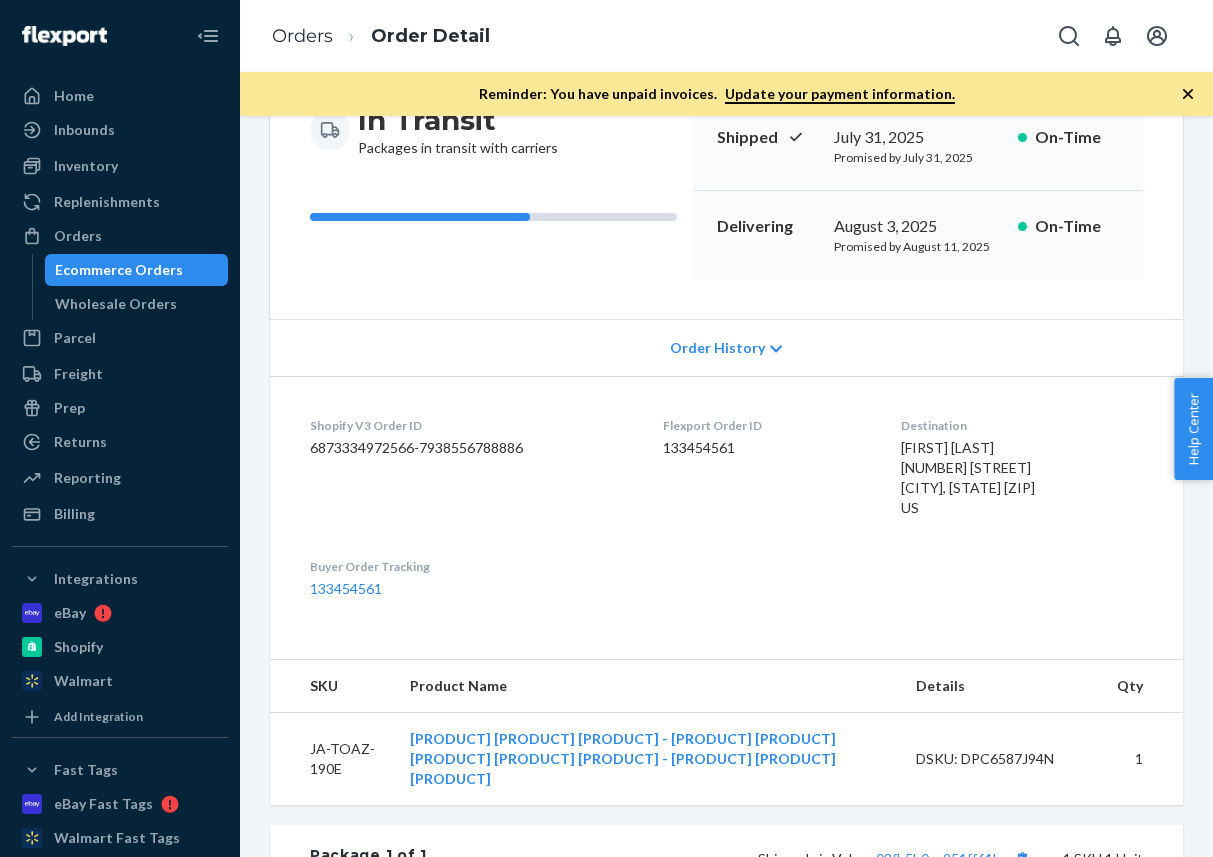 scroll, scrollTop: 384, scrollLeft: 0, axis: vertical 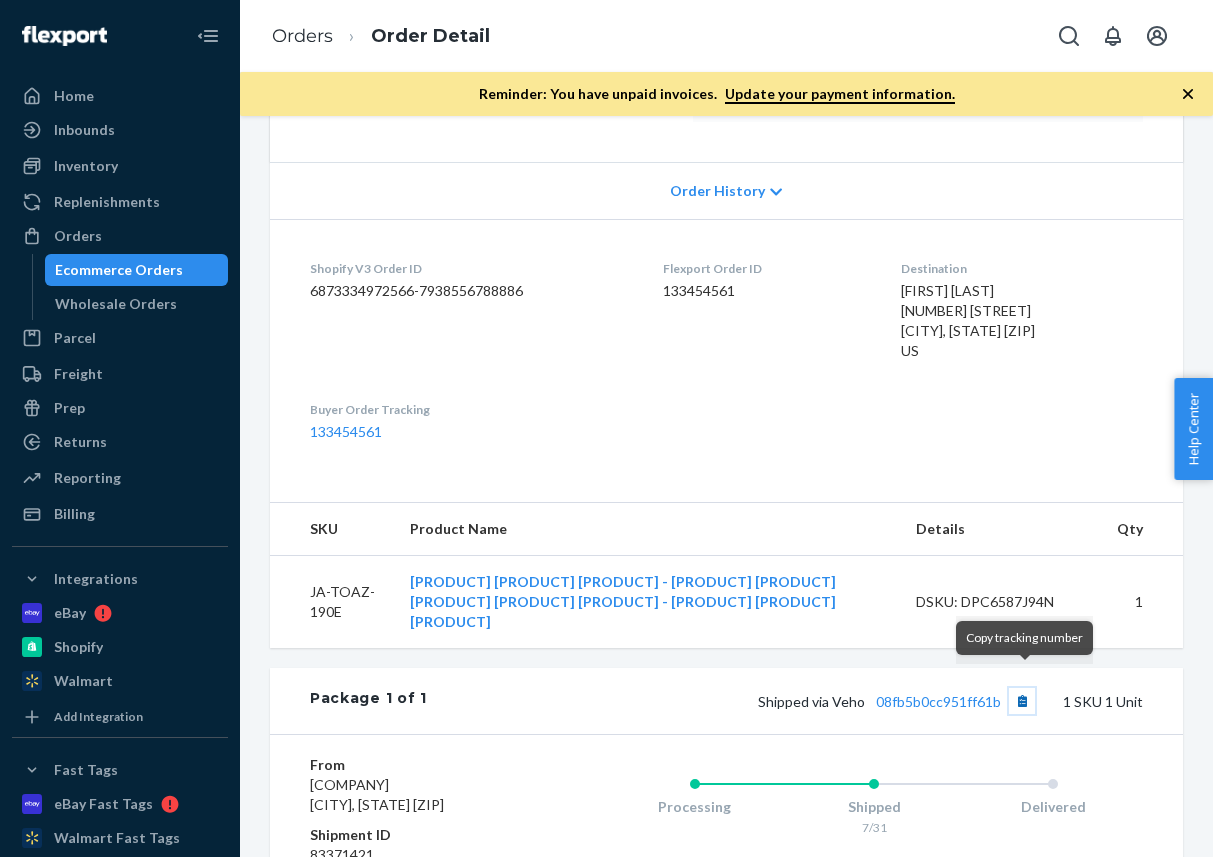 click at bounding box center (1022, 701) 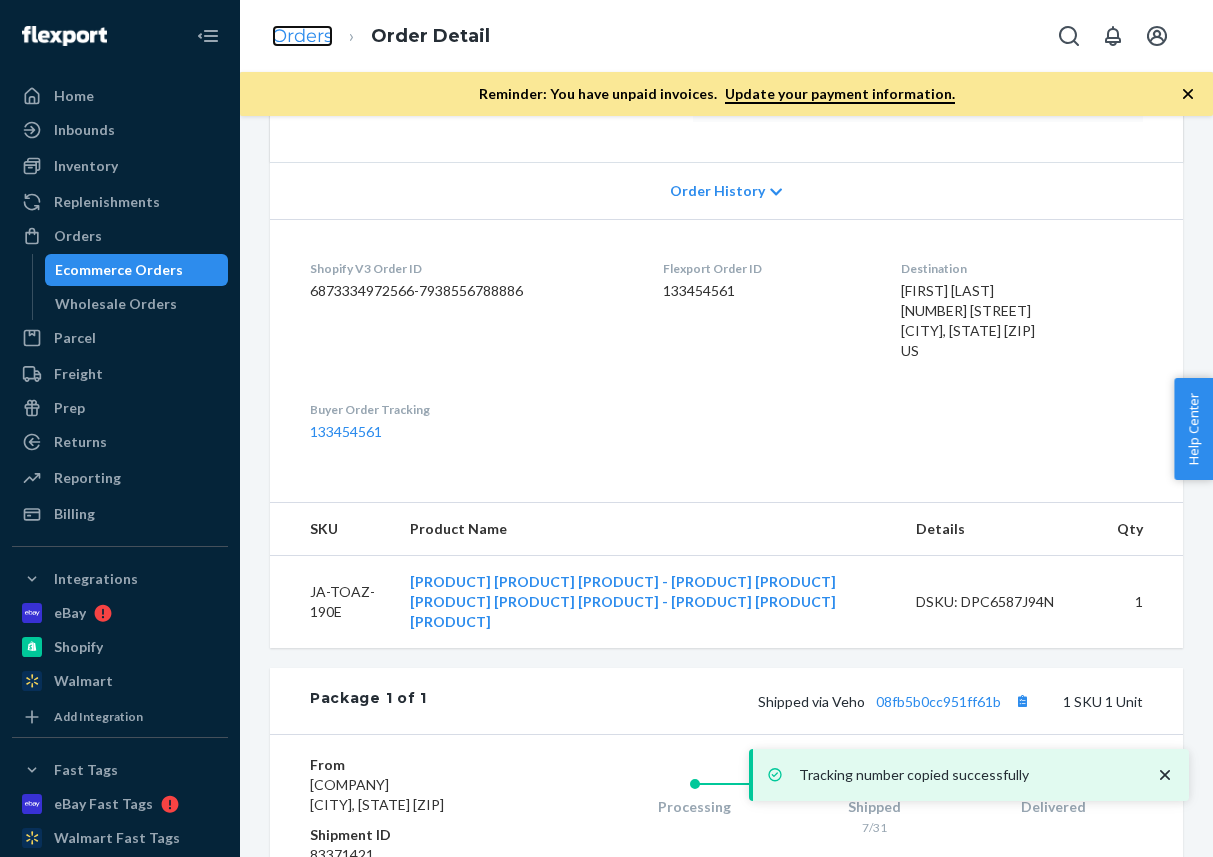 click on "Orders" at bounding box center (302, 36) 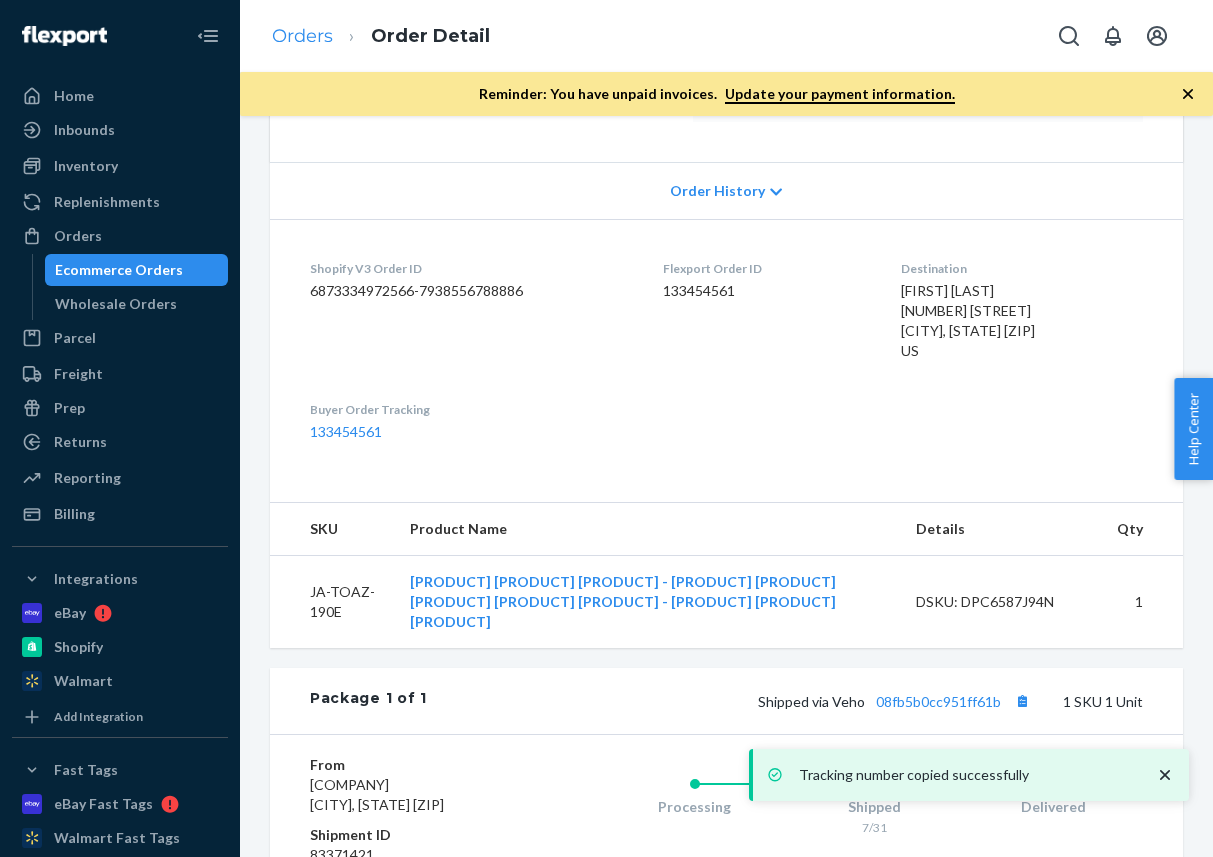 scroll, scrollTop: 0, scrollLeft: 0, axis: both 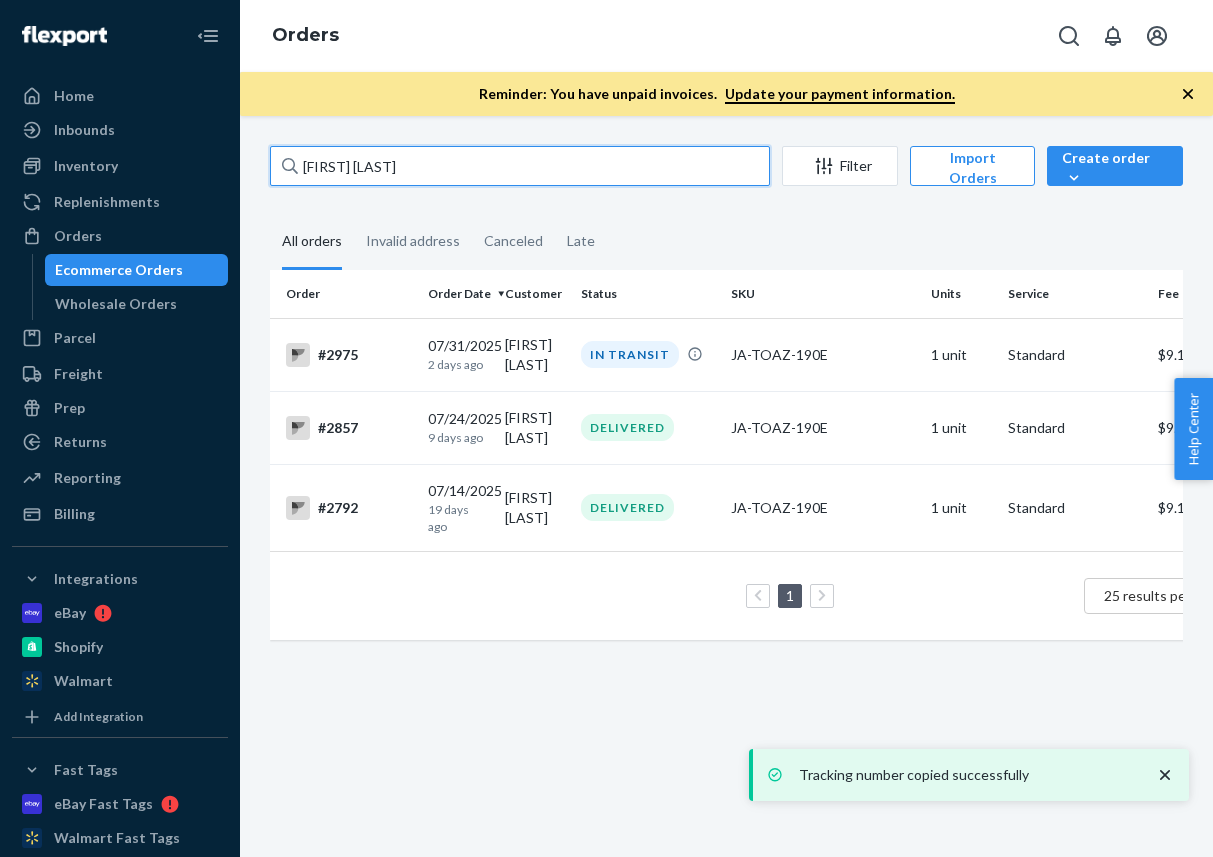 click on "[FIRST] [LAST]" at bounding box center (520, 166) 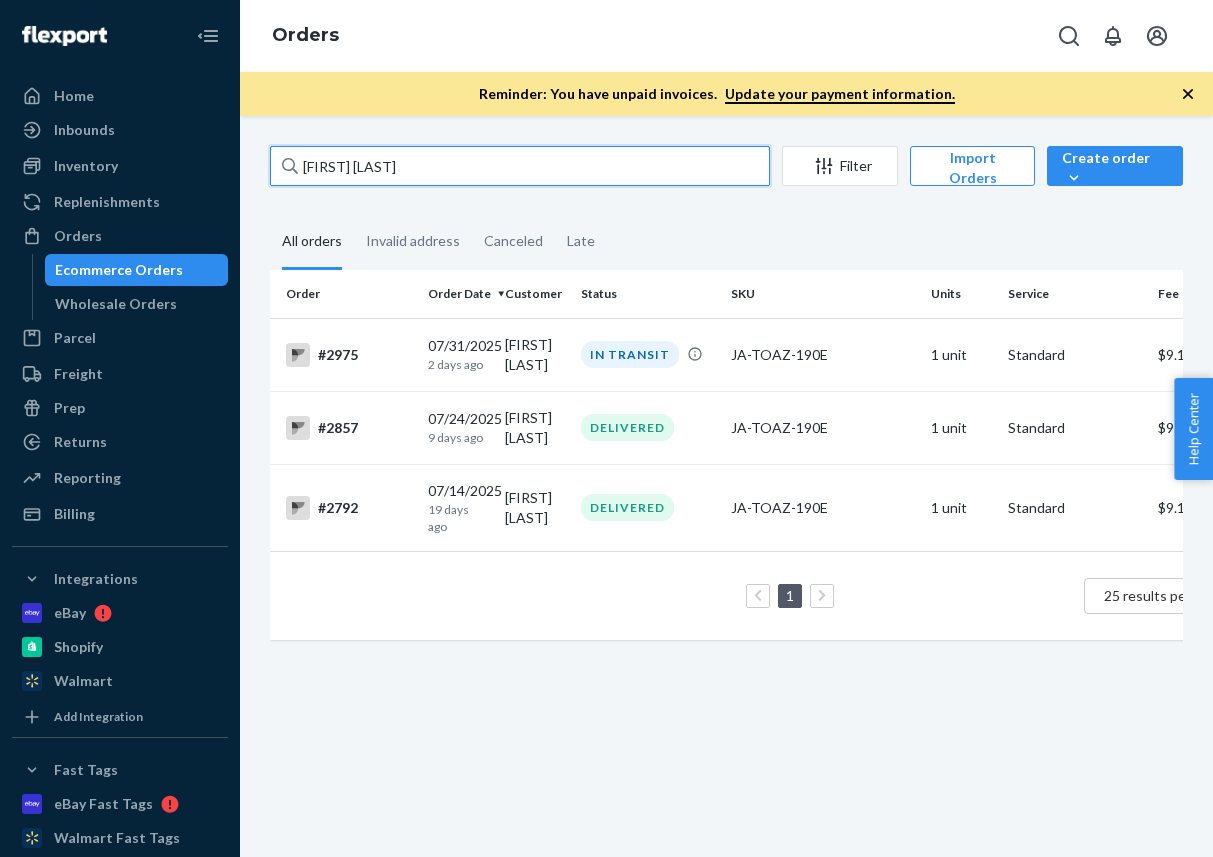 paste on "[FIRST] [LAST]" 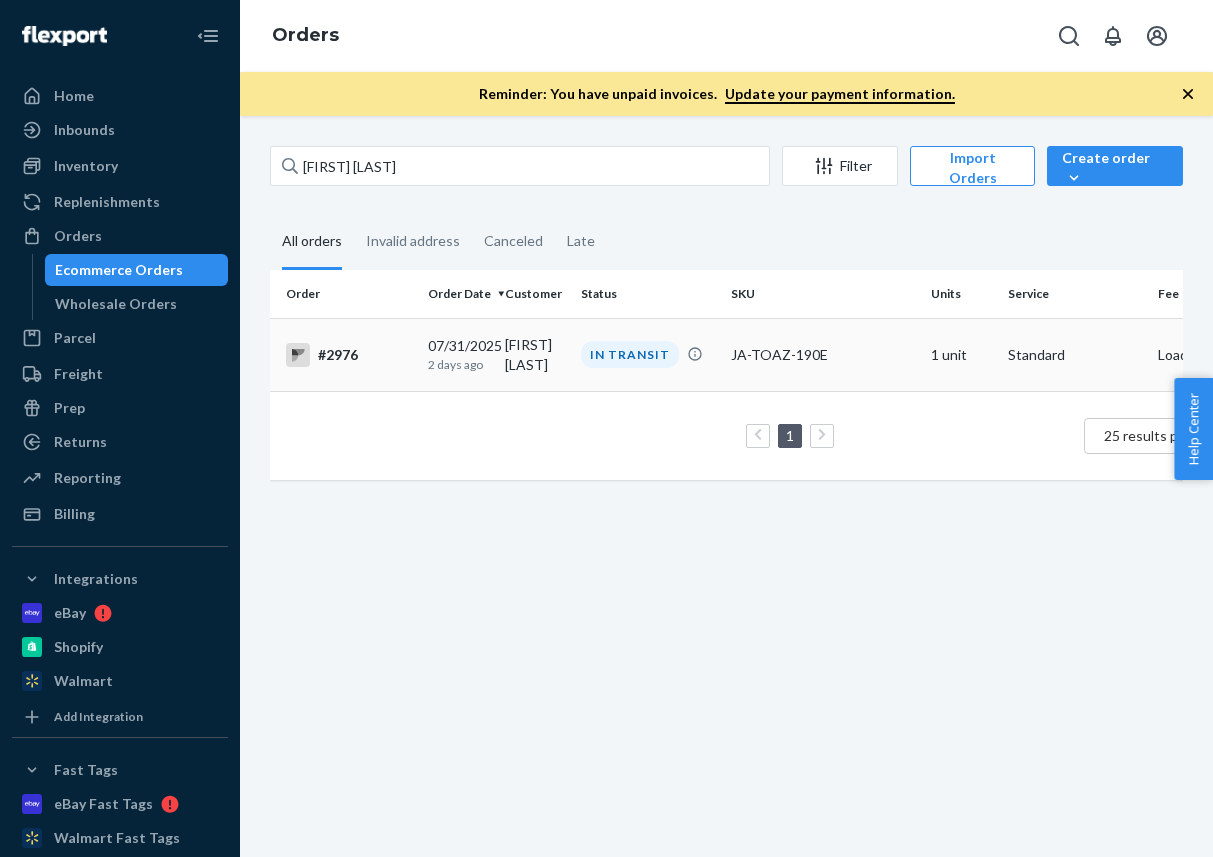 click on "#2976" at bounding box center (349, 355) 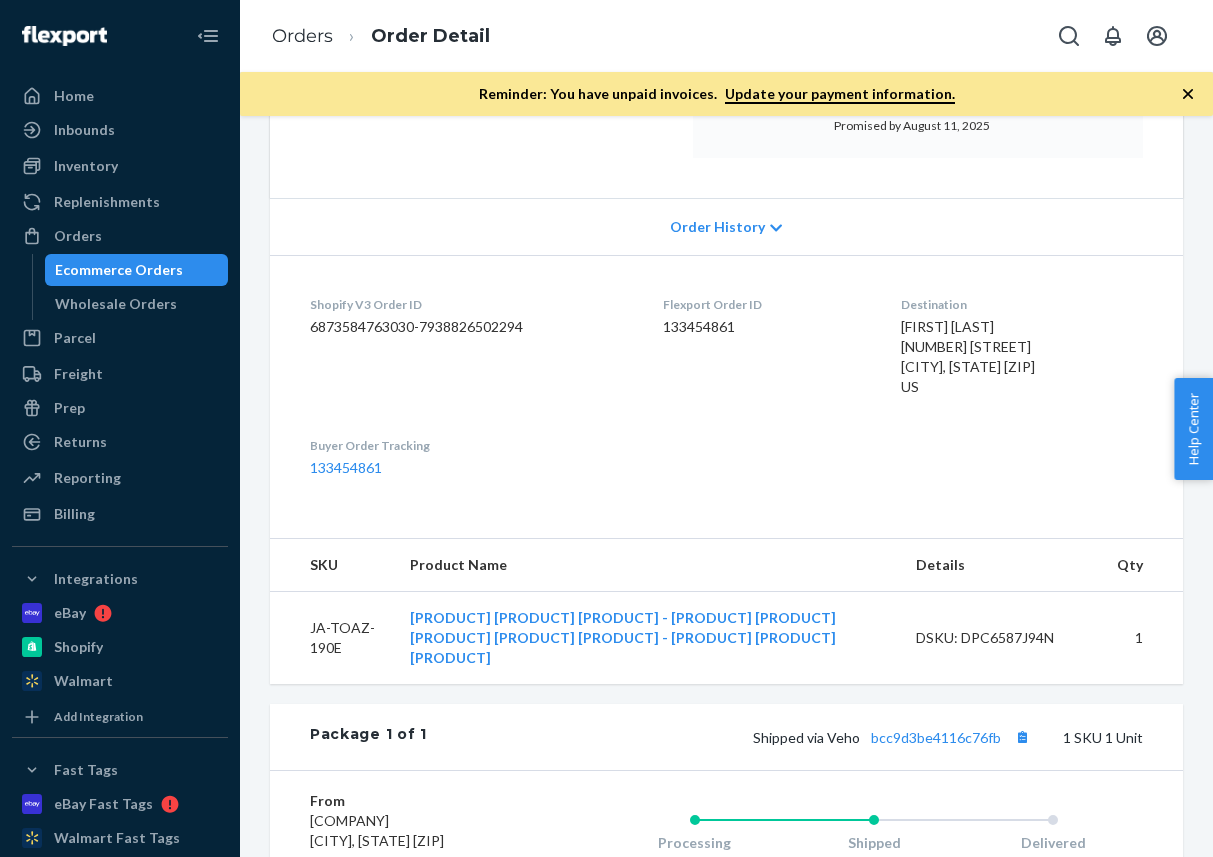 scroll, scrollTop: 535, scrollLeft: 0, axis: vertical 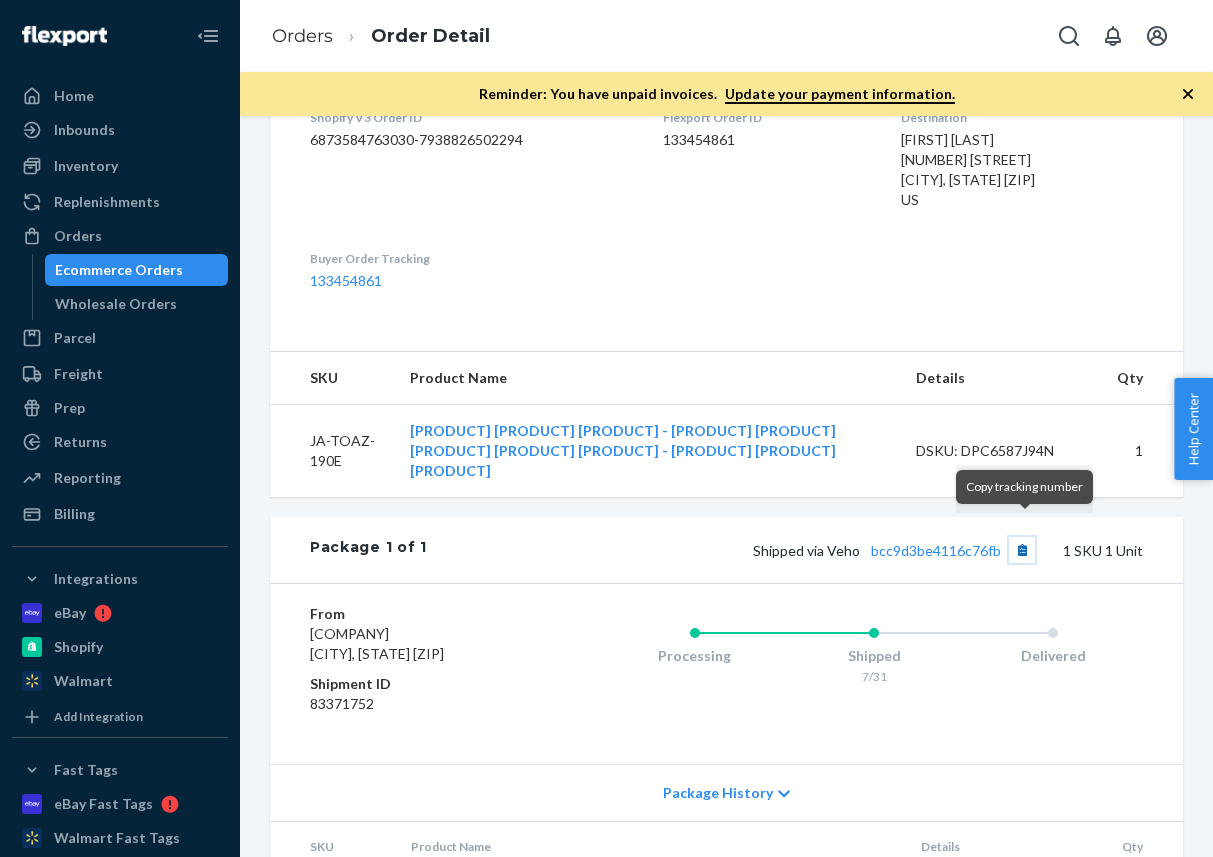 click at bounding box center (1022, 550) 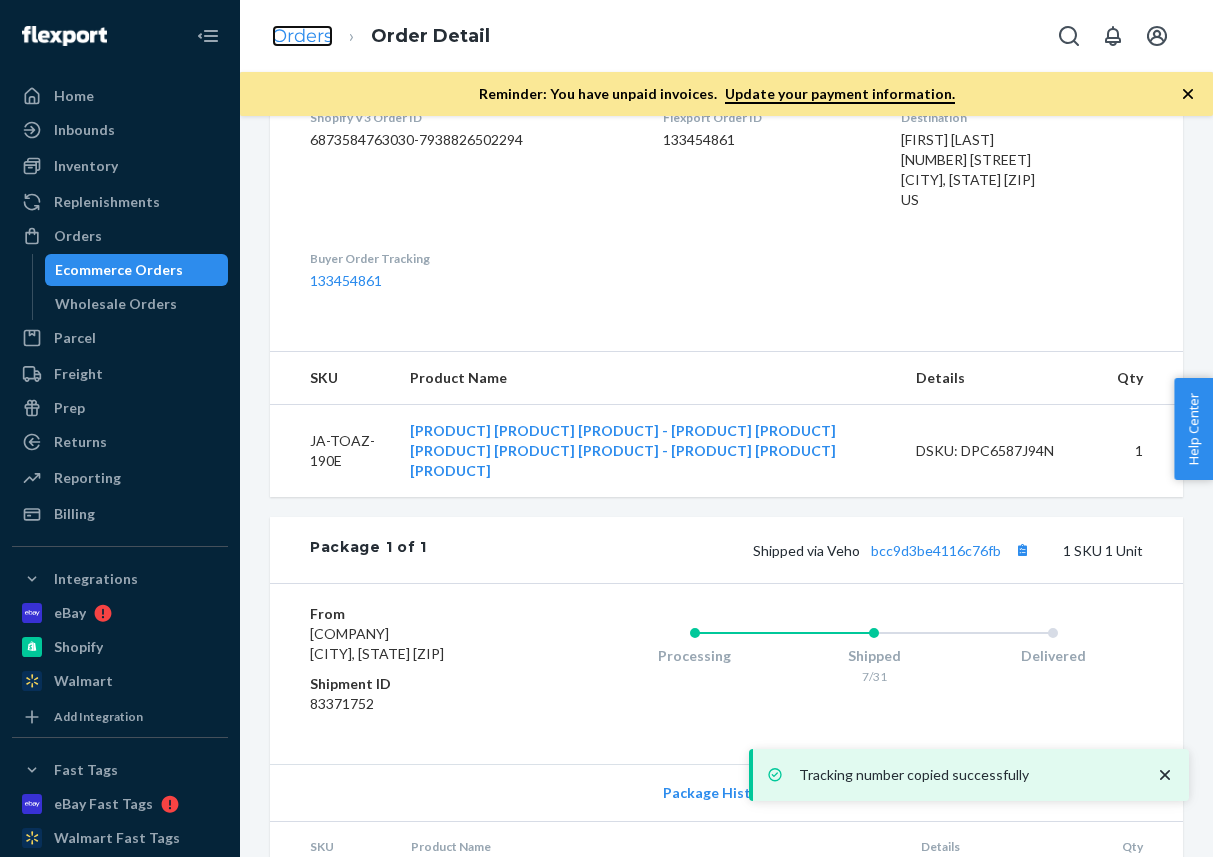 click on "Orders" at bounding box center (302, 36) 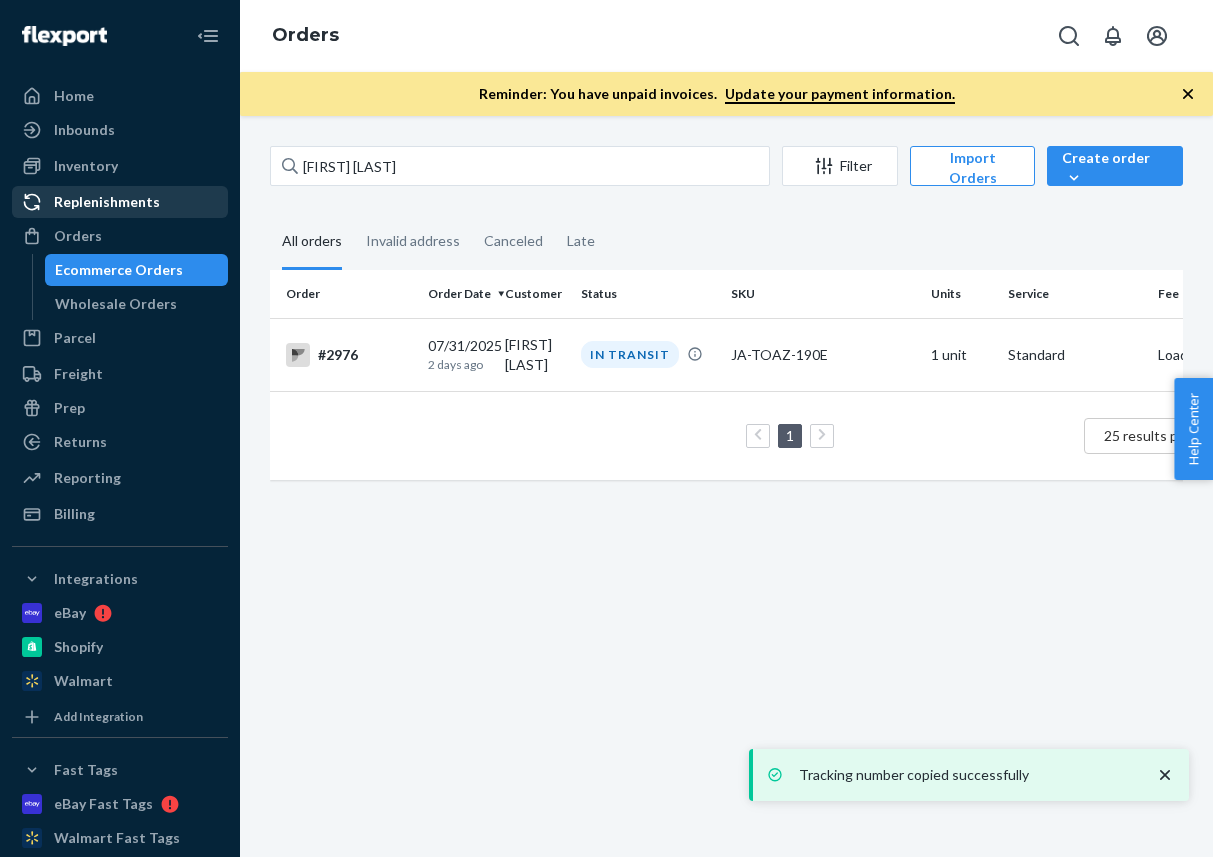 scroll, scrollTop: 0, scrollLeft: 0, axis: both 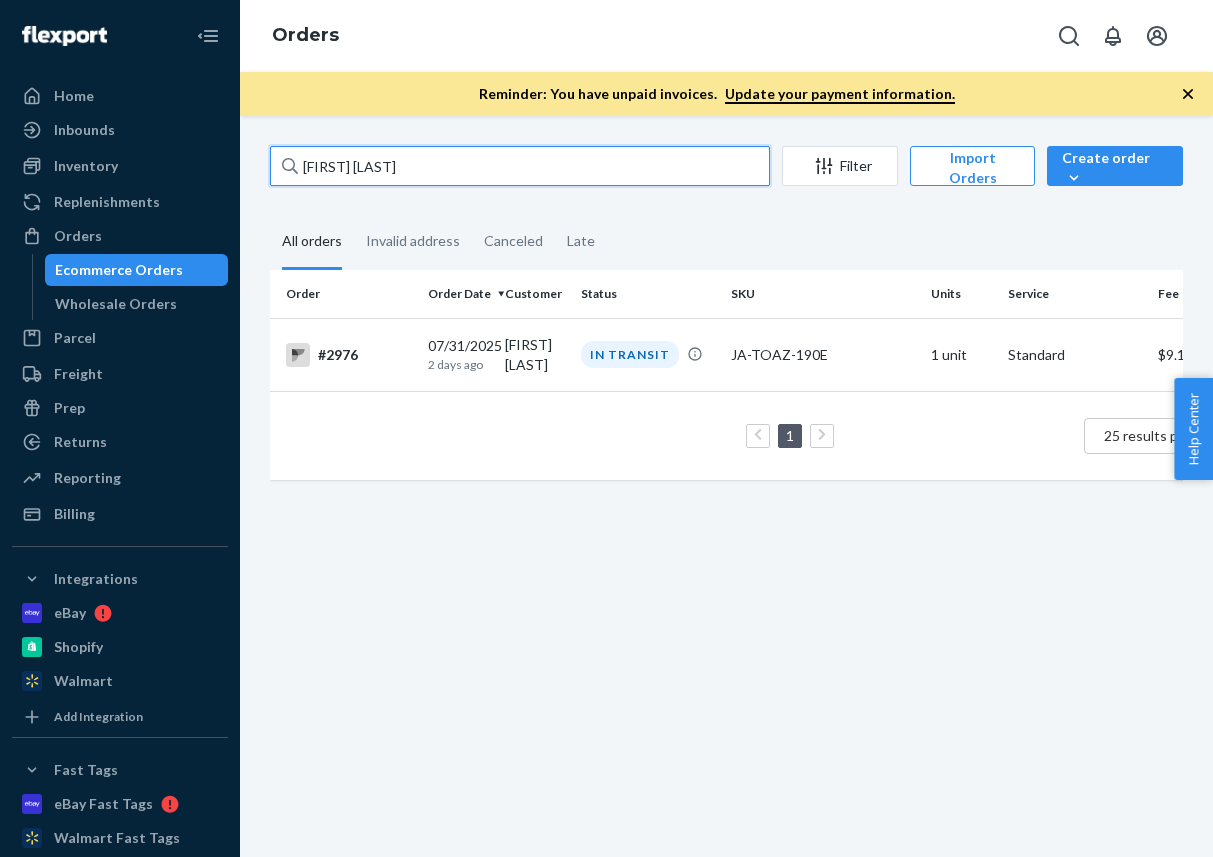 click on "[FIRST] [LAST]" at bounding box center (520, 166) 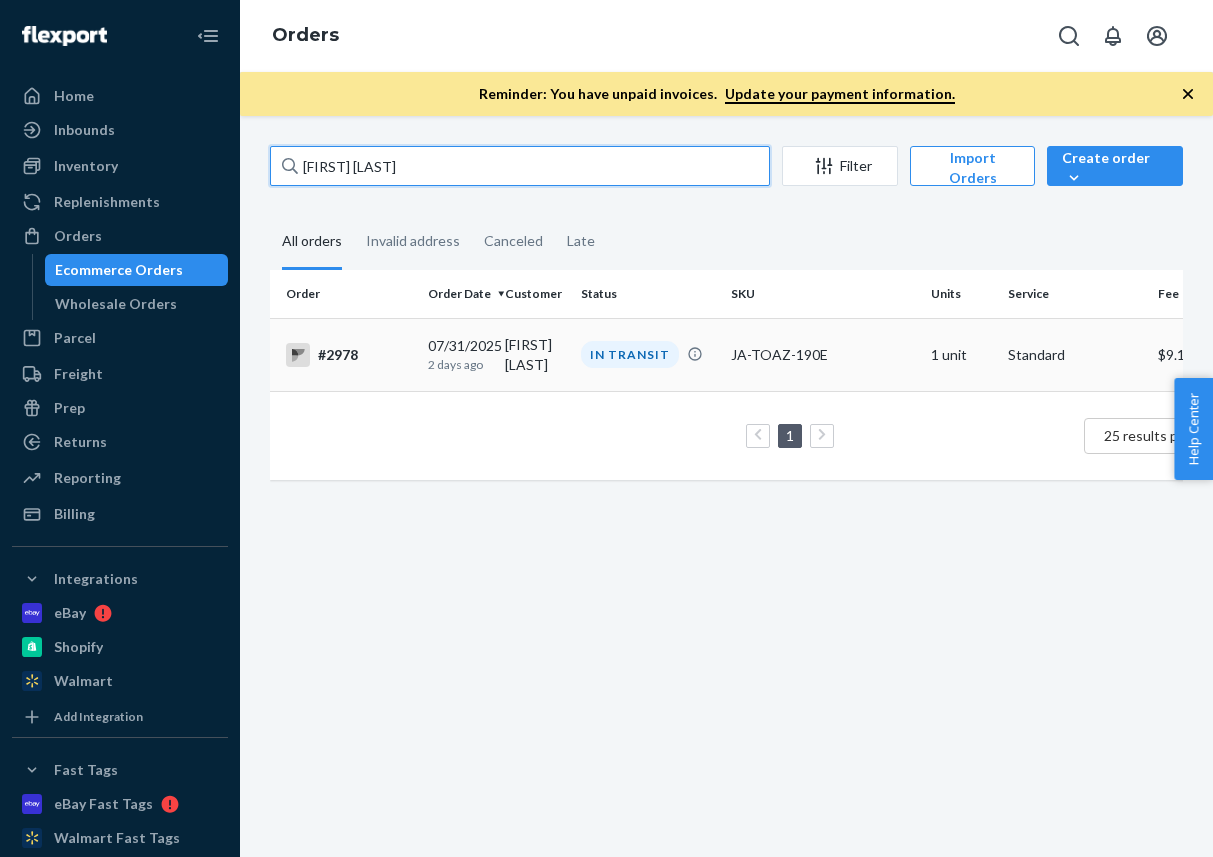 type on "[FIRST] [LAST]" 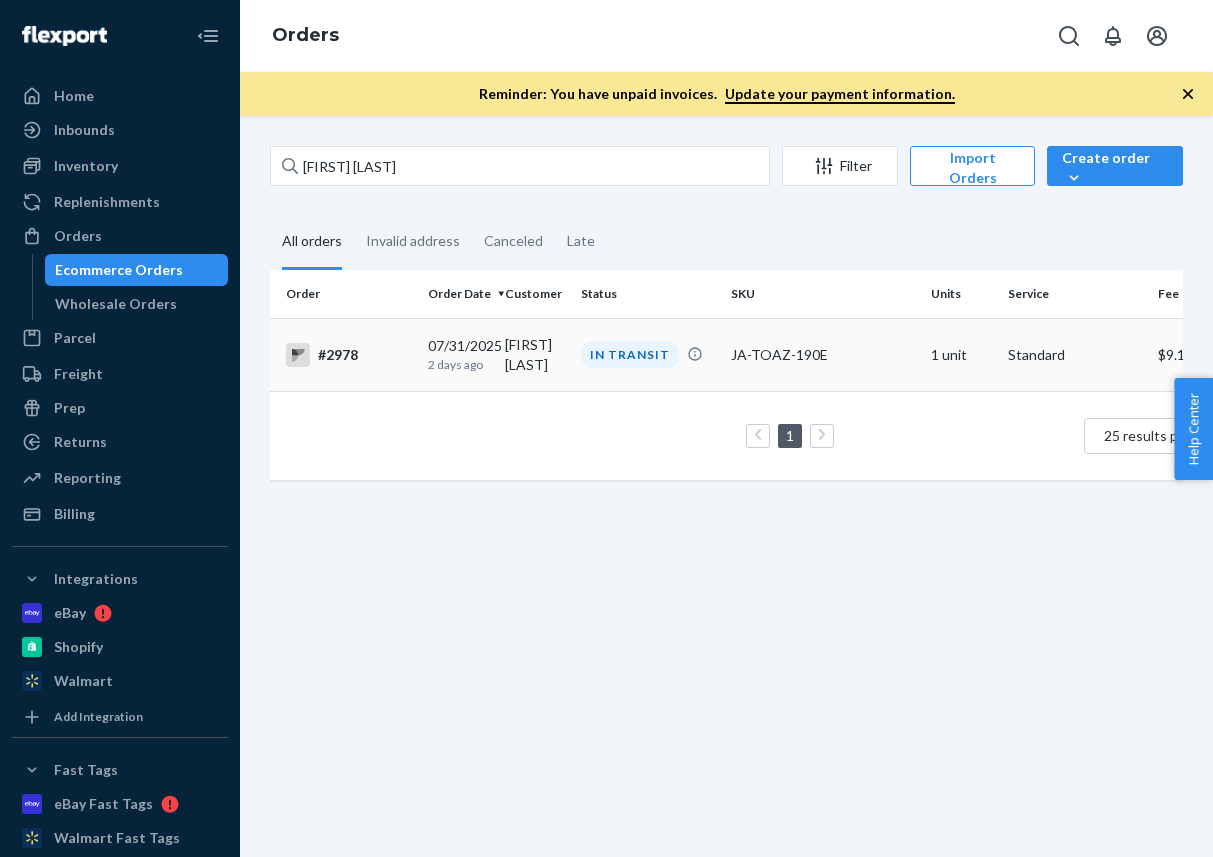 click on "#2978" at bounding box center [349, 355] 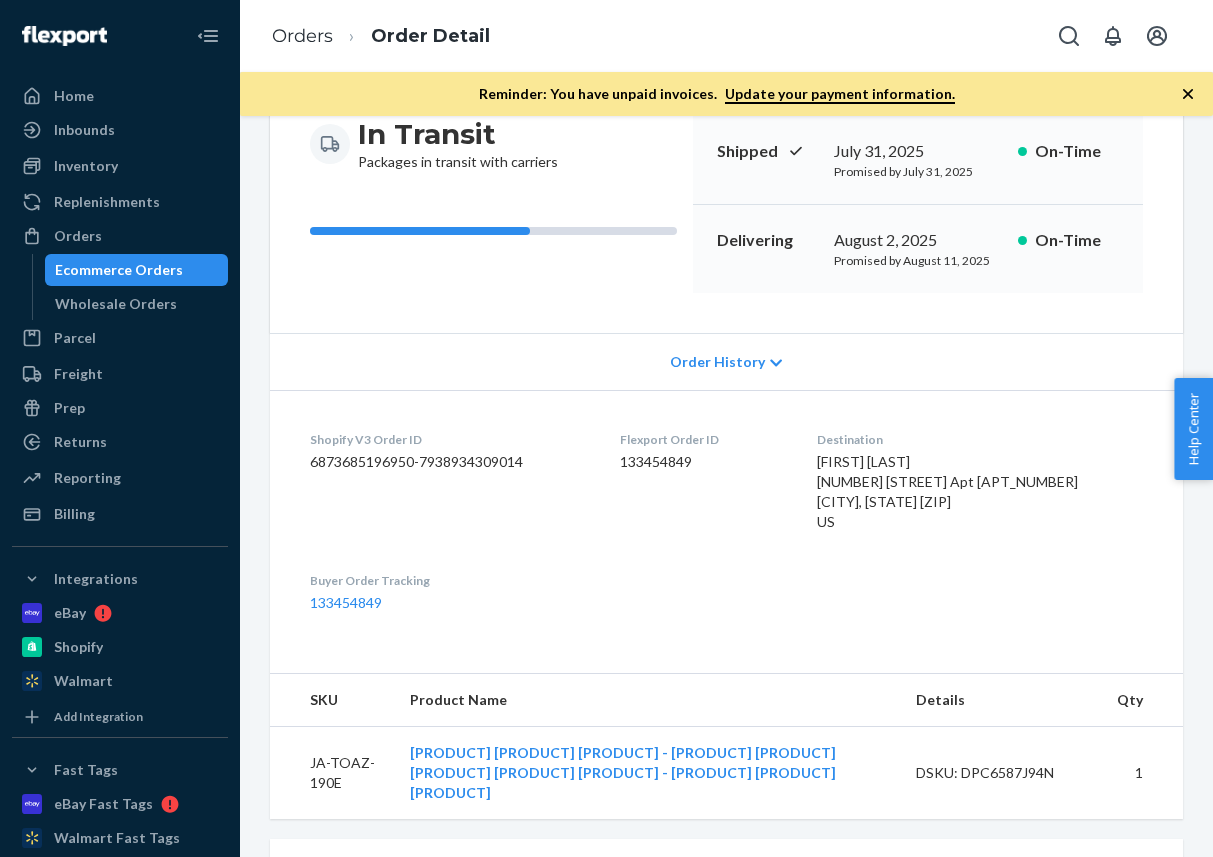 scroll, scrollTop: 251, scrollLeft: 0, axis: vertical 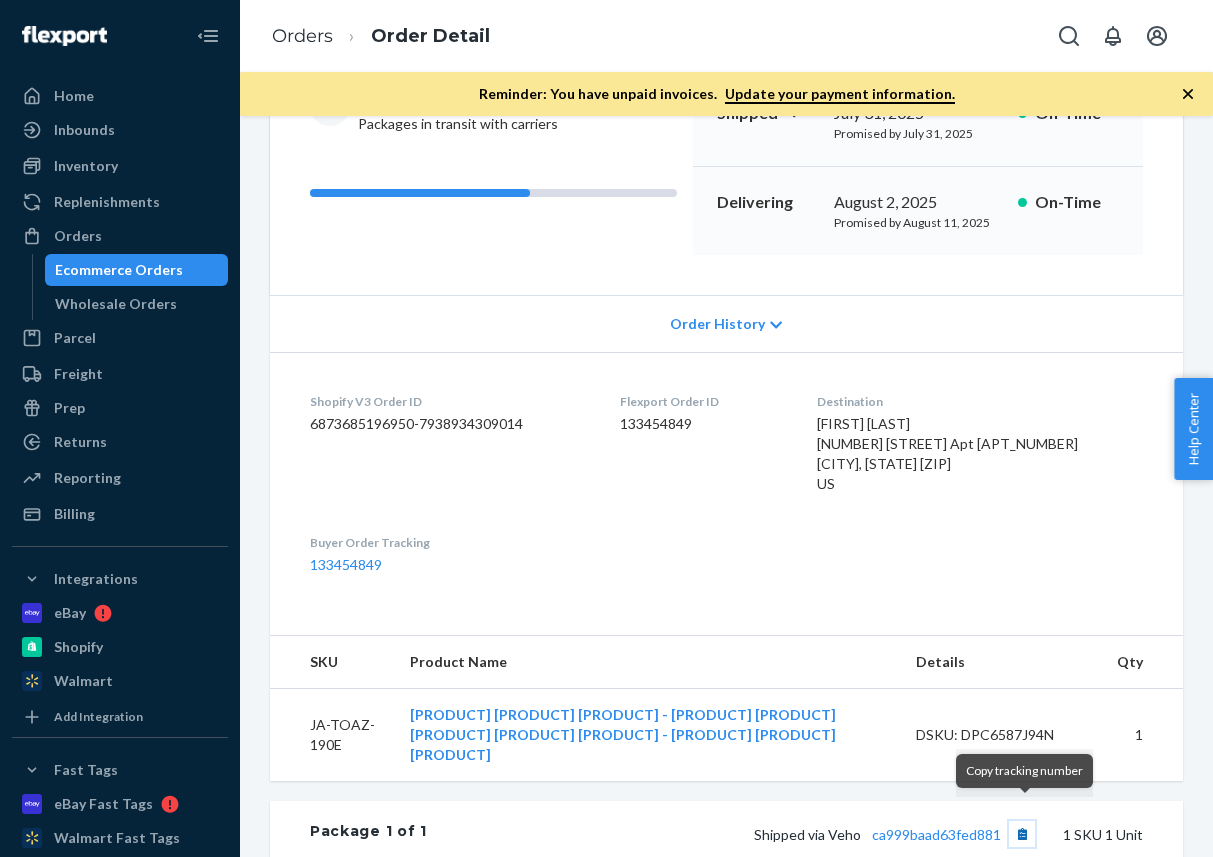 click at bounding box center (1022, 834) 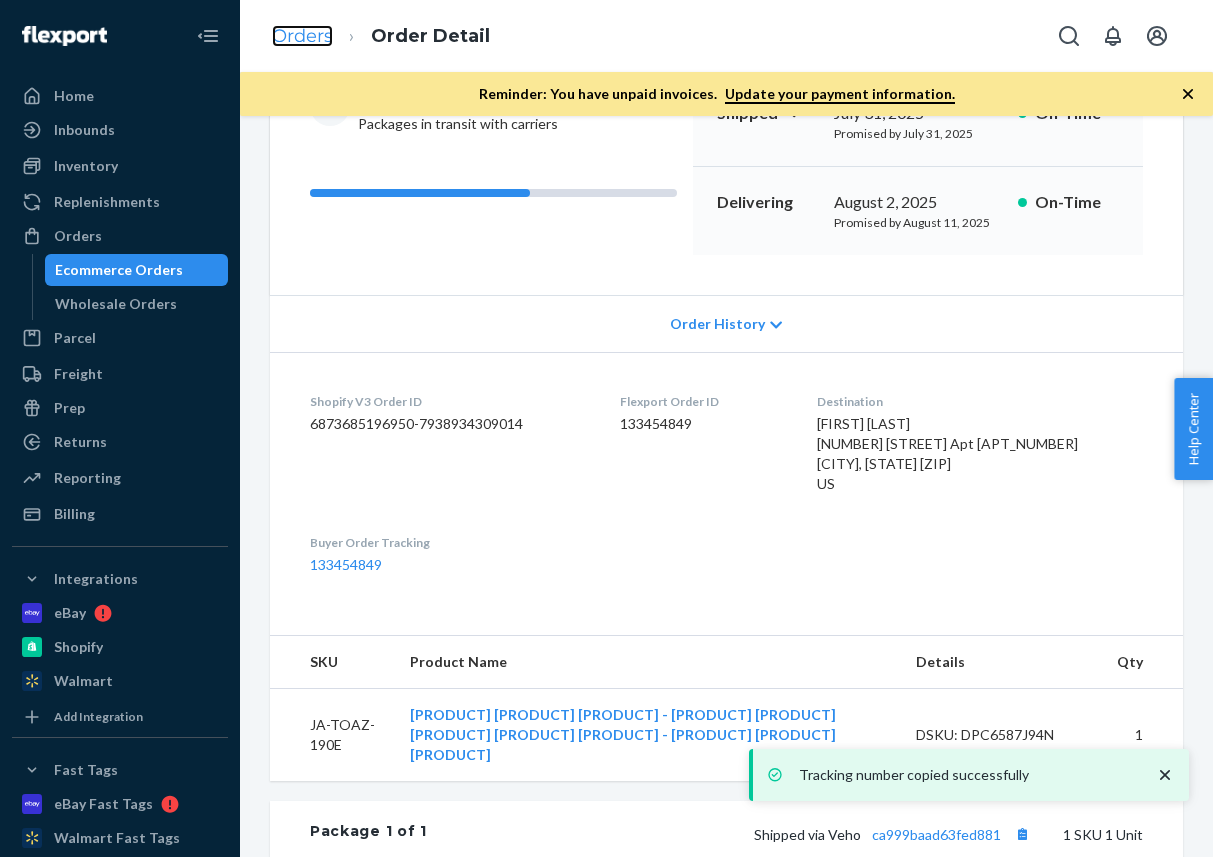 click on "Orders" at bounding box center [302, 36] 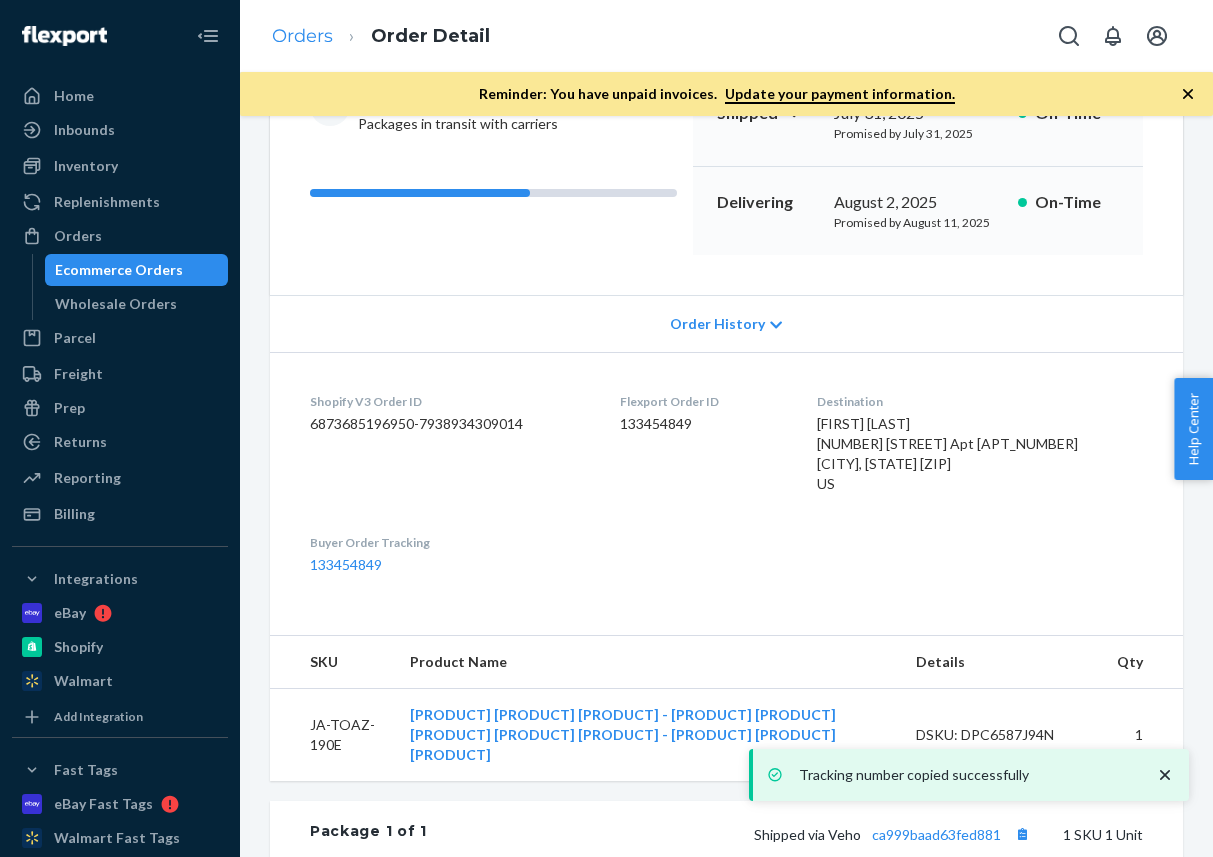 scroll, scrollTop: 0, scrollLeft: 0, axis: both 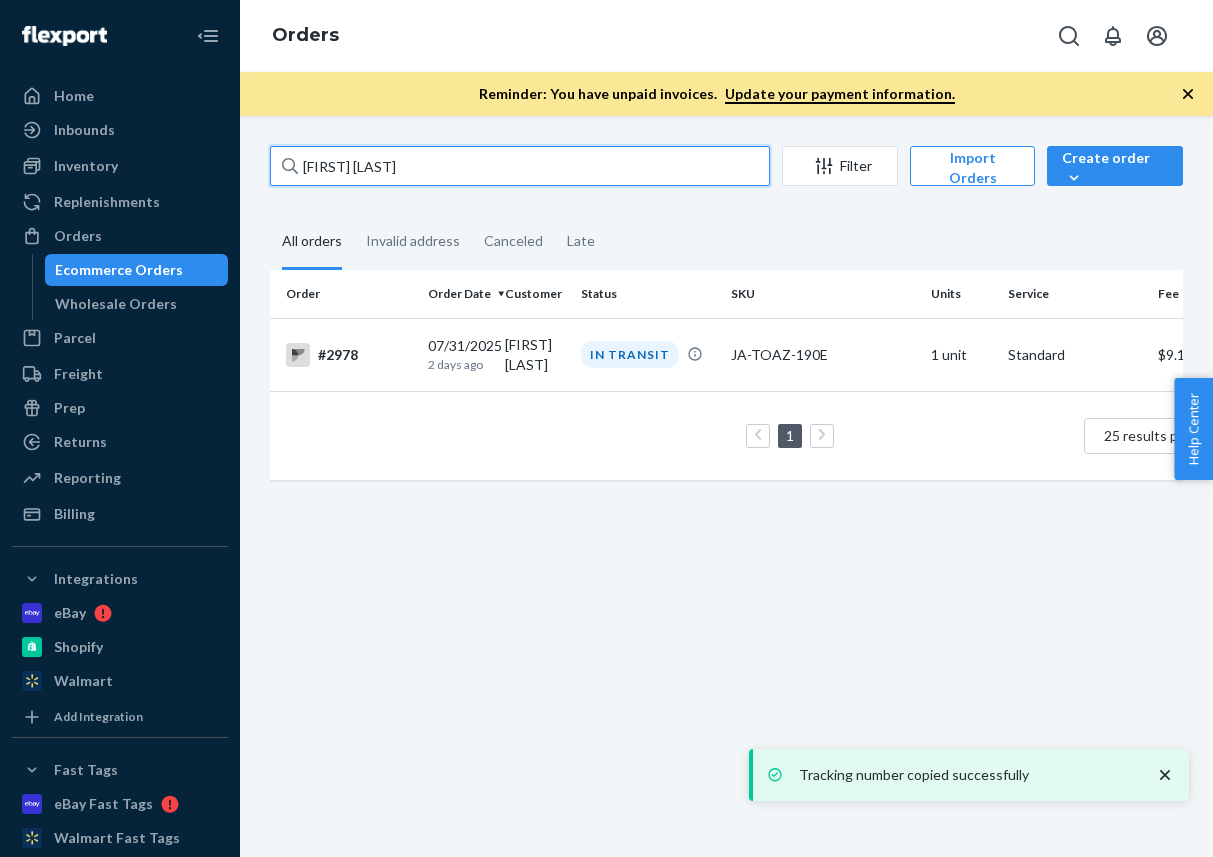 click on "[FIRST] [LAST]" at bounding box center [520, 166] 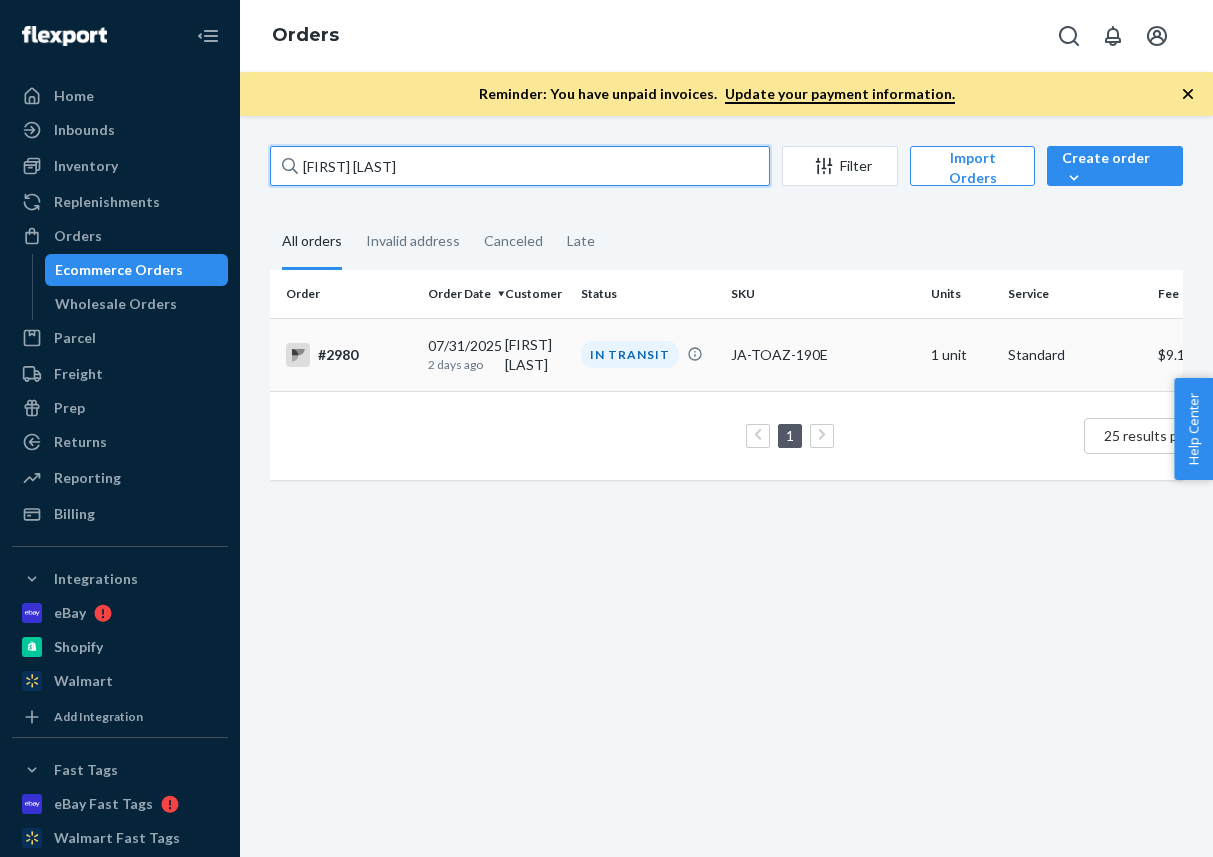type on "[FIRST] [LAST]" 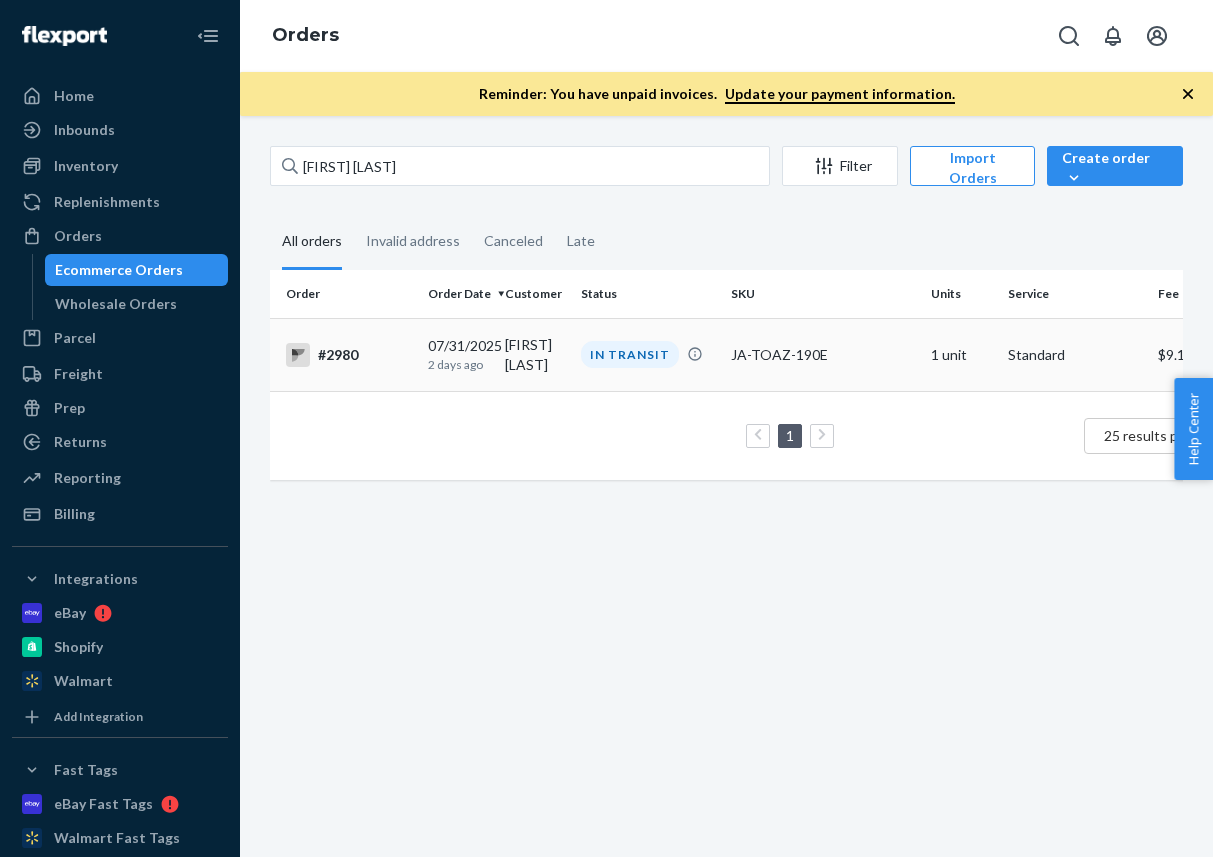 click on "#2980" at bounding box center [349, 355] 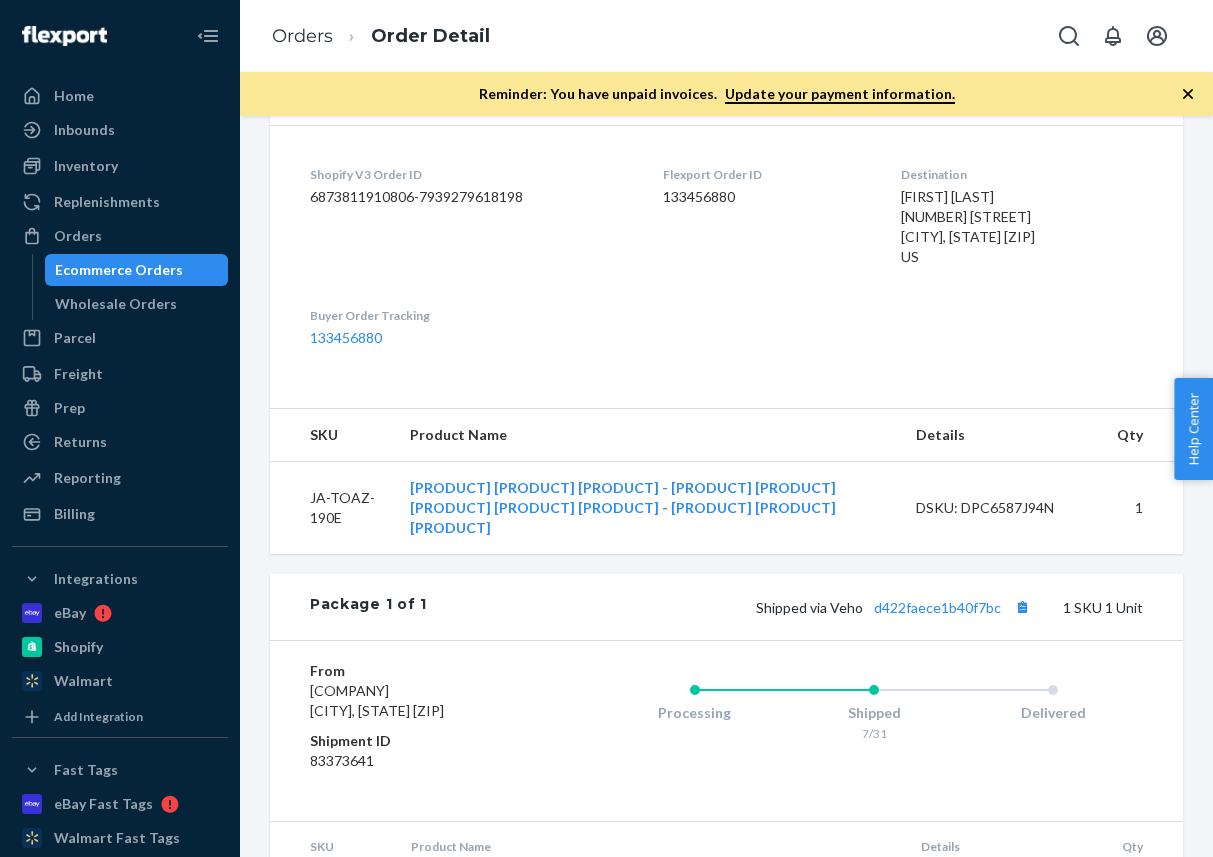 scroll, scrollTop: 480, scrollLeft: 0, axis: vertical 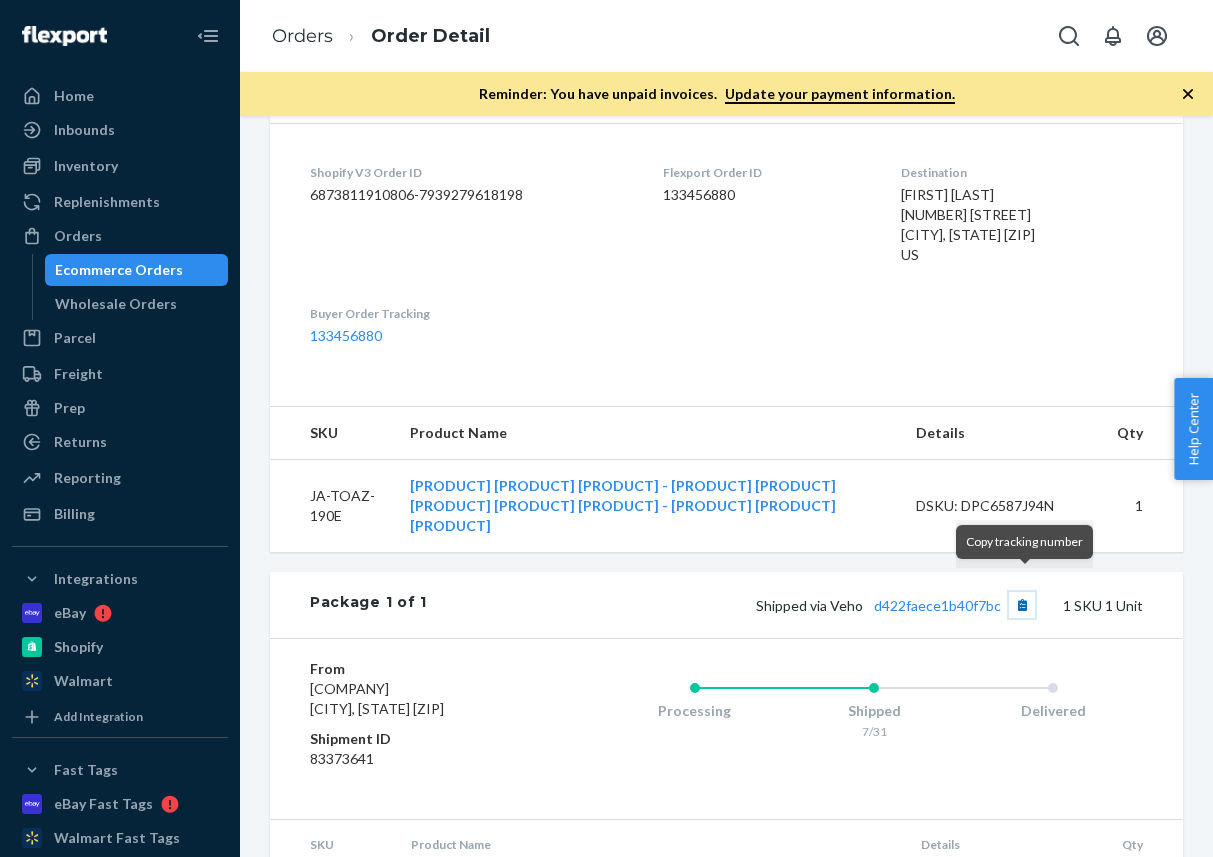 click at bounding box center (1022, 605) 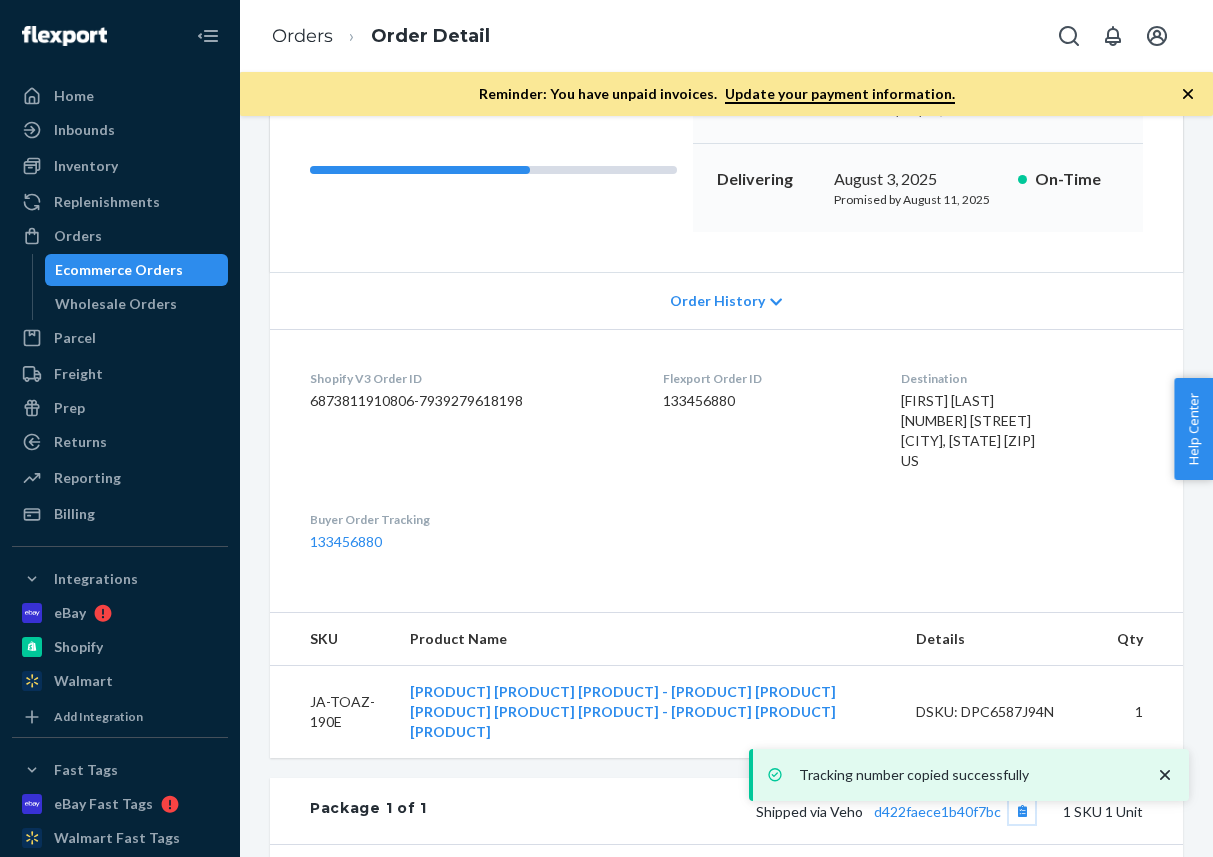 scroll, scrollTop: 157, scrollLeft: 0, axis: vertical 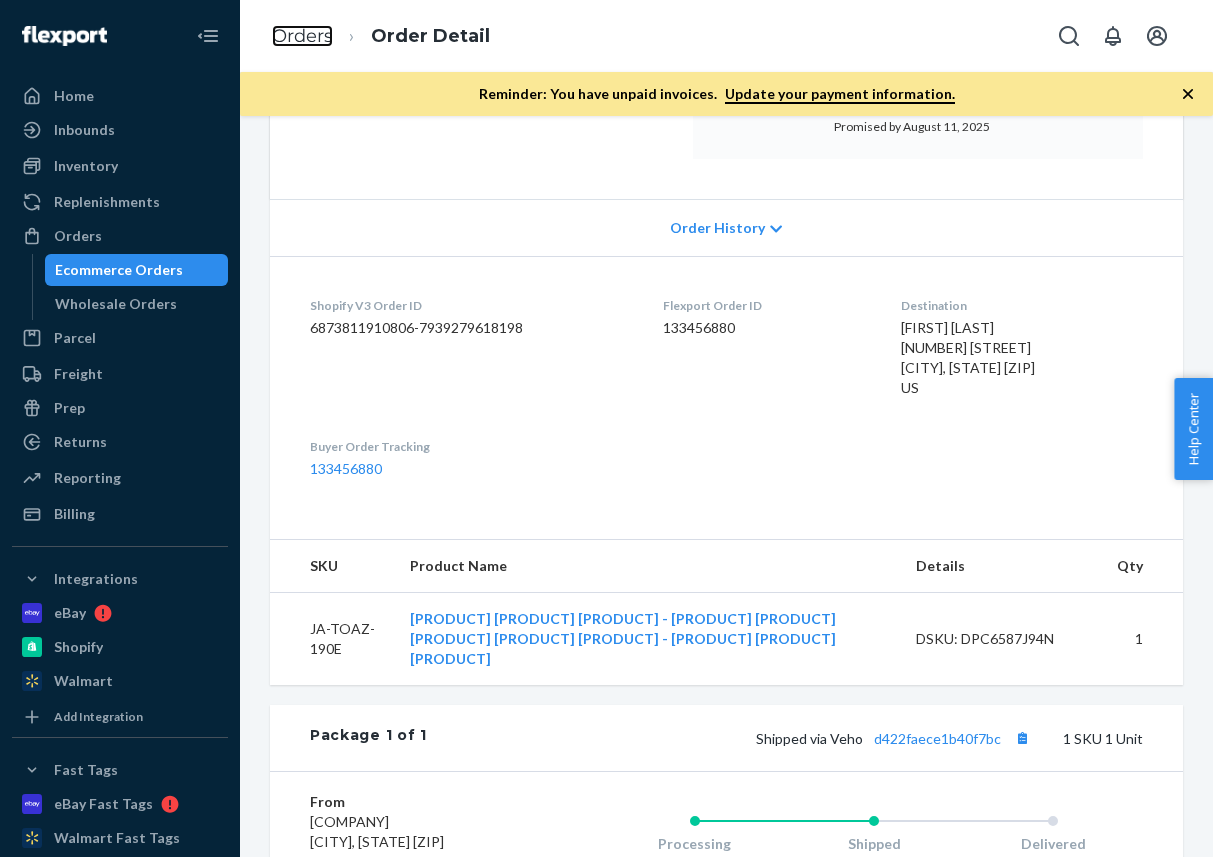 click on "Orders" at bounding box center [302, 36] 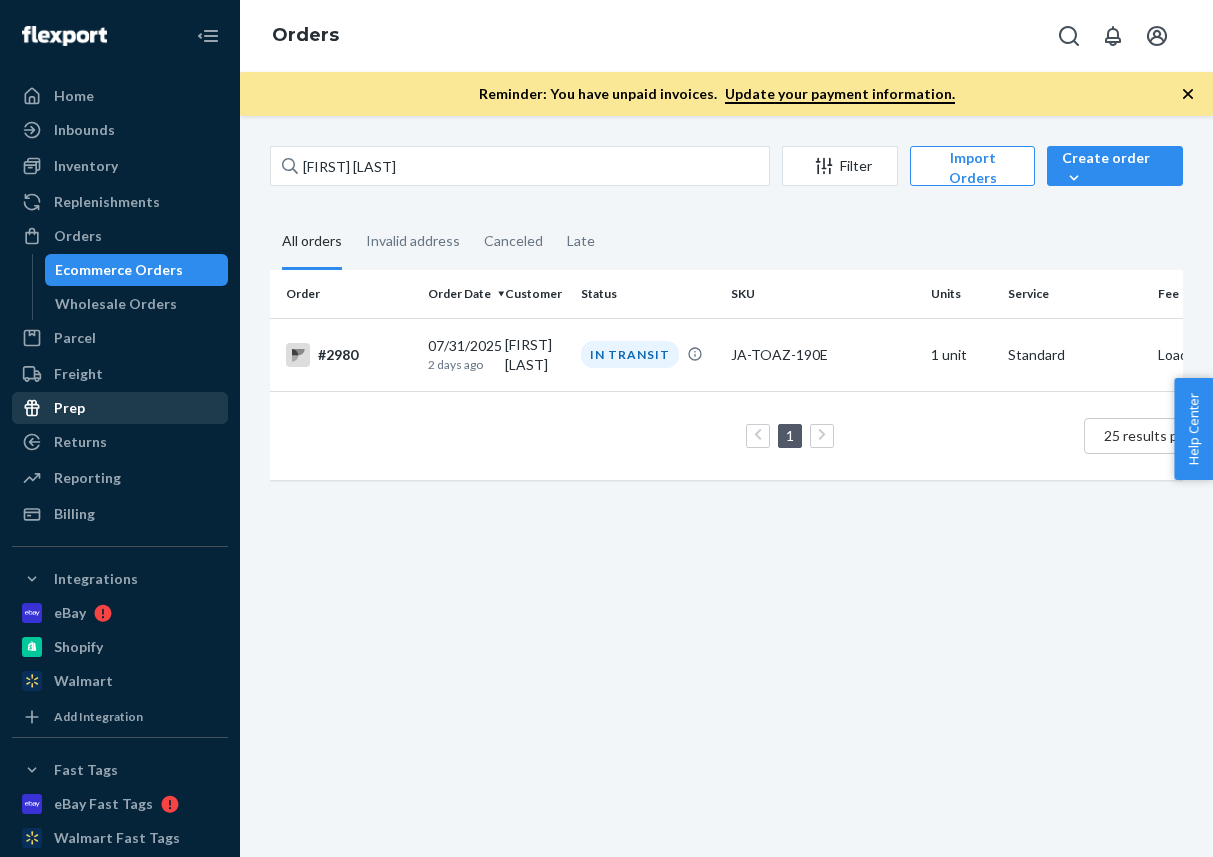 scroll, scrollTop: 0, scrollLeft: 0, axis: both 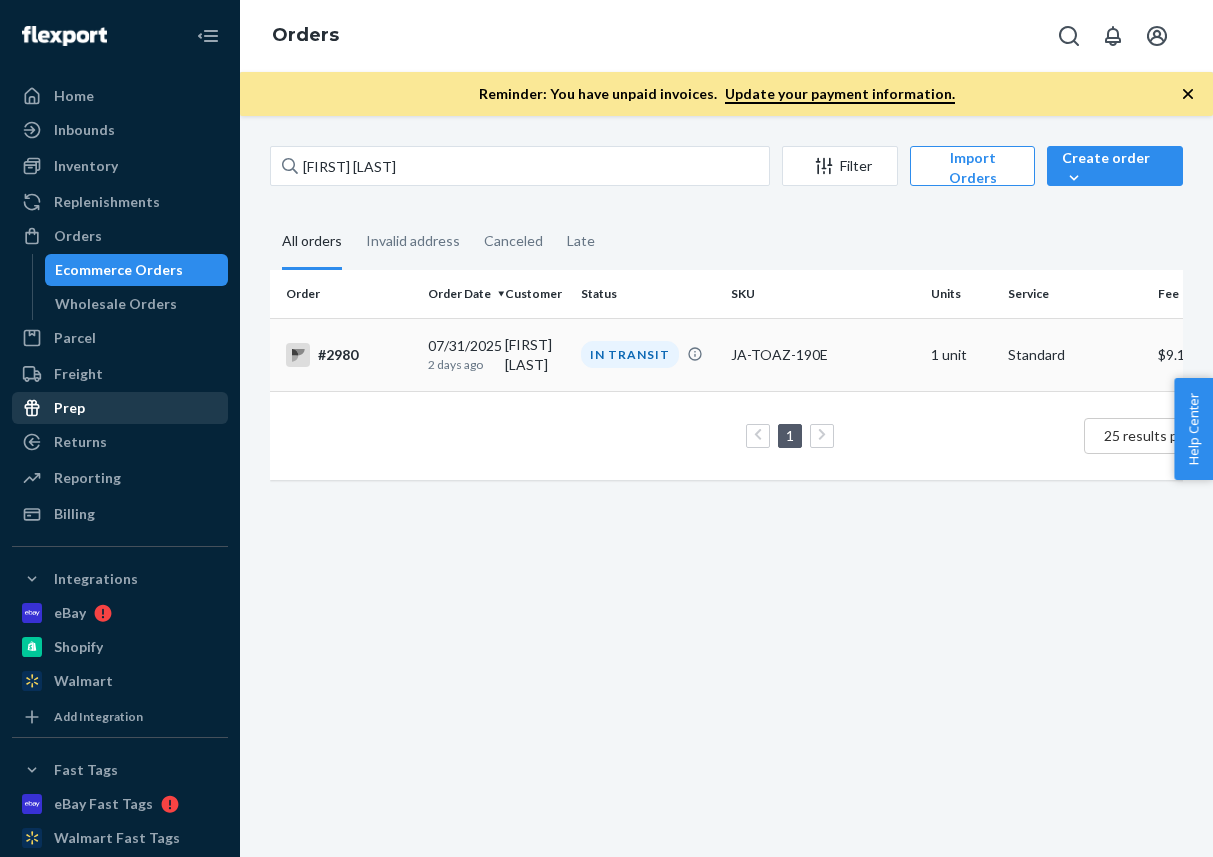 click on "[ORDER_DATE] [TIME_AGO] [FIRST] [LAST] [STATUS] [PRODUCT_ID] [UNITS] [SERVICE] [FEE] [RESULTS]" at bounding box center [726, 486] 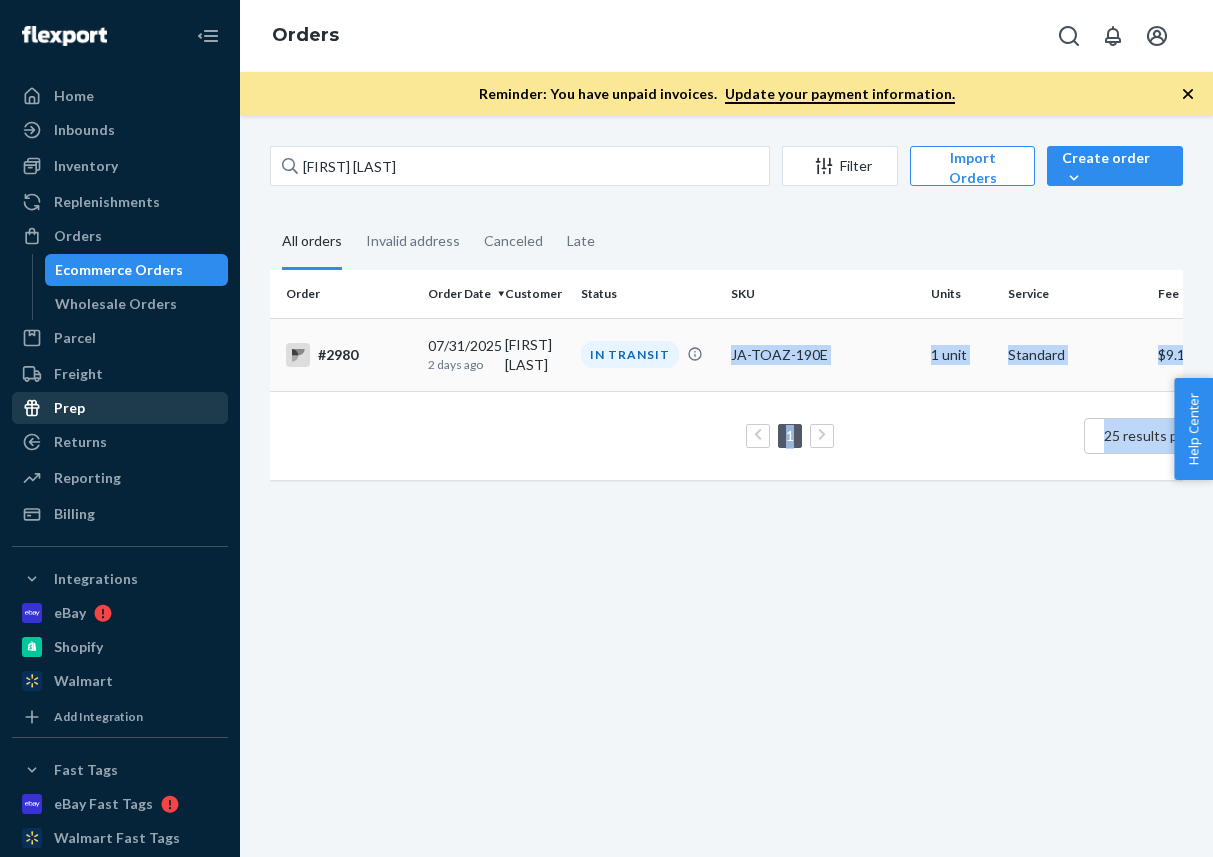 click on "[ORDER_DATE] [TIME_AGO] [FIRST] [LAST] [STATUS] [PRODUCT_ID] [UNITS] [SERVICE] [FEE] [RESULTS]" at bounding box center (726, 486) 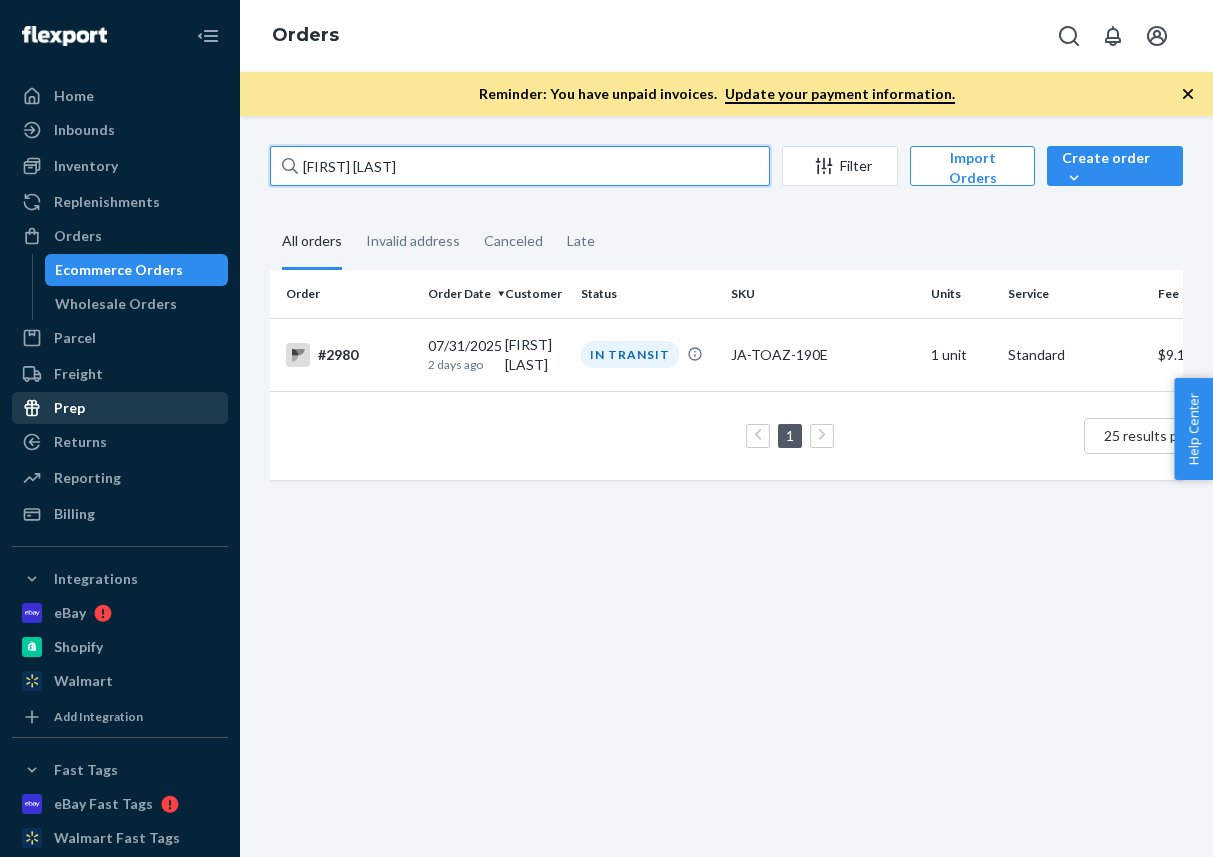 click on "[FIRST] [LAST]" at bounding box center [520, 166] 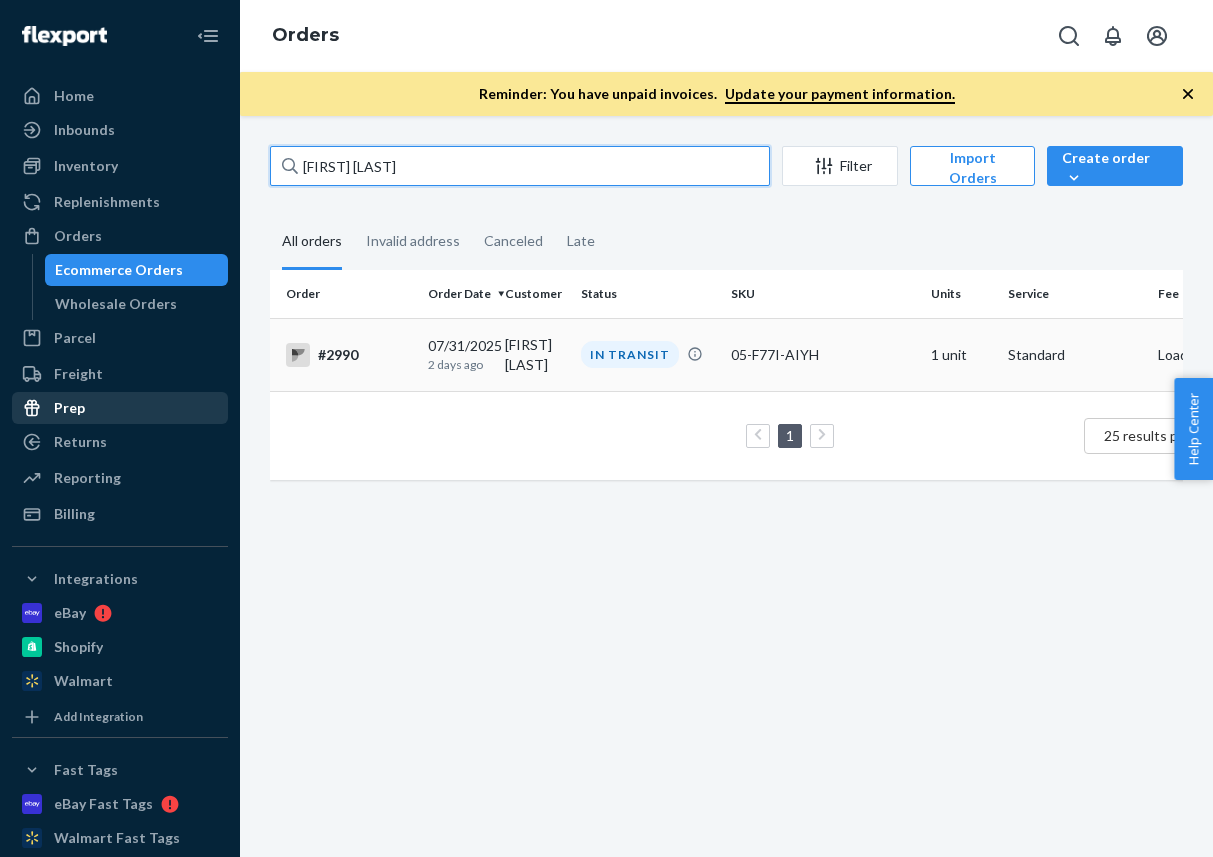 type on "[FIRST] [LAST]" 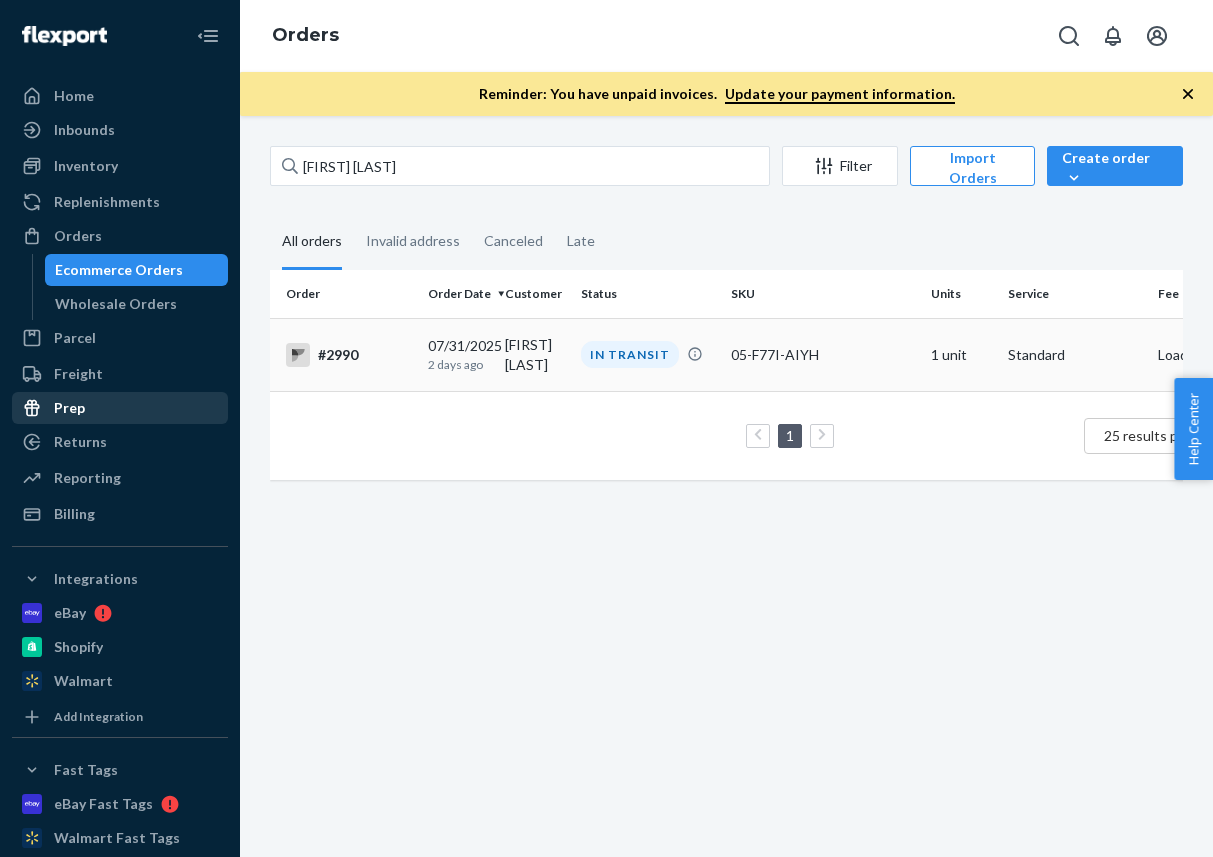 click on "#2990" at bounding box center (349, 355) 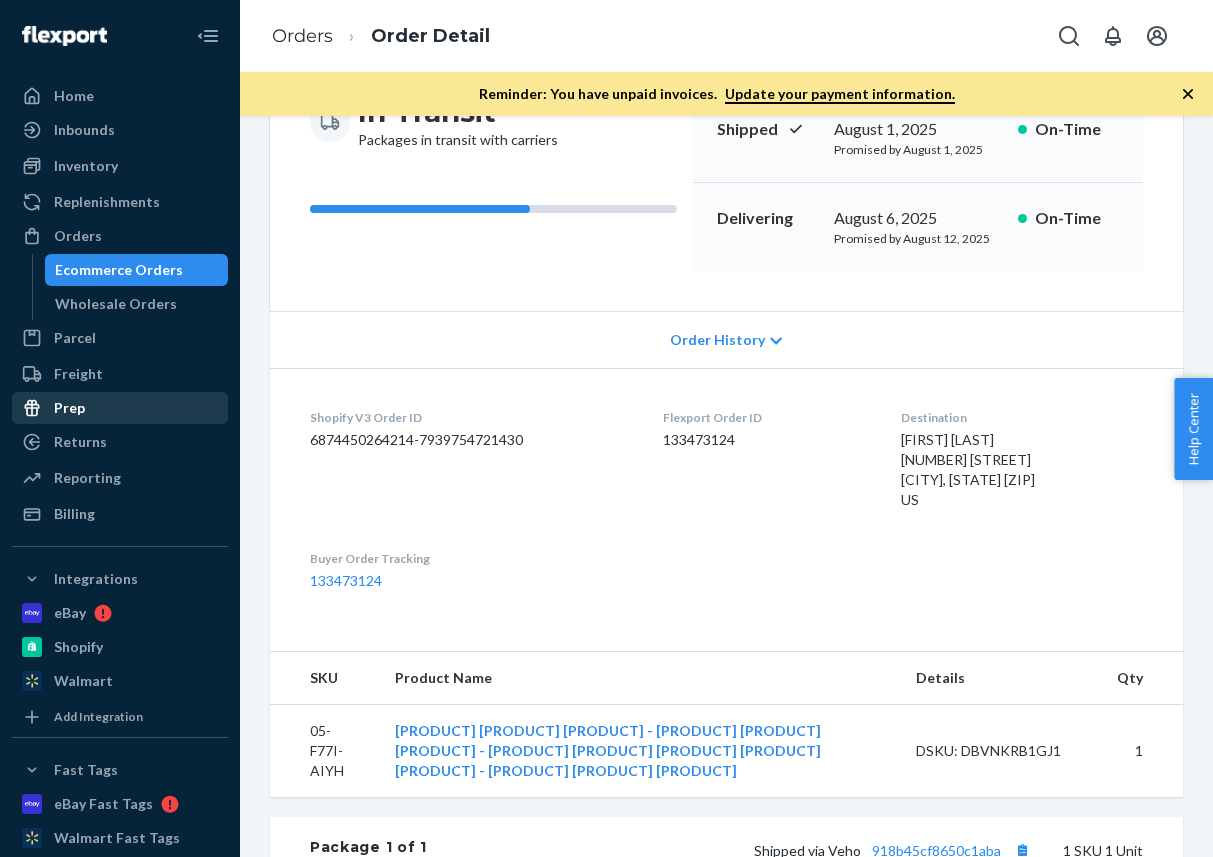 scroll, scrollTop: 242, scrollLeft: 0, axis: vertical 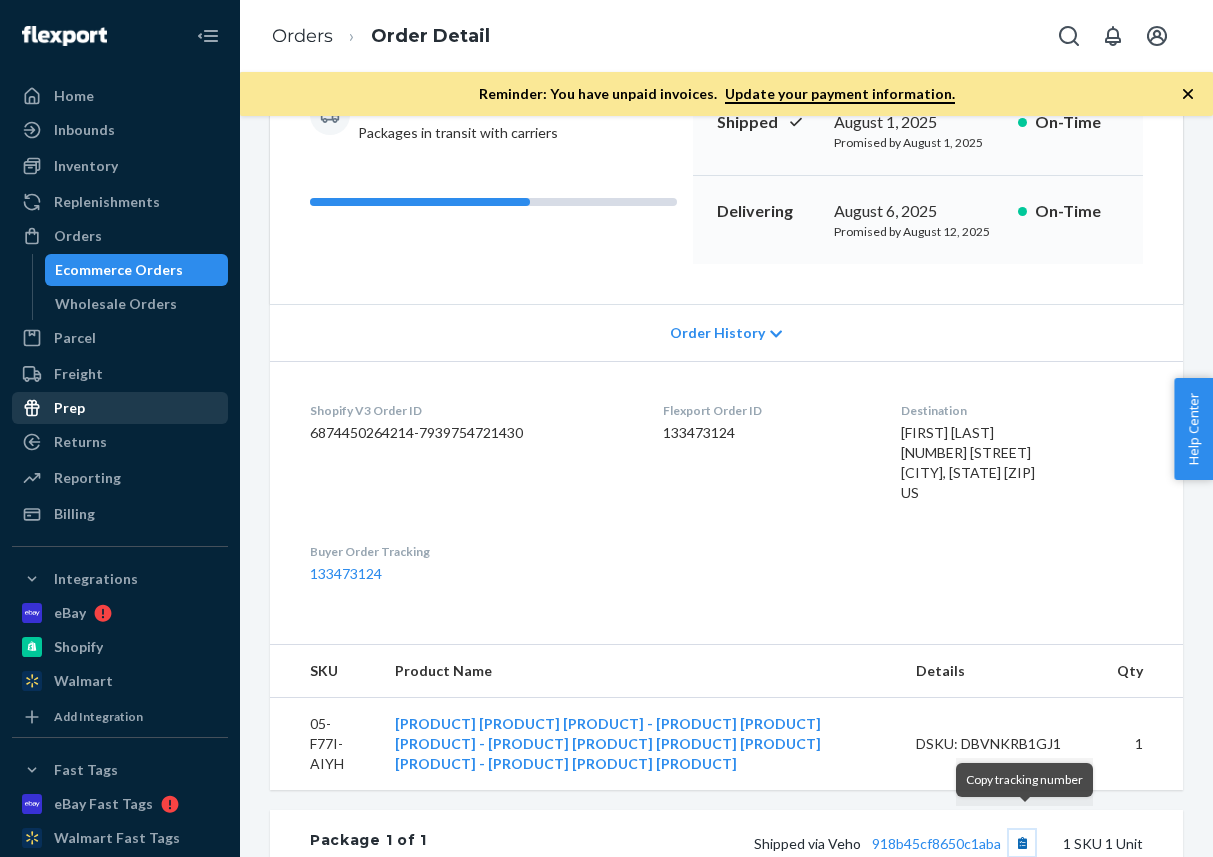 click at bounding box center [1022, 843] 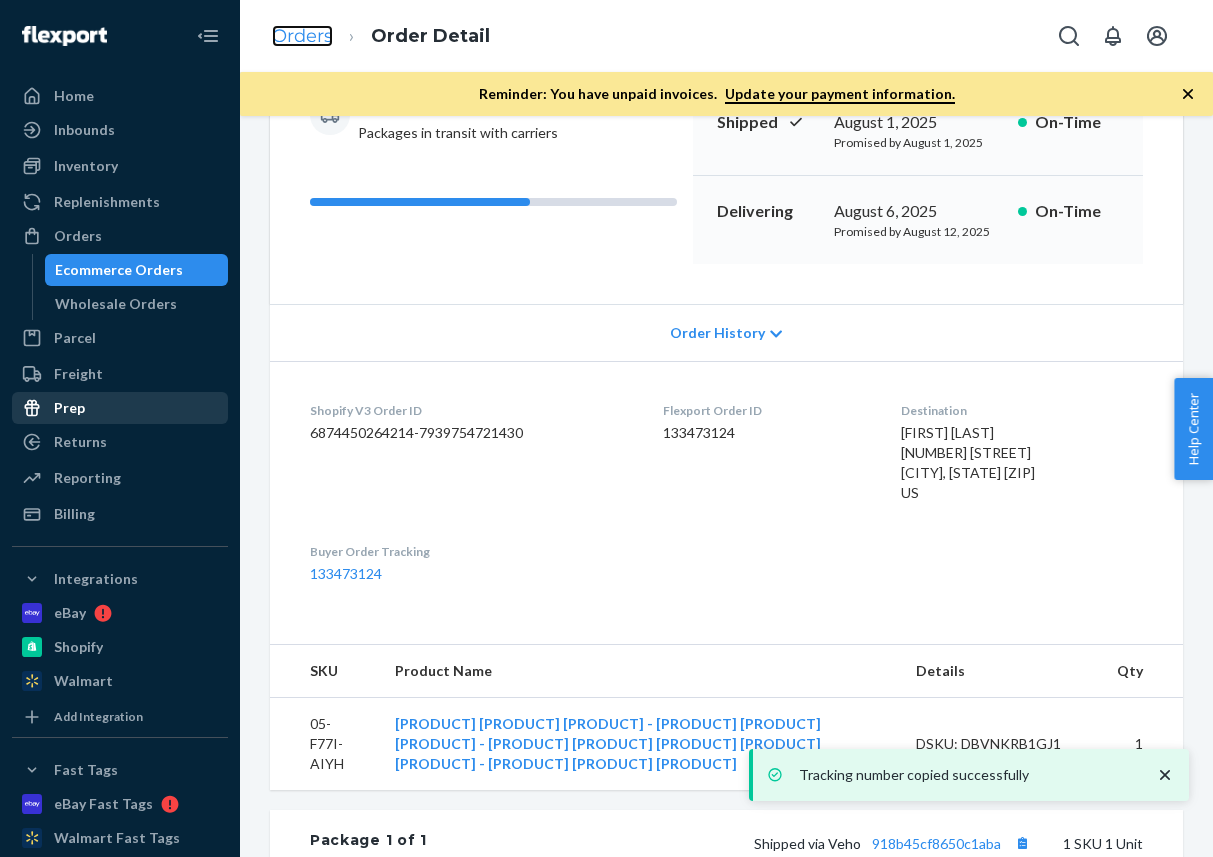 click on "Orders" at bounding box center [302, 36] 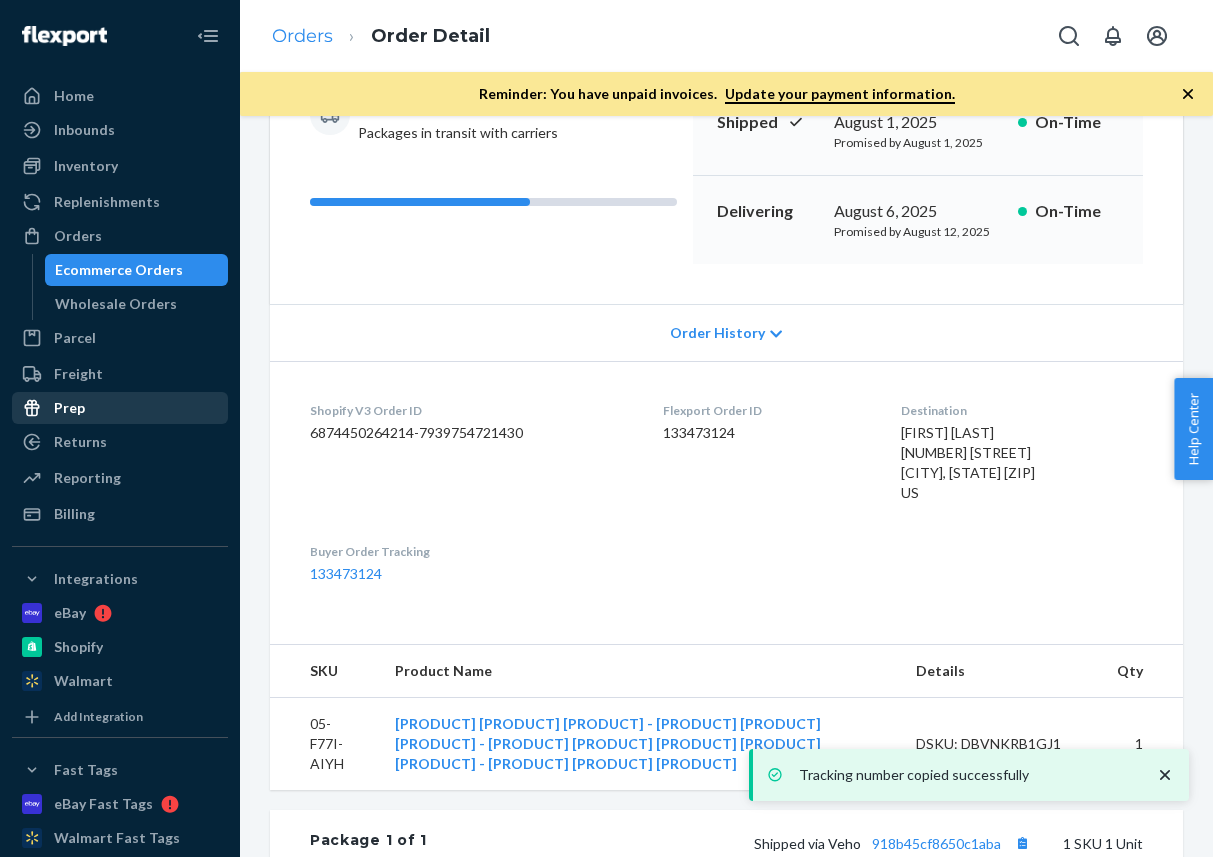 scroll, scrollTop: 0, scrollLeft: 0, axis: both 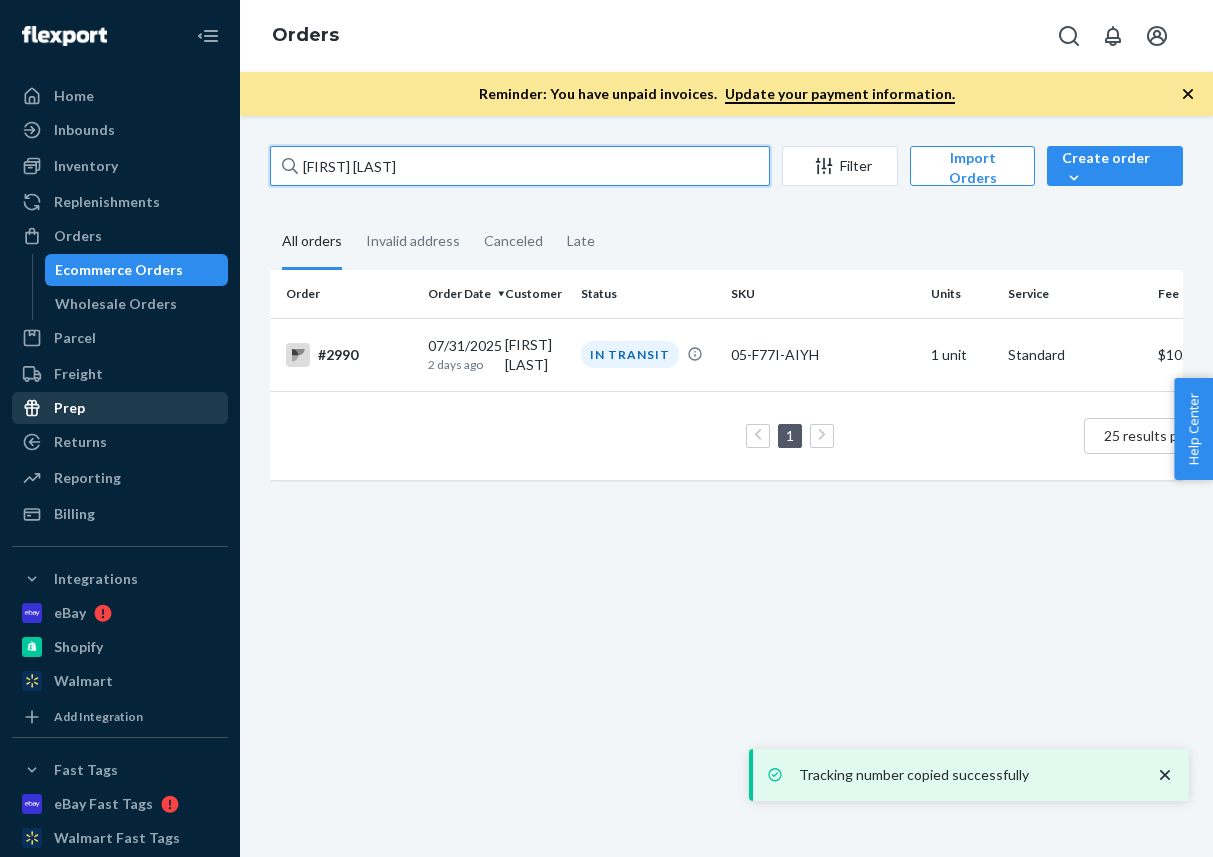 click on "[FIRST] [LAST]" at bounding box center (520, 166) 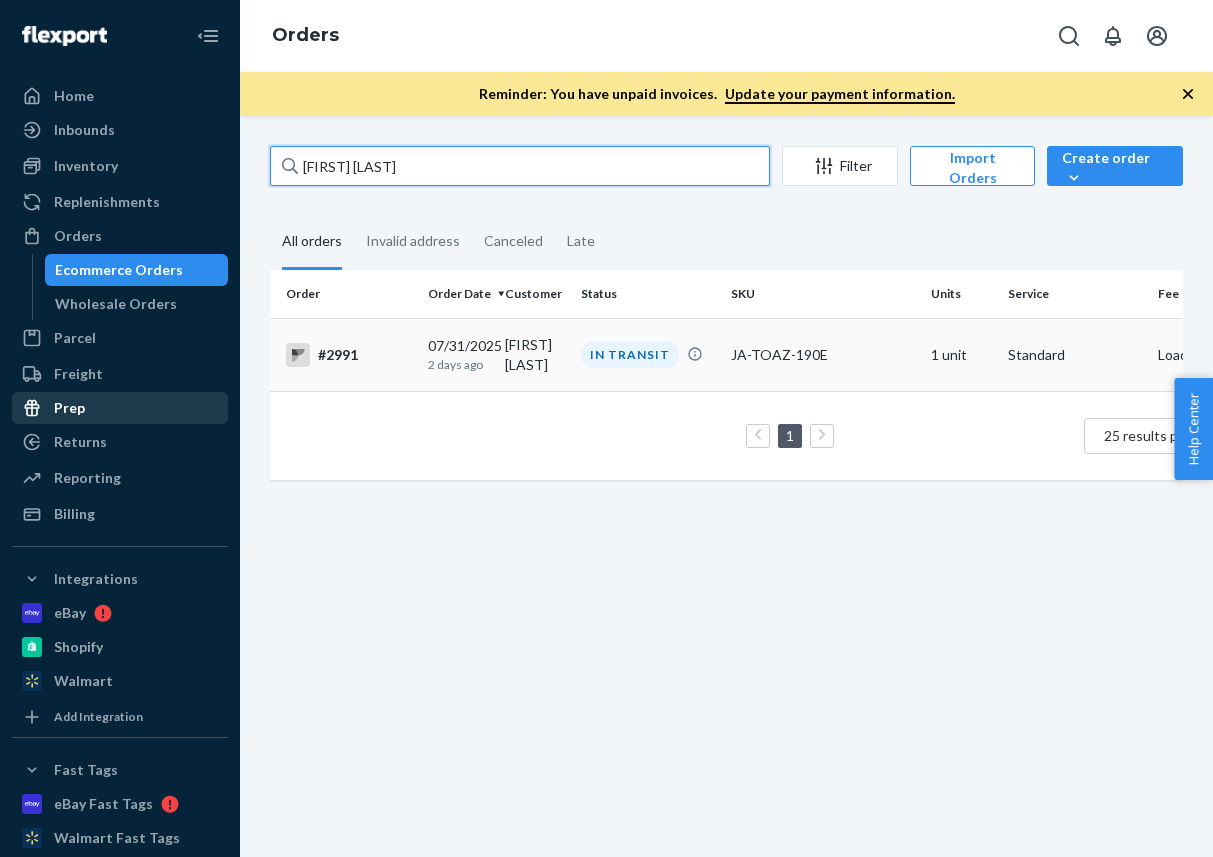 type on "[FIRST] [LAST]" 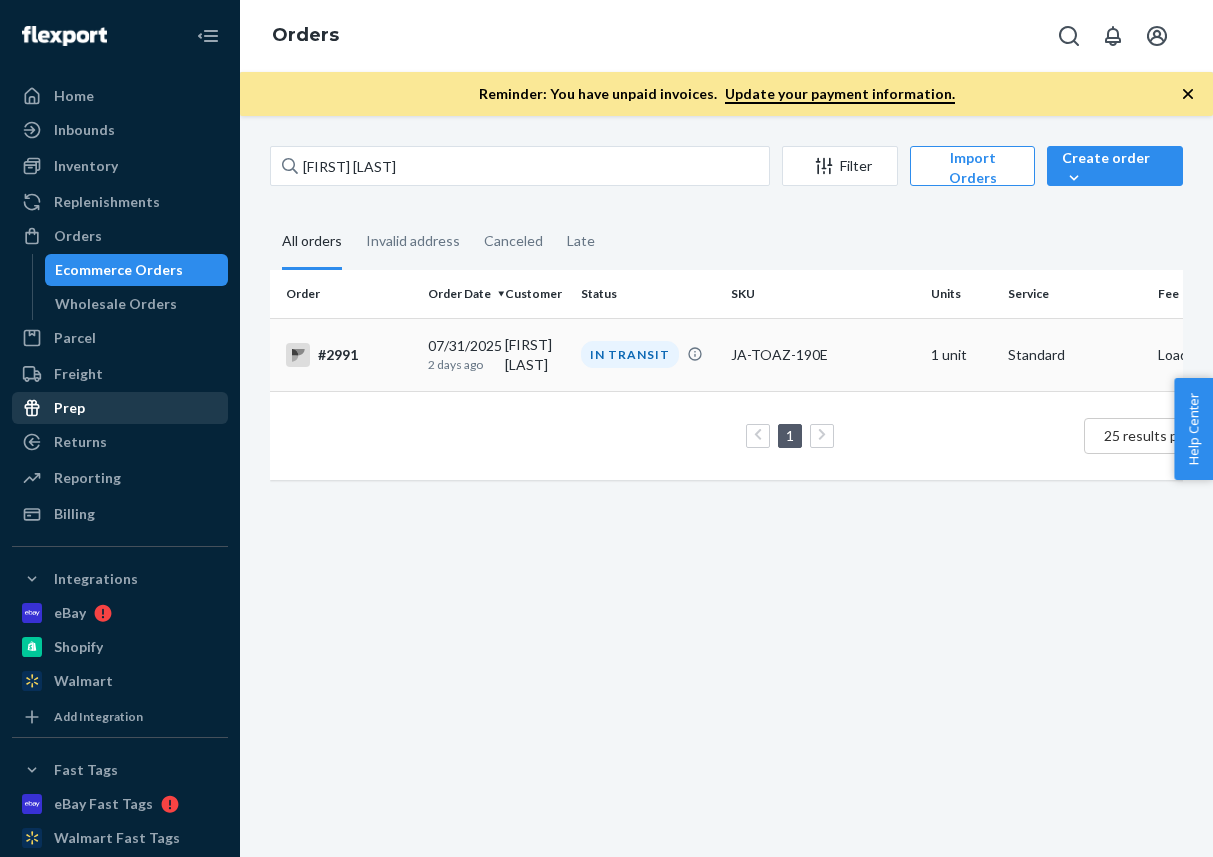 click on "#2991" at bounding box center [349, 355] 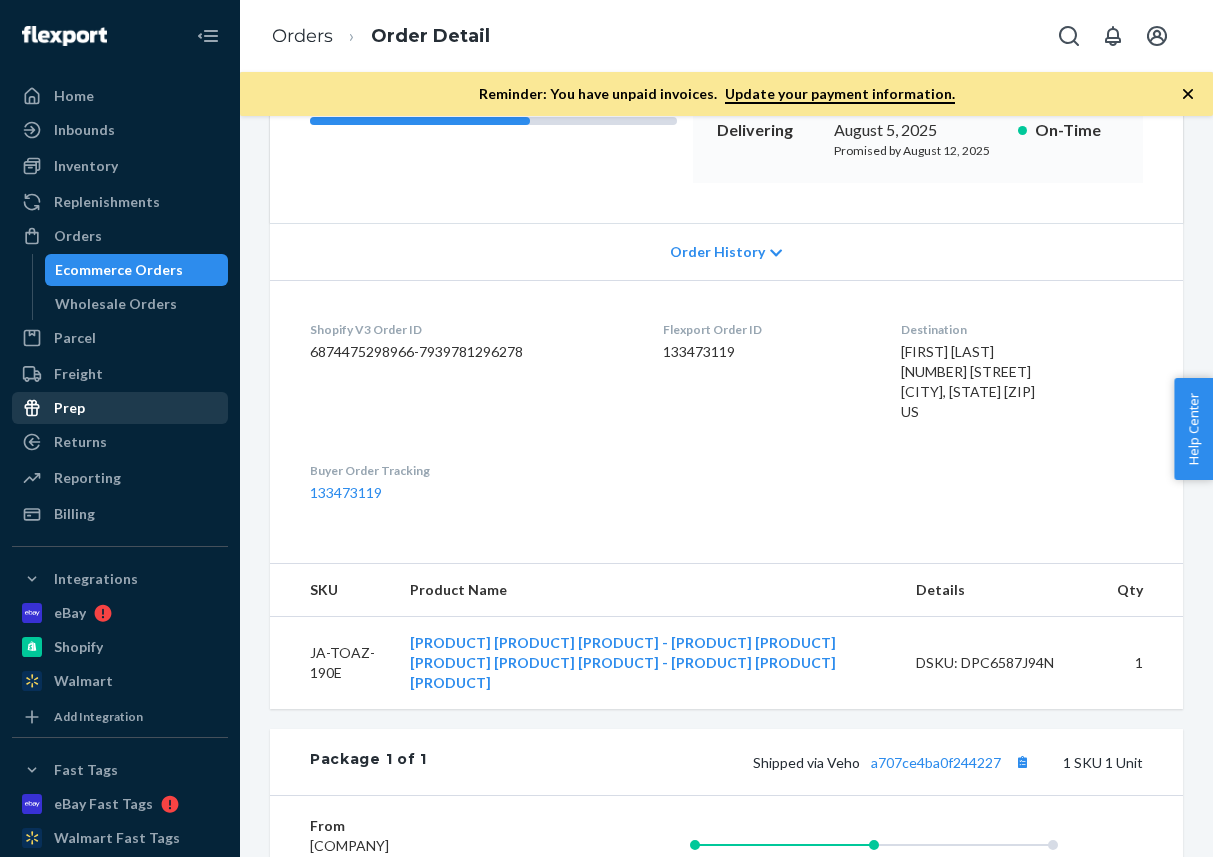scroll, scrollTop: 329, scrollLeft: 0, axis: vertical 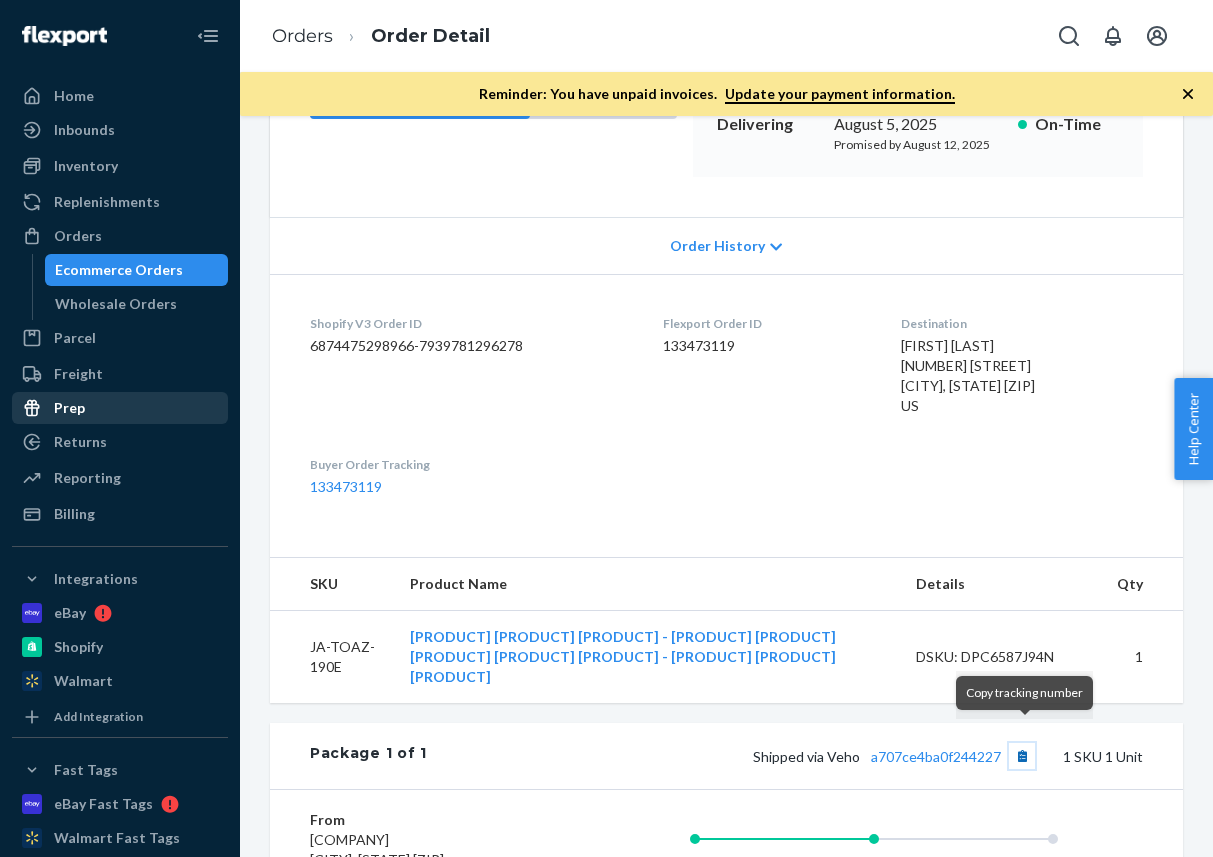 click at bounding box center [1022, 756] 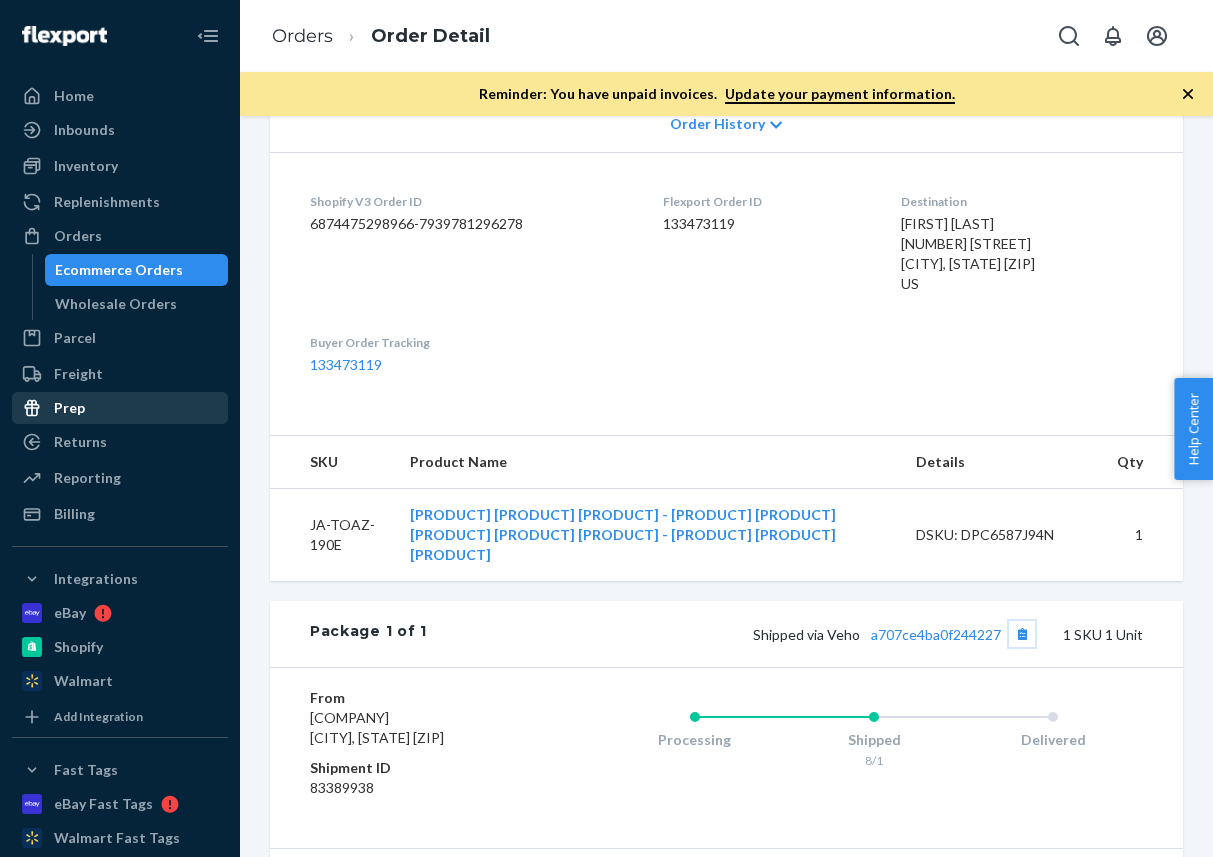 scroll, scrollTop: 423, scrollLeft: 0, axis: vertical 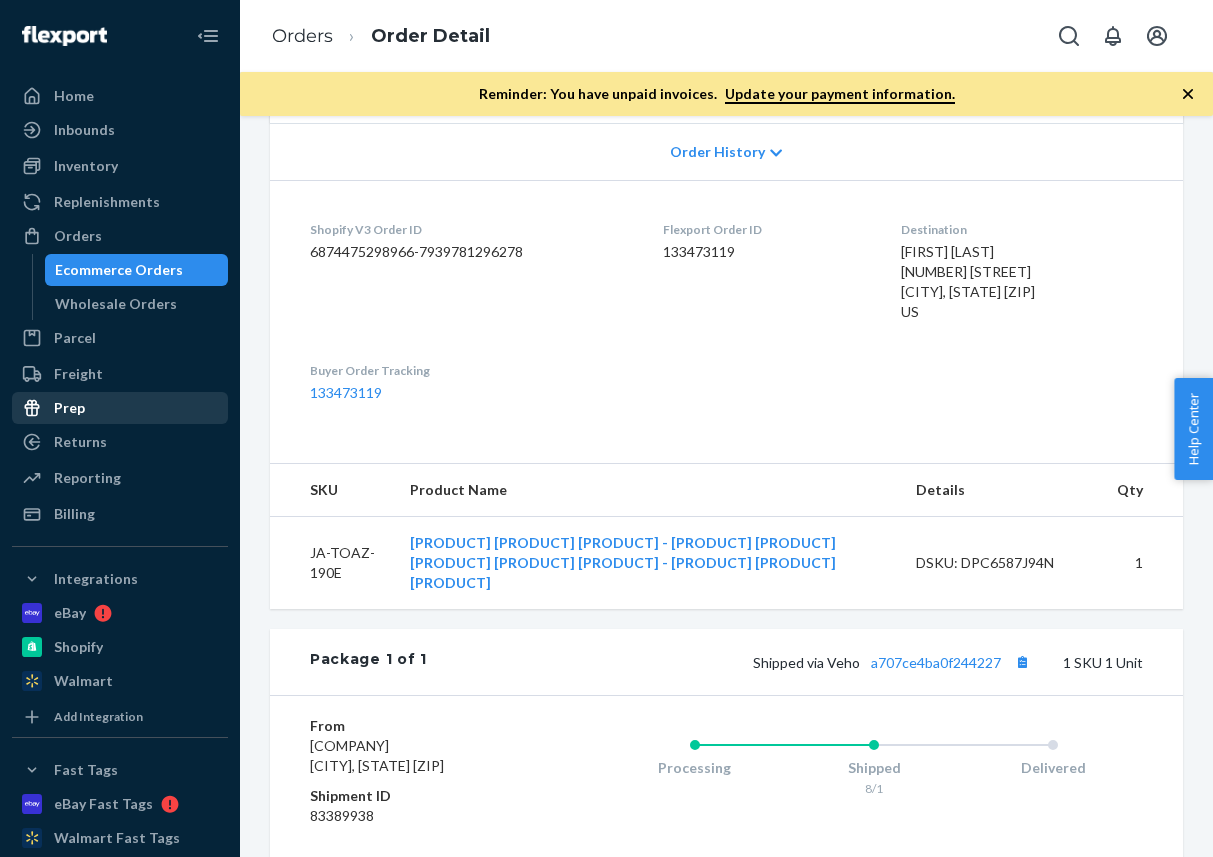 click on "Package 1 of 1 Shipped via Veho   [PRODUCT_ID] 1   SKU   1   Unit" at bounding box center [726, 662] 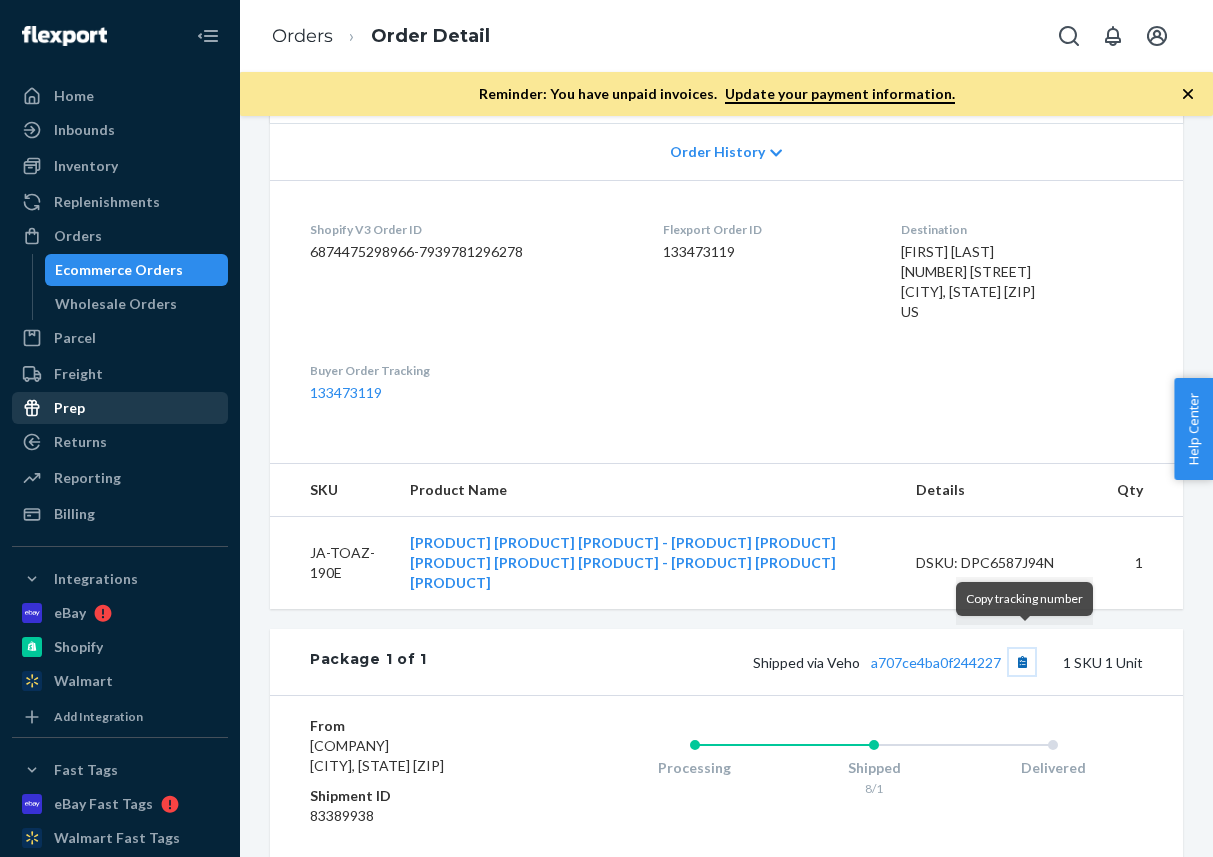 click at bounding box center [1022, 662] 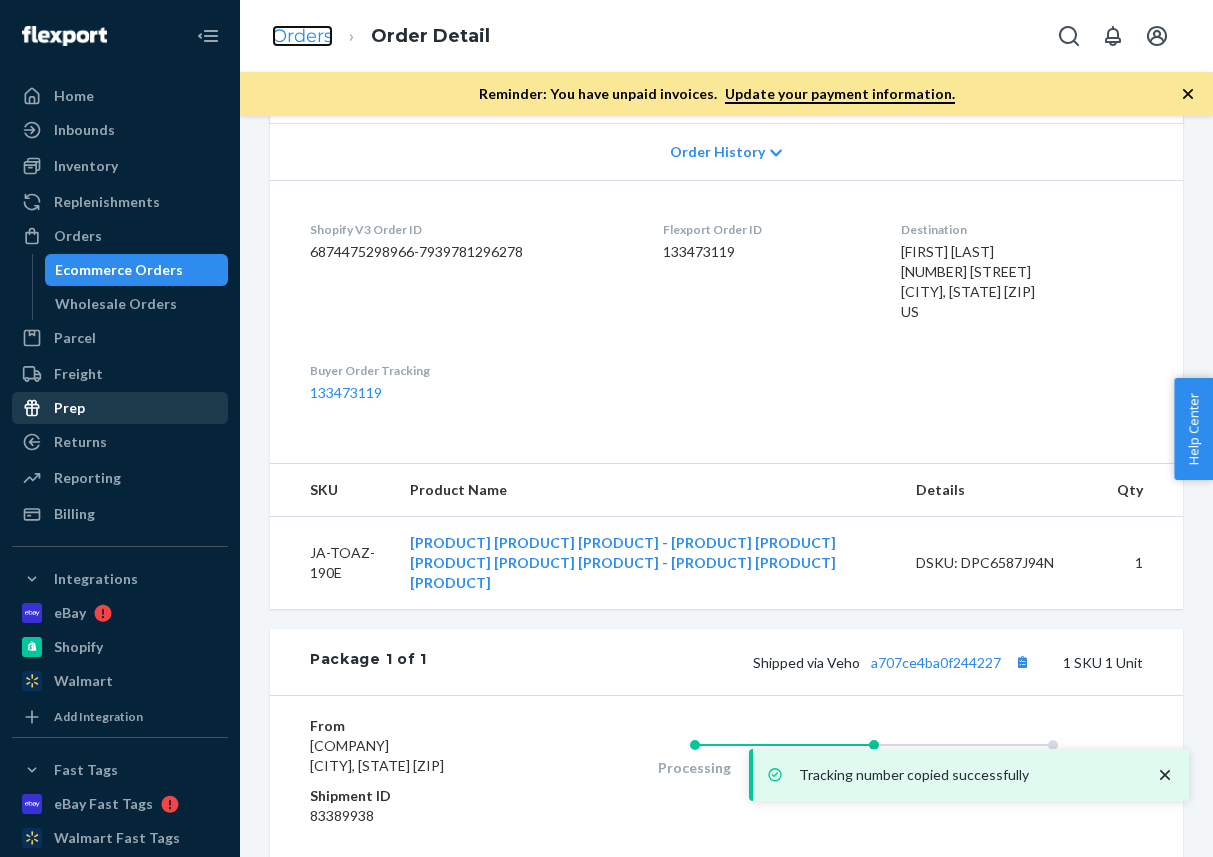 click on "Orders" at bounding box center [302, 36] 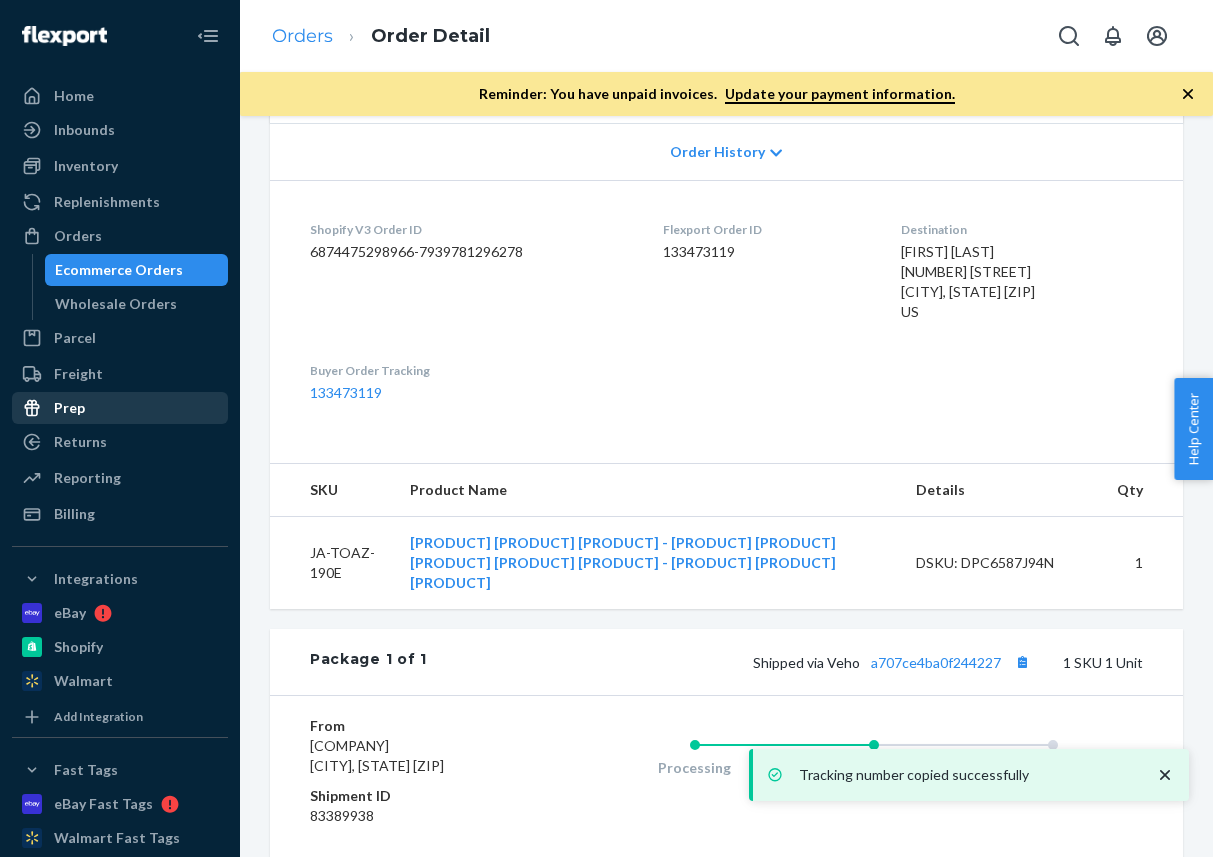 scroll, scrollTop: 0, scrollLeft: 0, axis: both 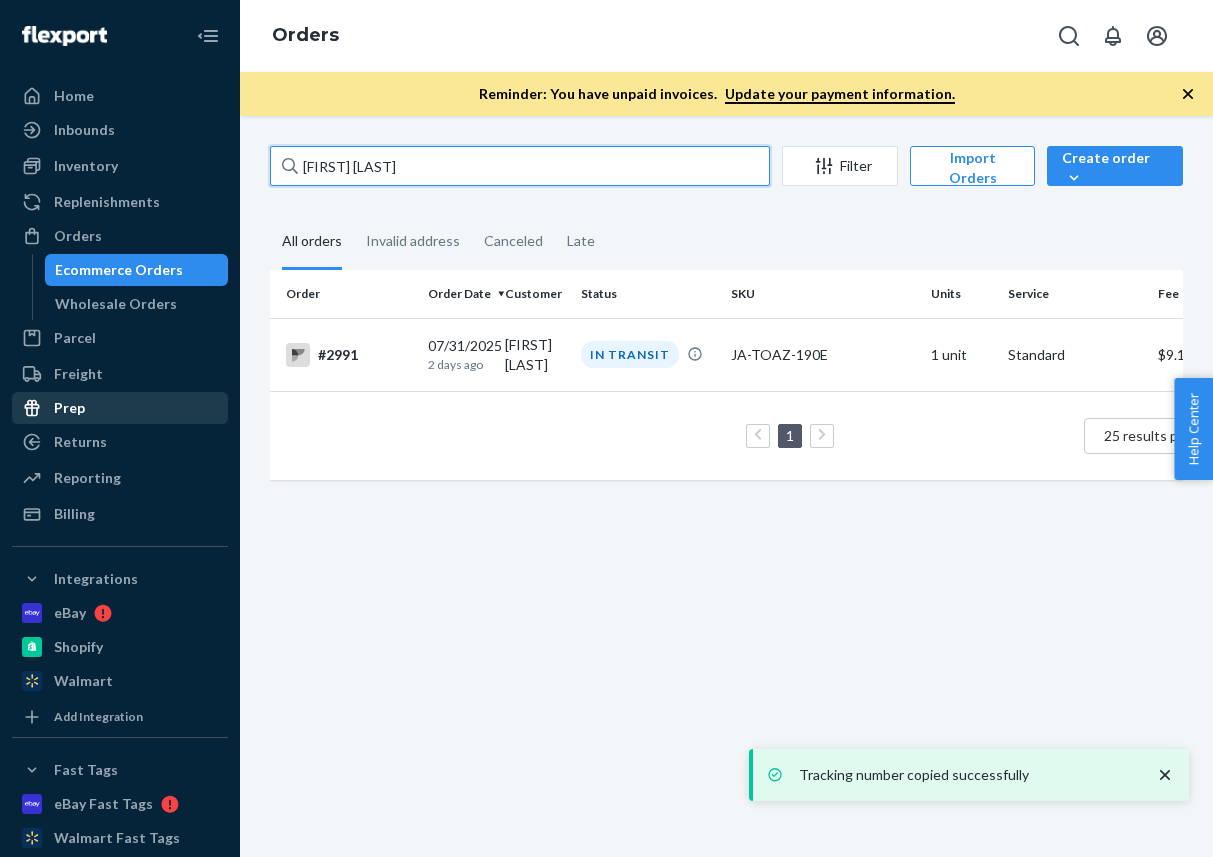 click on "[FIRST] [LAST]" at bounding box center [520, 166] 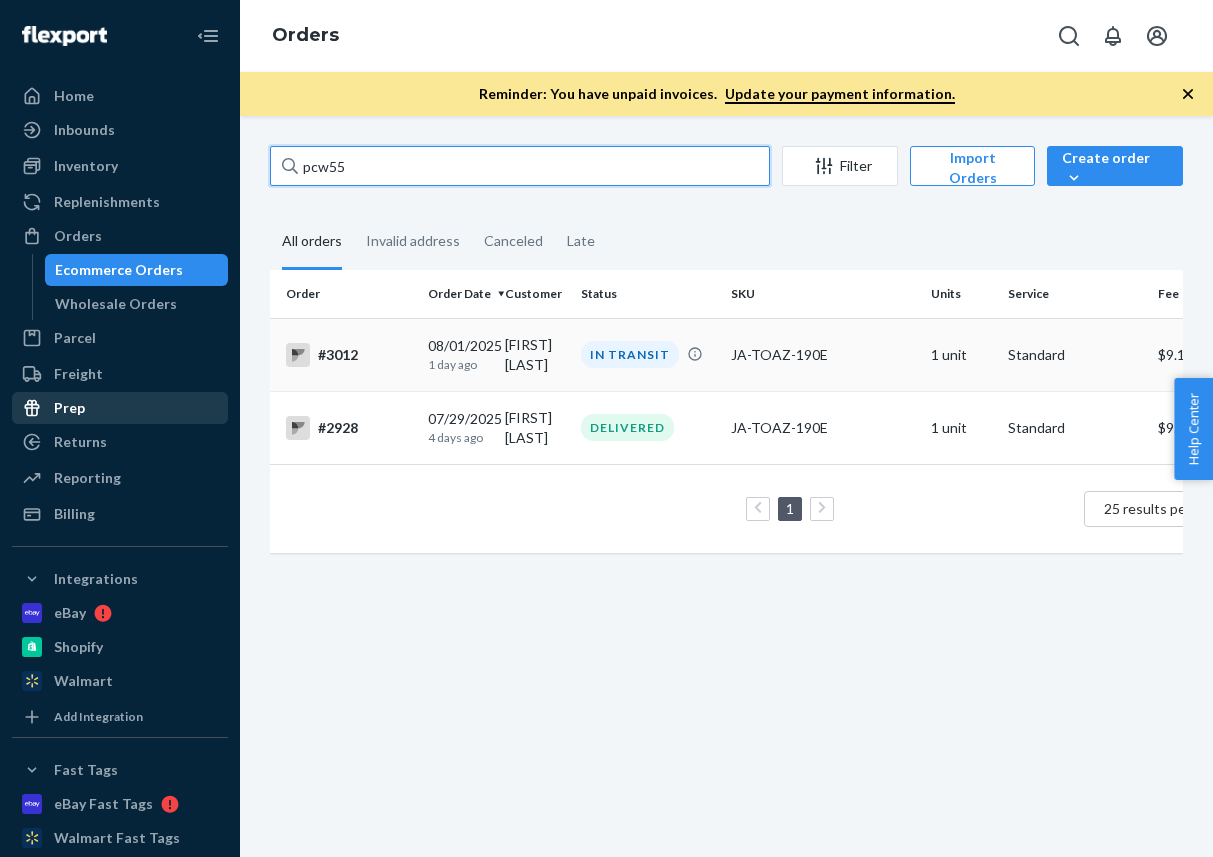 type on "pcw55" 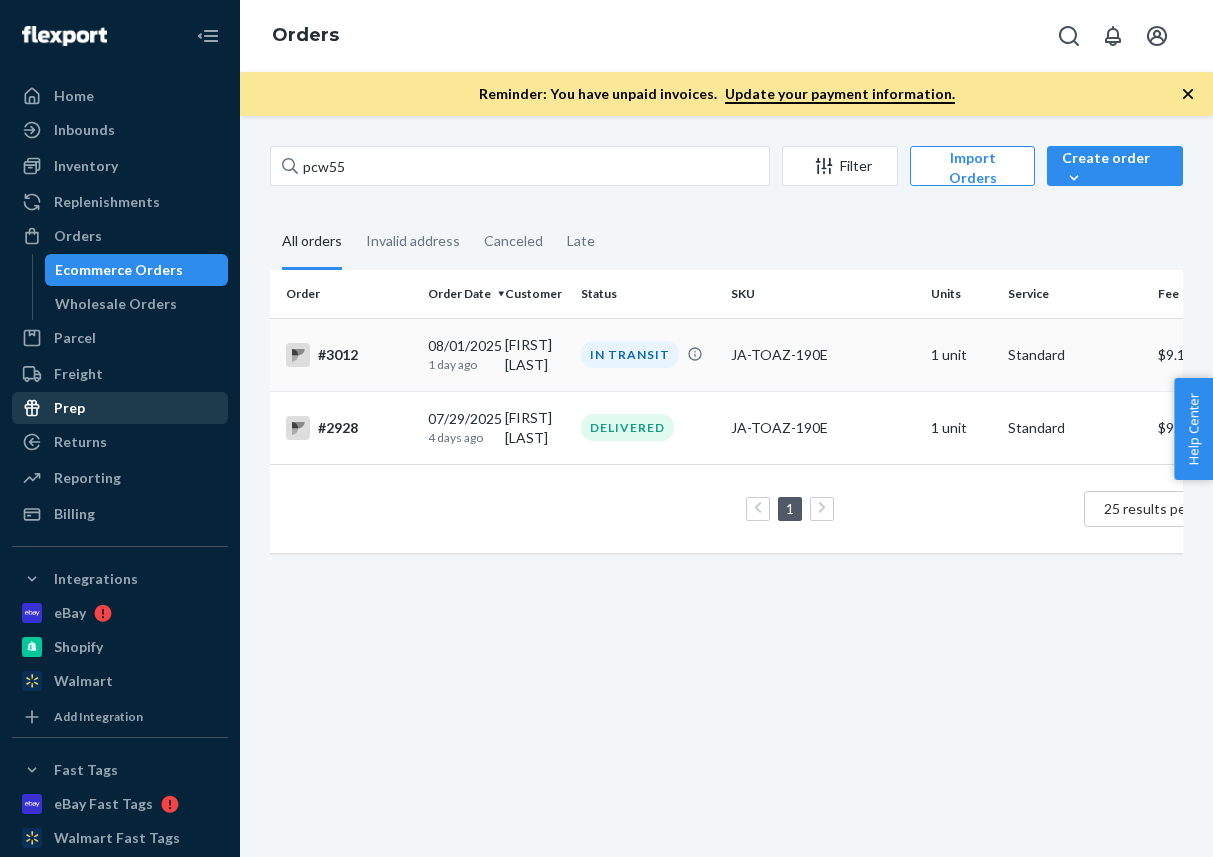 click on "#3012" at bounding box center [349, 355] 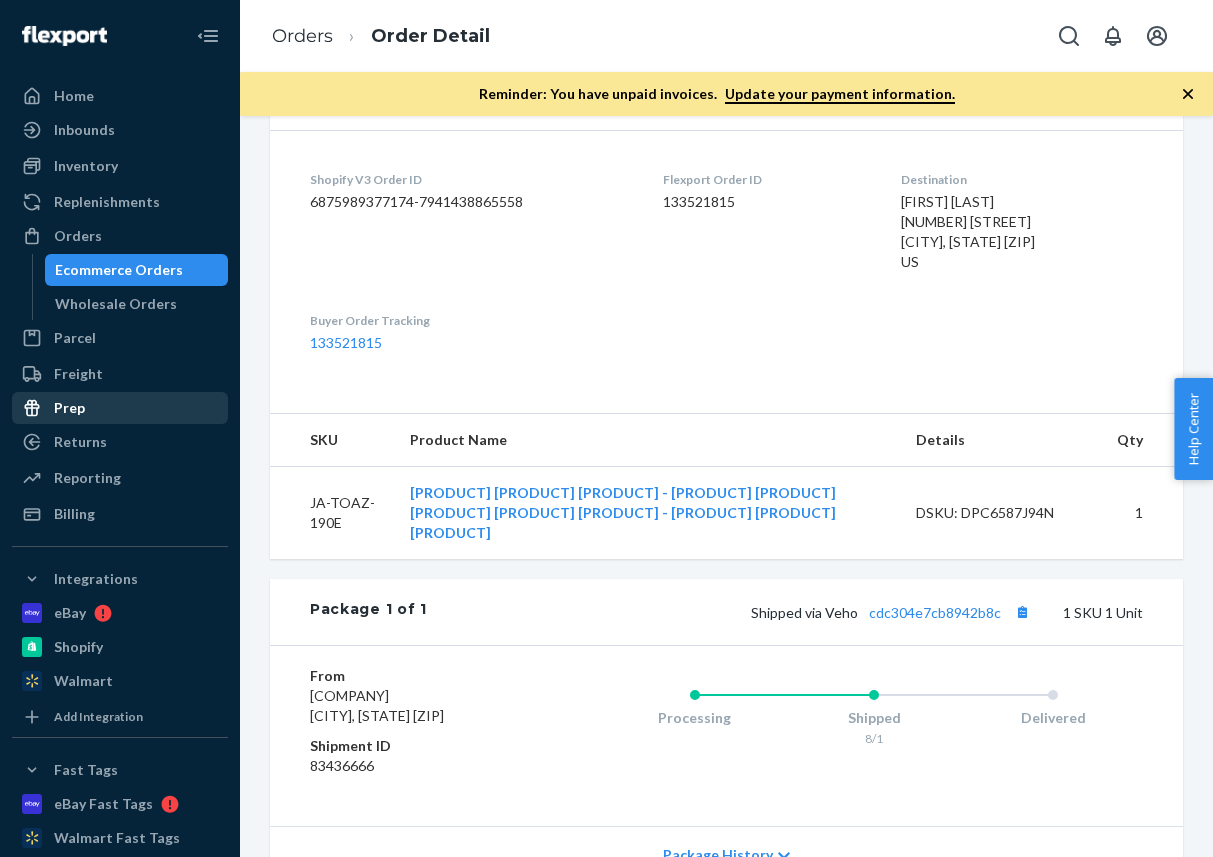 scroll, scrollTop: 626, scrollLeft: 0, axis: vertical 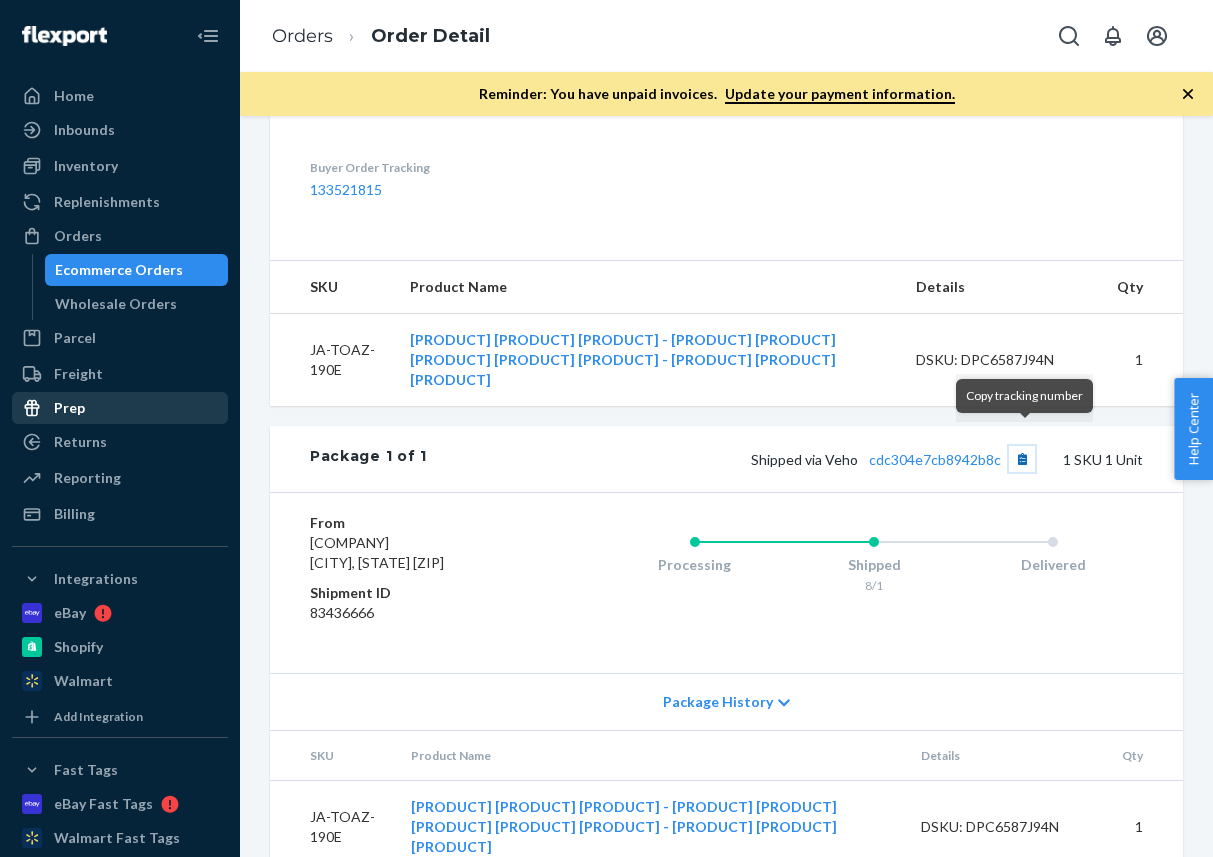 click at bounding box center [1022, 459] 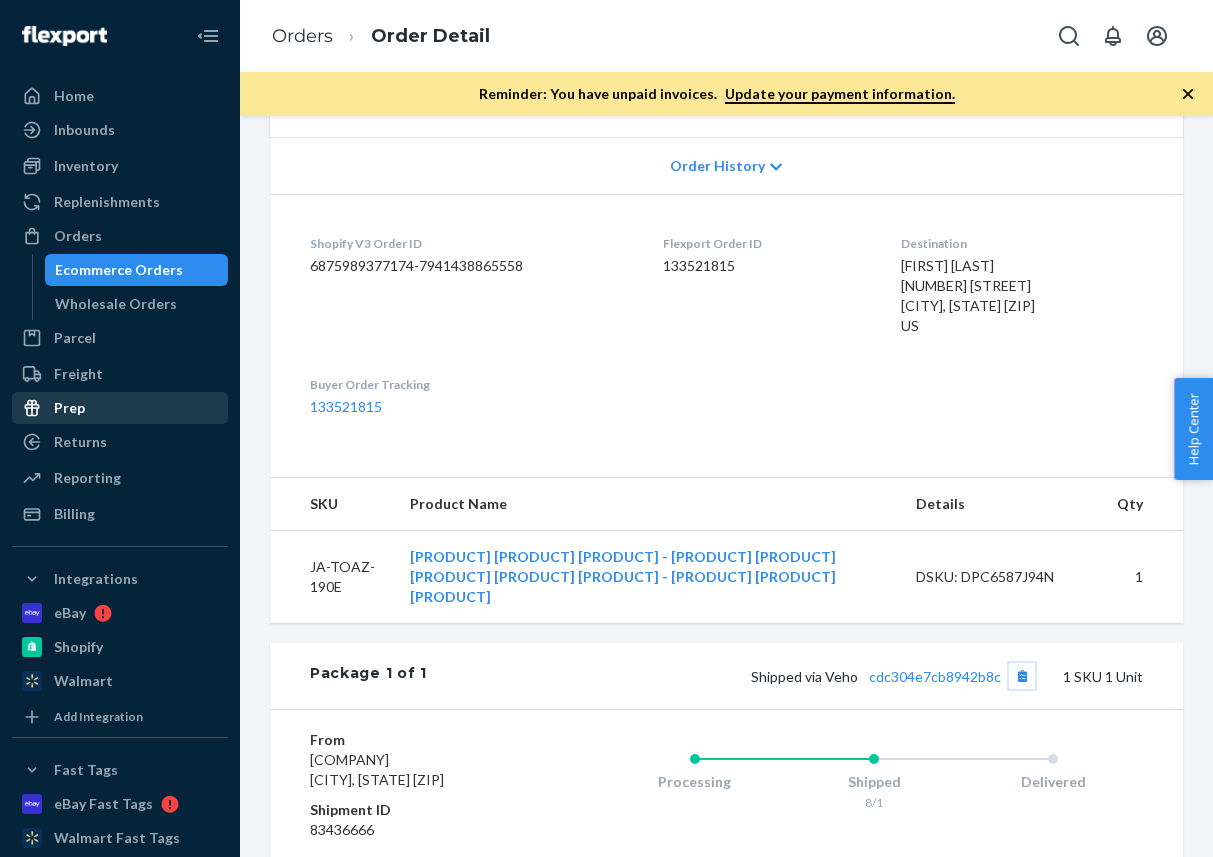 scroll, scrollTop: 626, scrollLeft: 0, axis: vertical 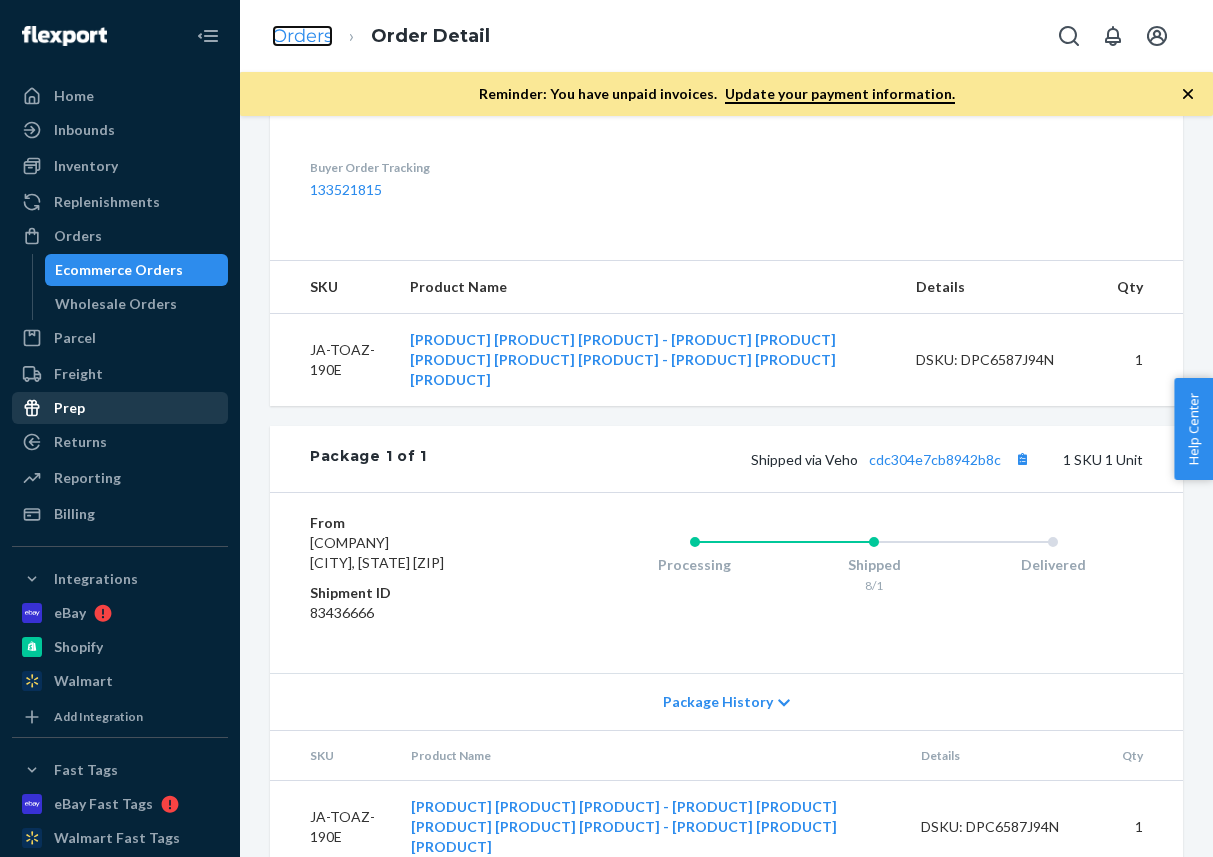 click on "Orders" at bounding box center [302, 36] 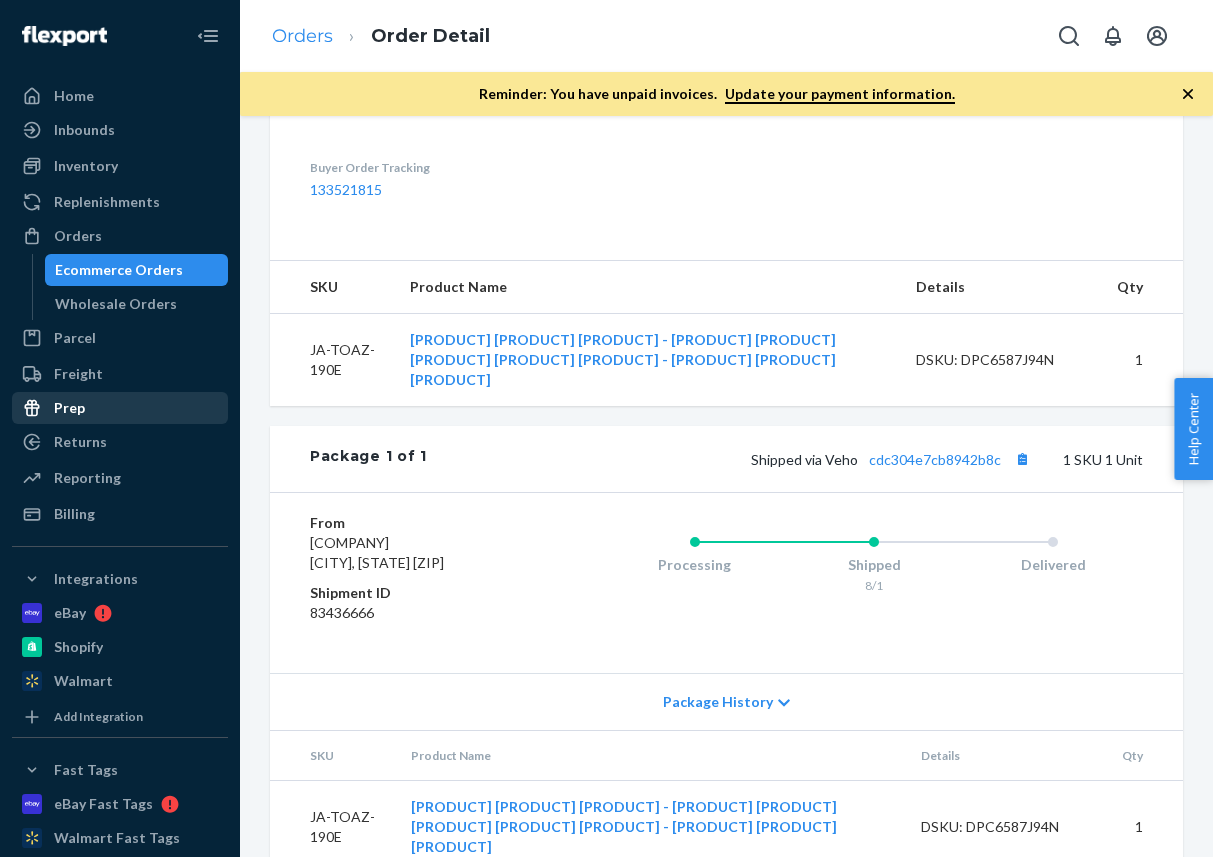 scroll, scrollTop: 0, scrollLeft: 0, axis: both 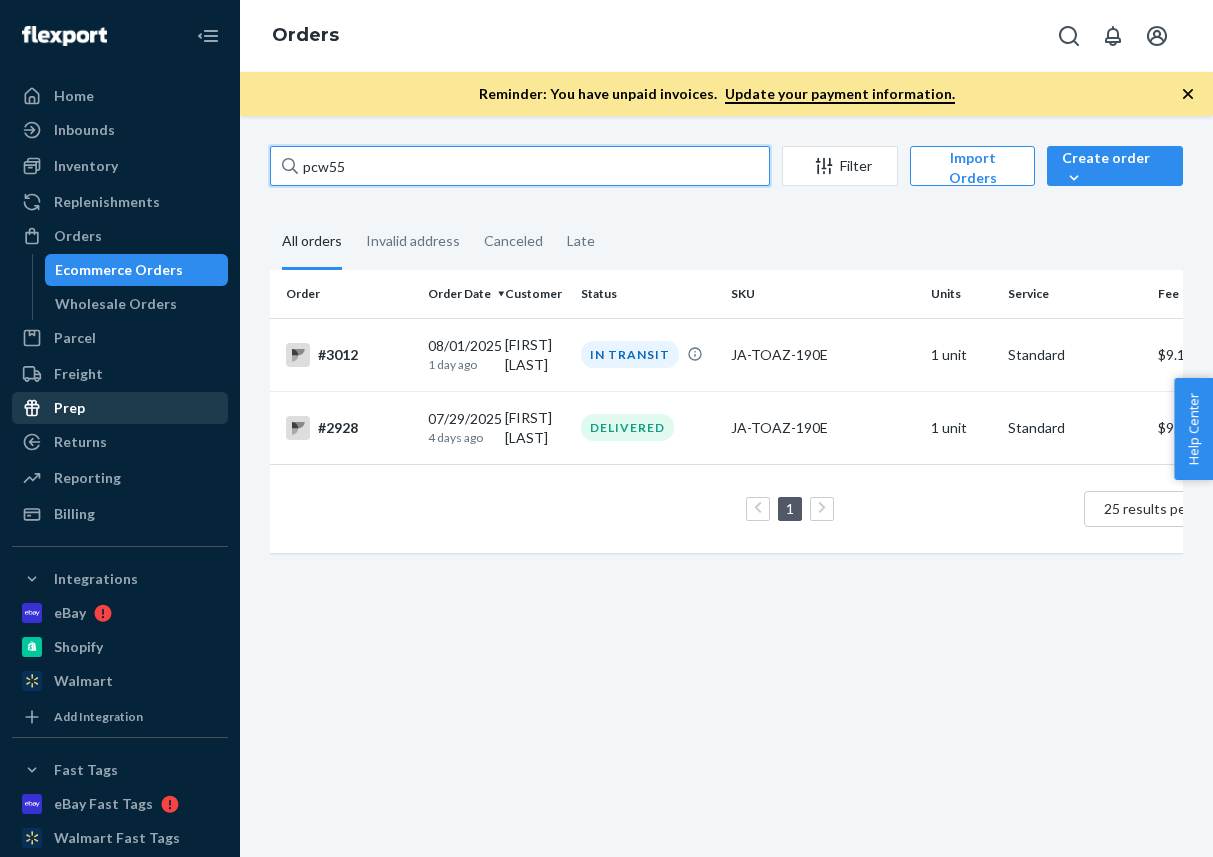 click on "pcw55" at bounding box center [520, 166] 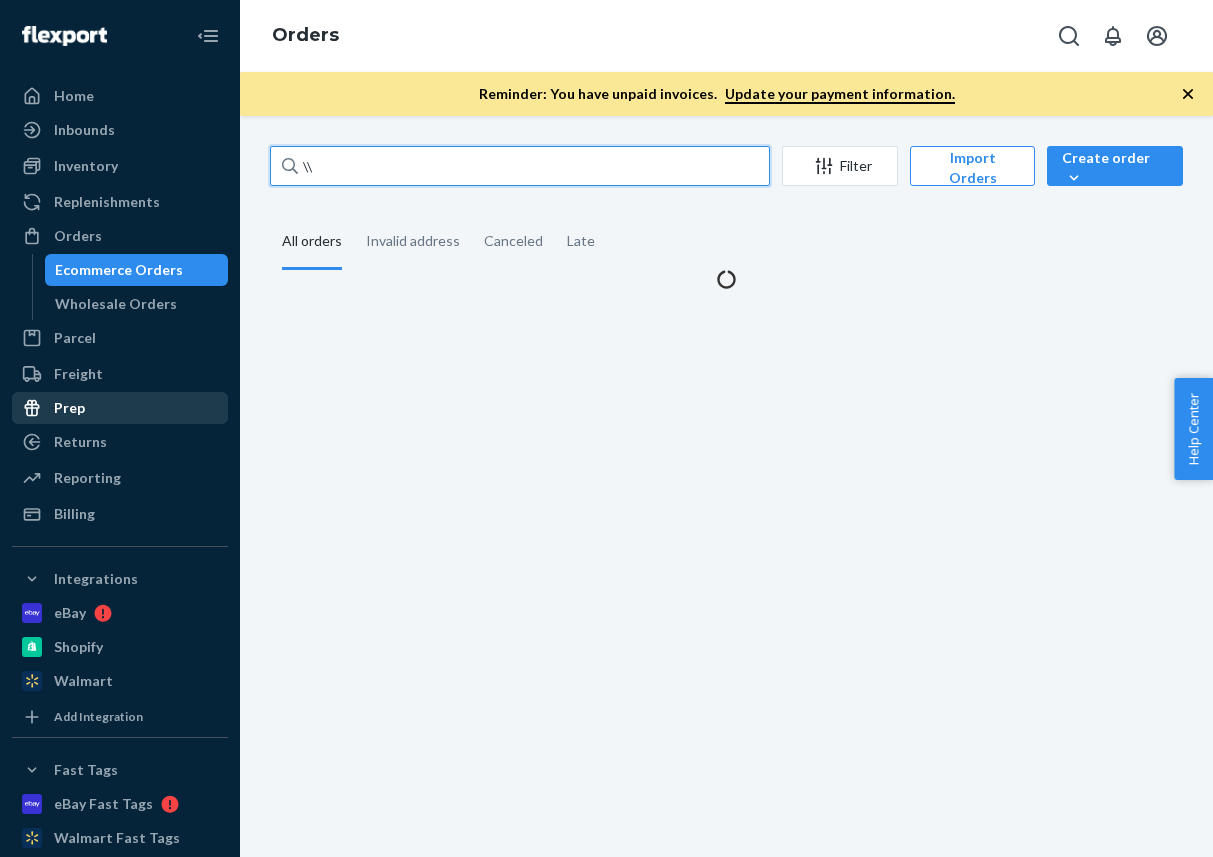 type on "\" 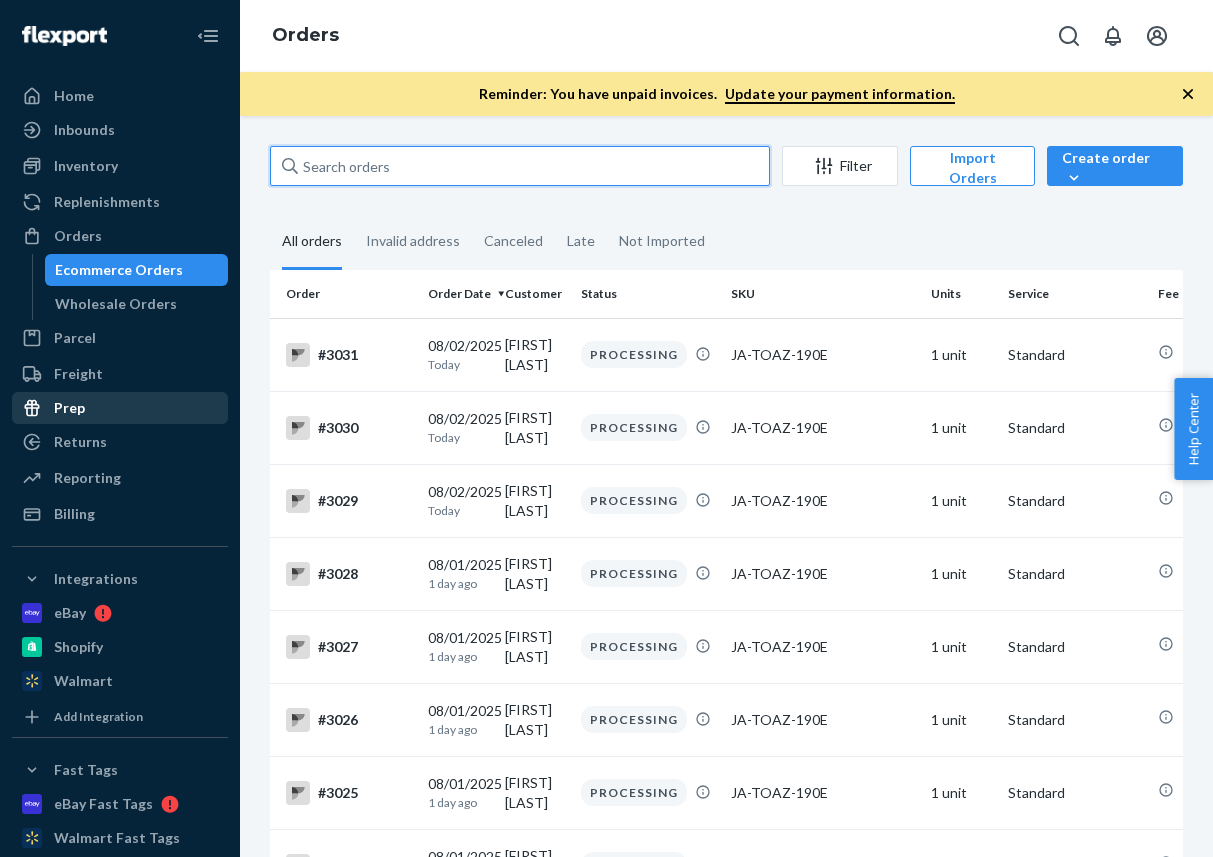 paste on "[FIRST] [LAST]" 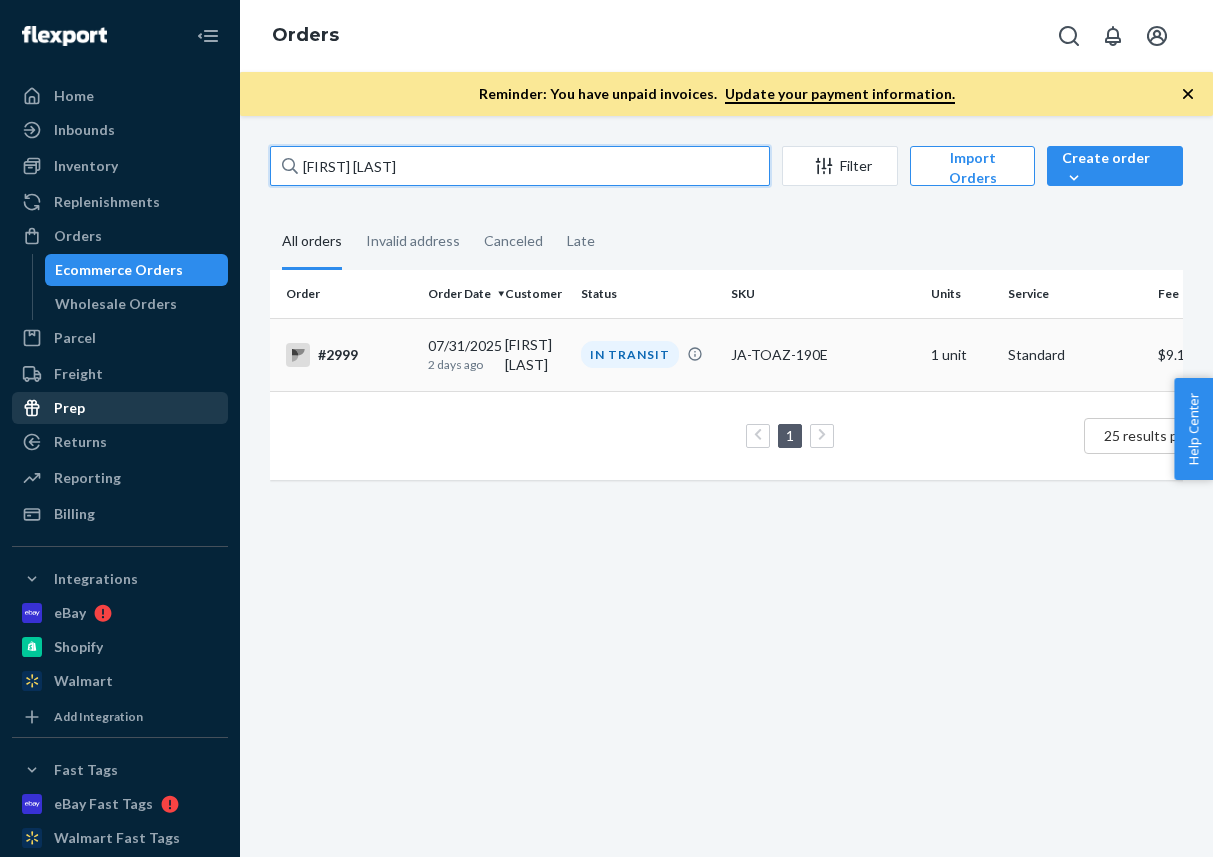 type on "[FIRST] [LAST]" 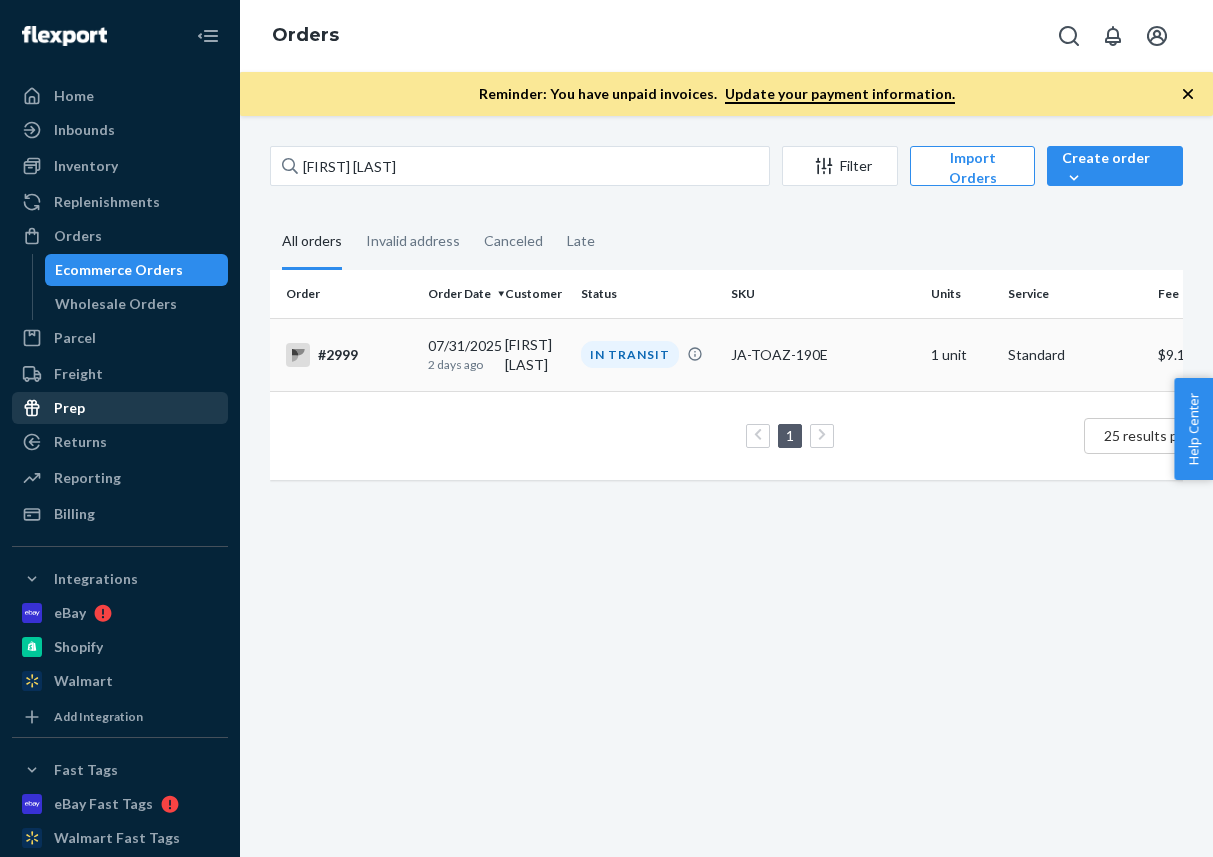 click on "#2999" at bounding box center [345, 354] 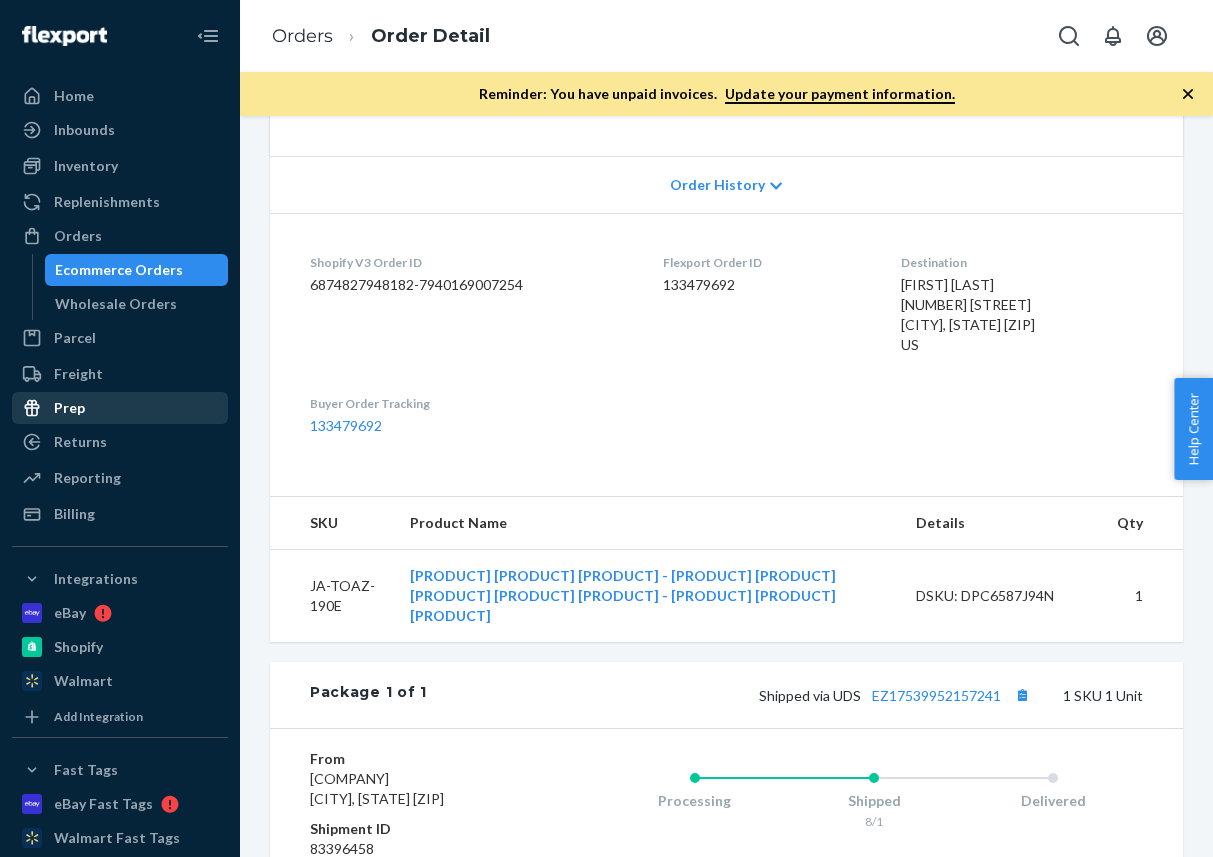 scroll, scrollTop: 392, scrollLeft: 0, axis: vertical 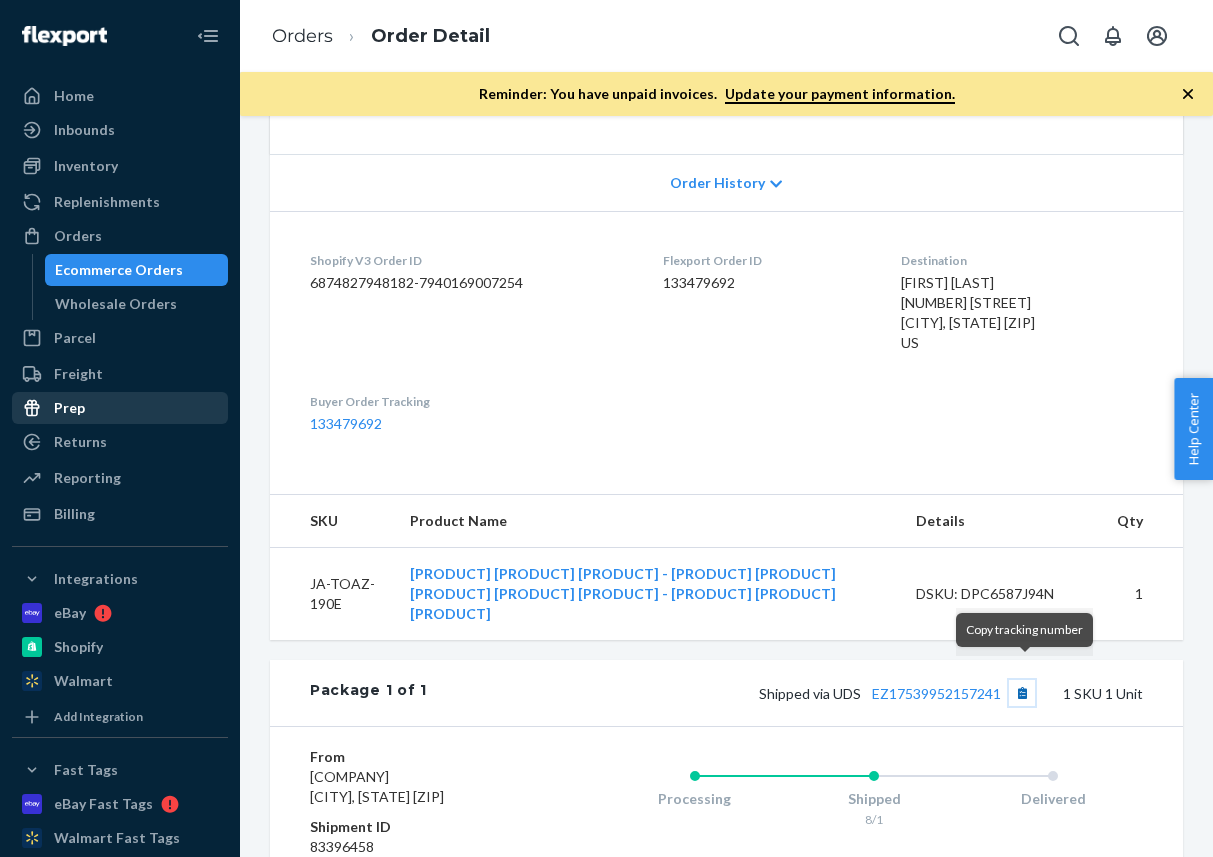 click at bounding box center (1022, 693) 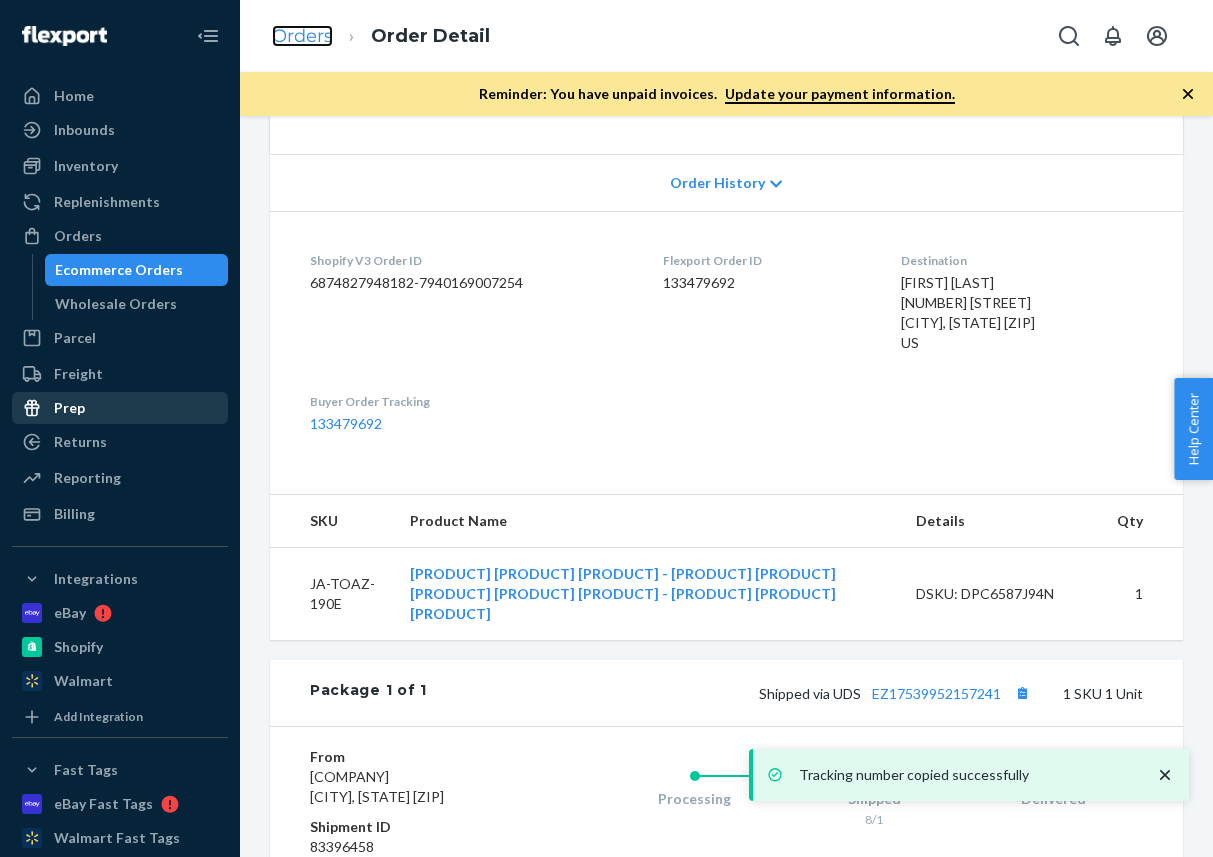 click on "Orders" at bounding box center (302, 36) 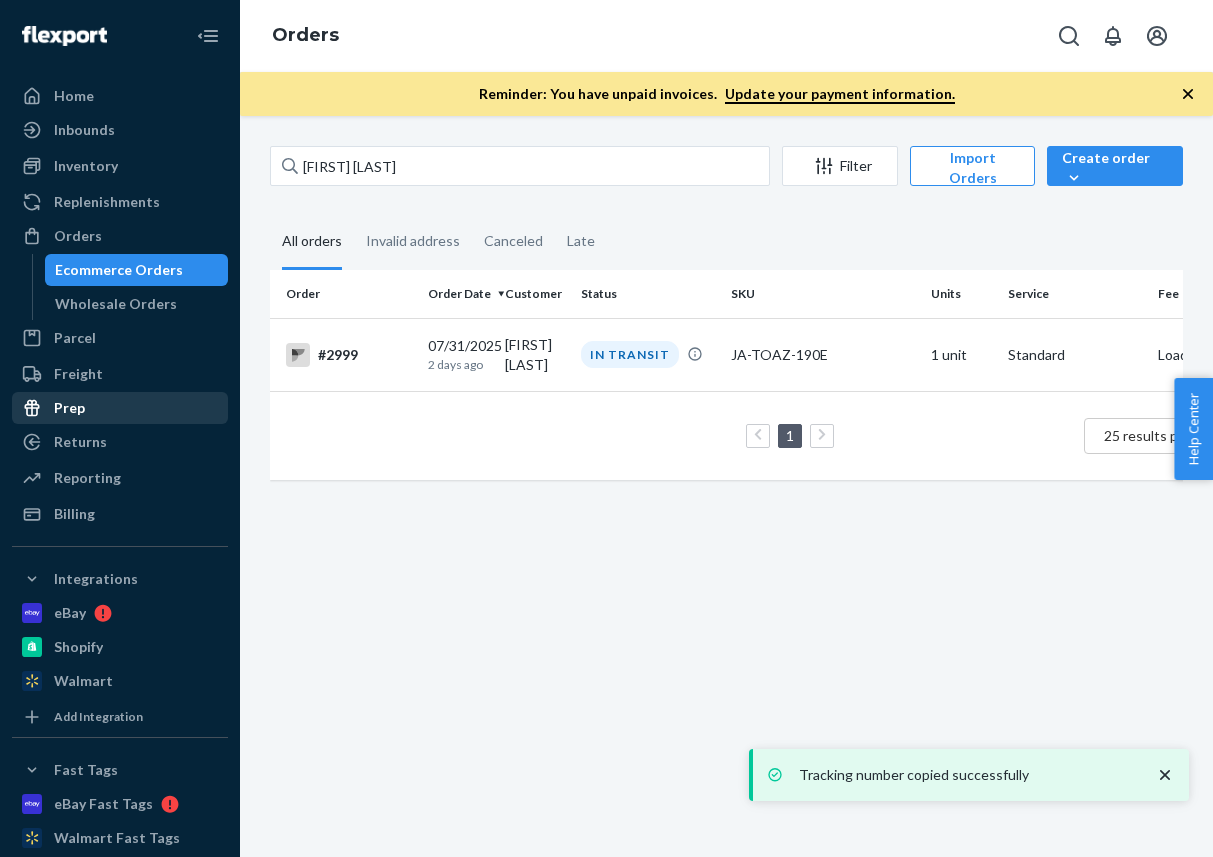 scroll, scrollTop: 0, scrollLeft: 0, axis: both 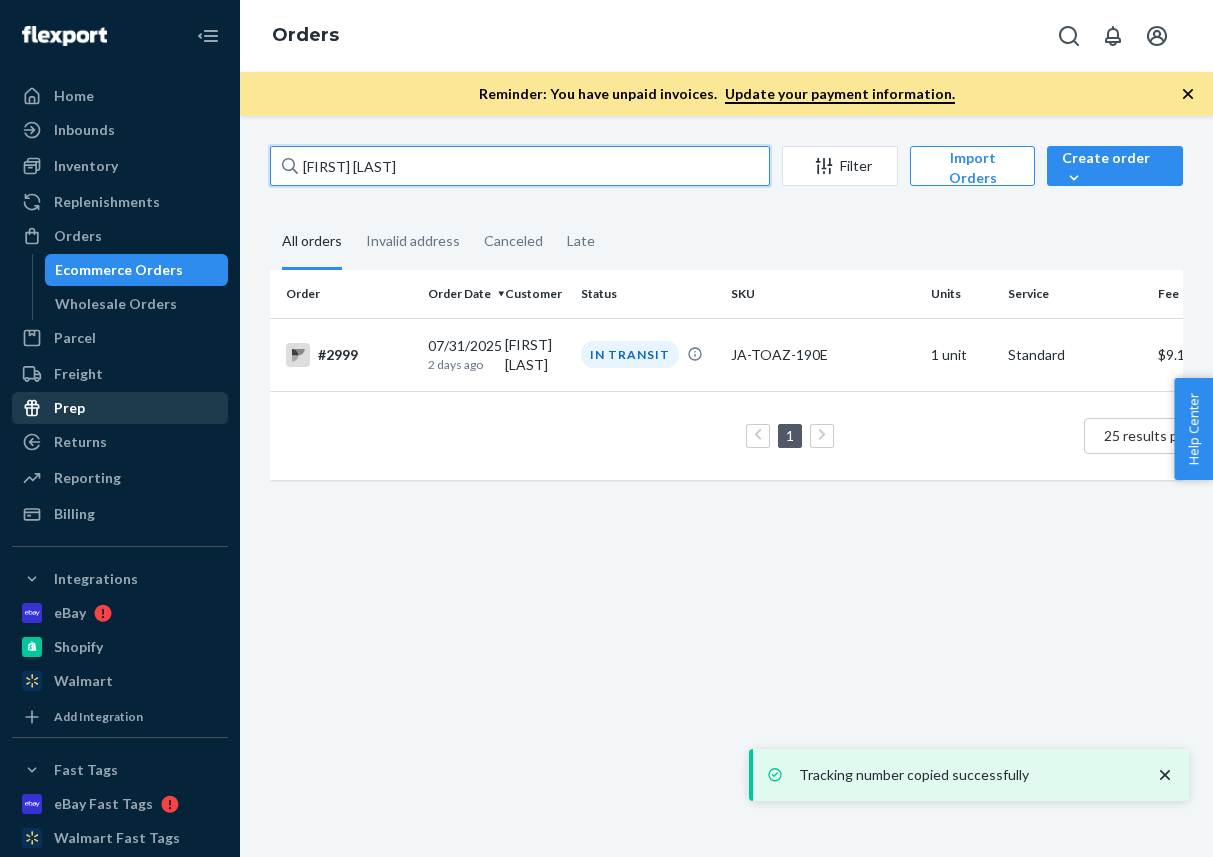 click on "[FIRST] [LAST]" at bounding box center [520, 166] 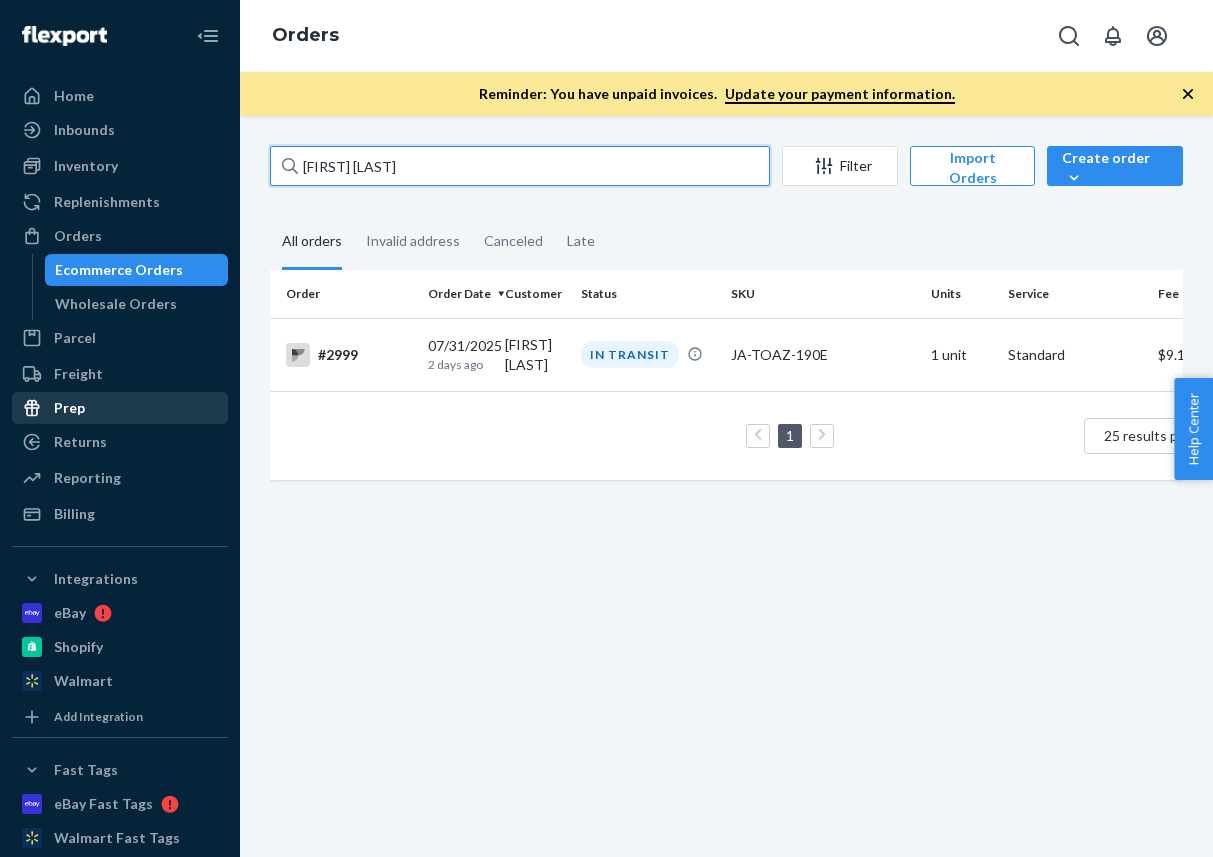 click on "[FIRST] [LAST]" at bounding box center (520, 166) 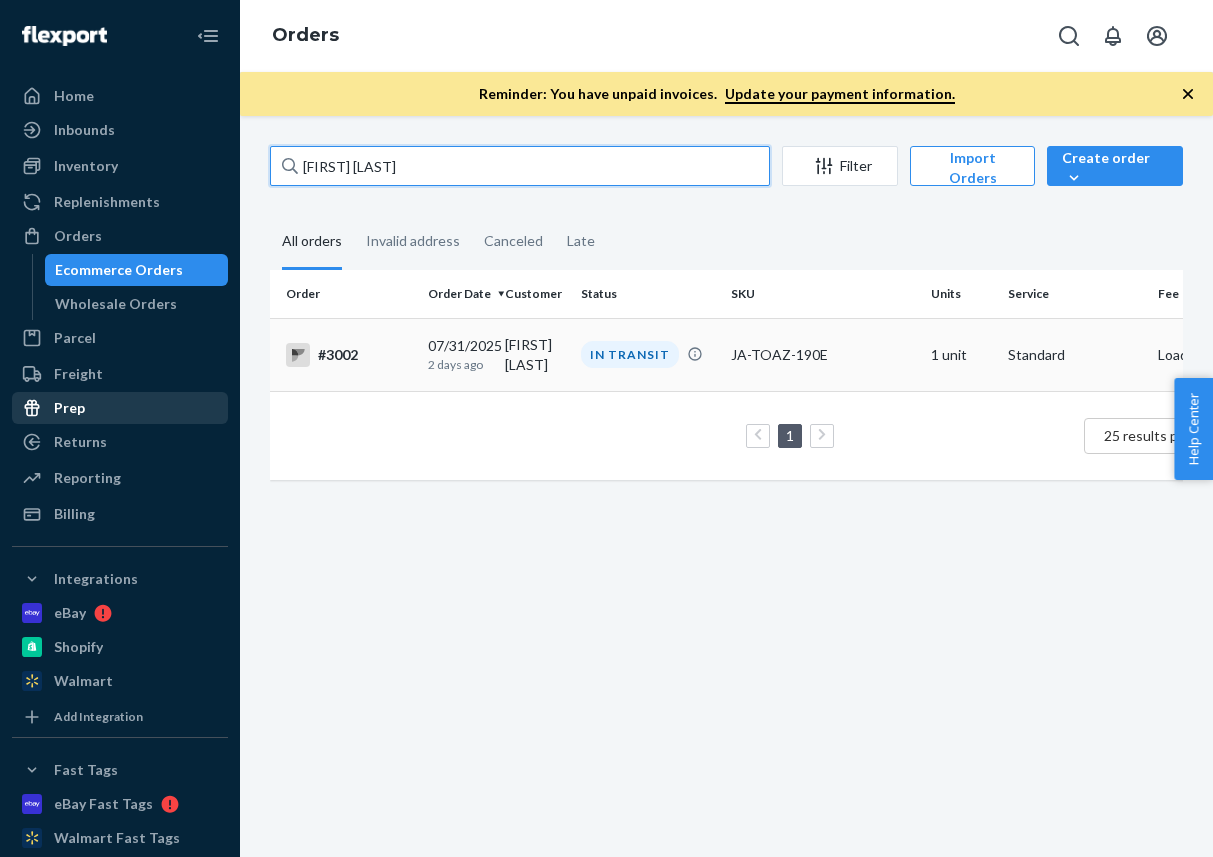 type on "[FIRST] [LAST]" 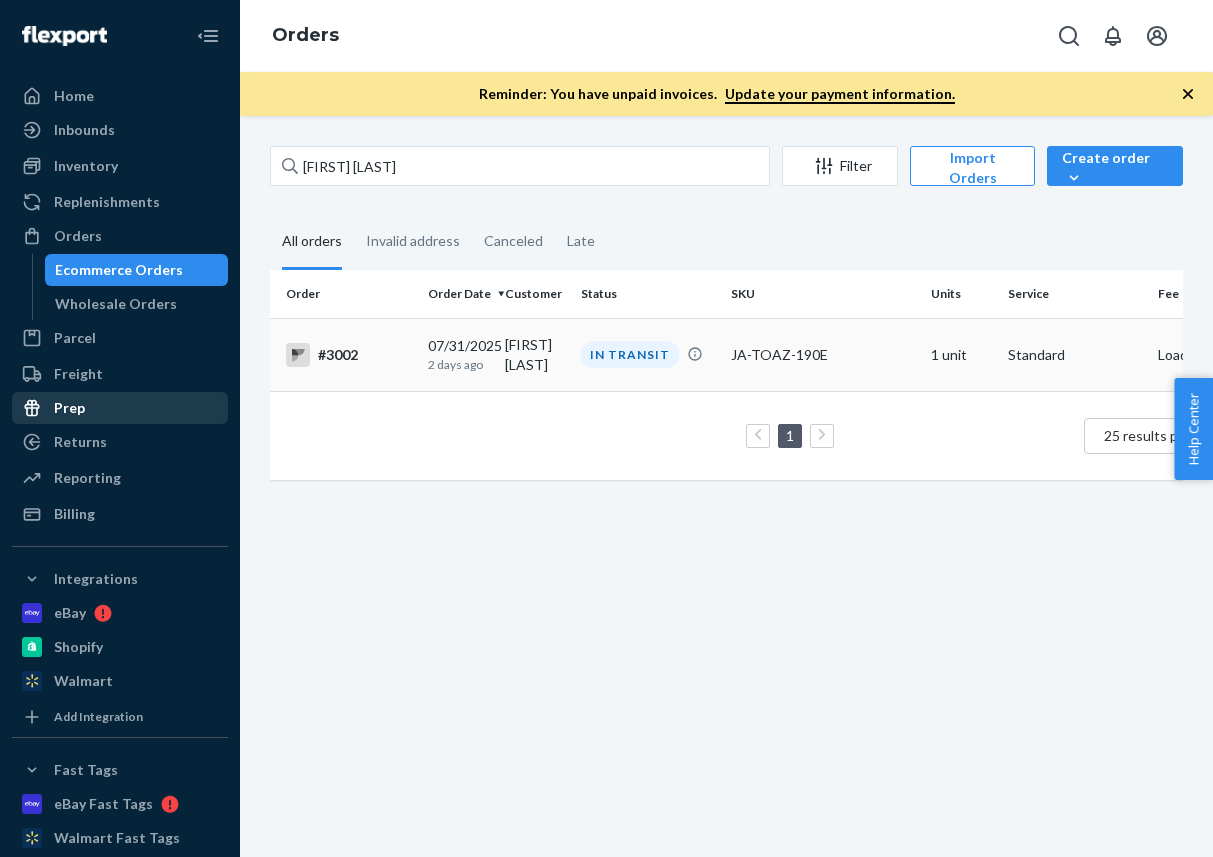 click on "#3002" at bounding box center [349, 355] 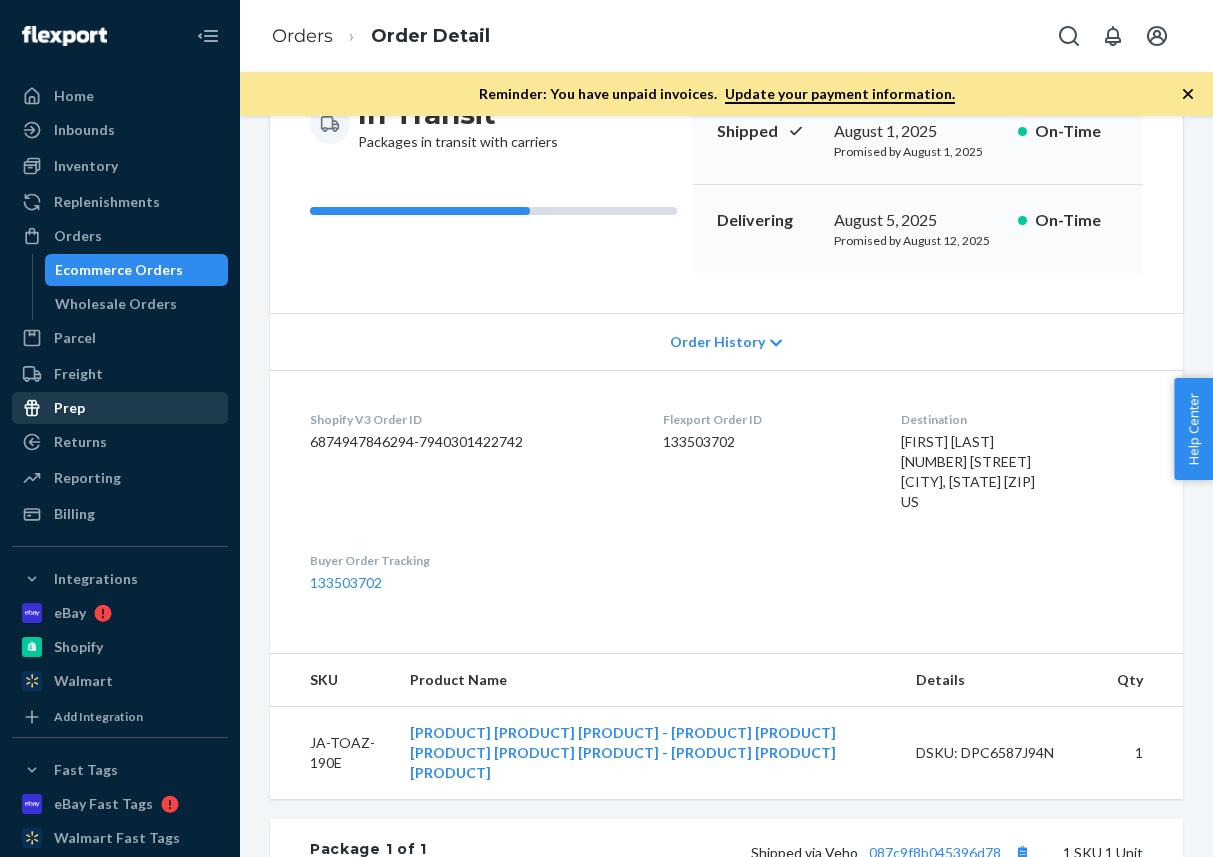 scroll, scrollTop: 260, scrollLeft: 0, axis: vertical 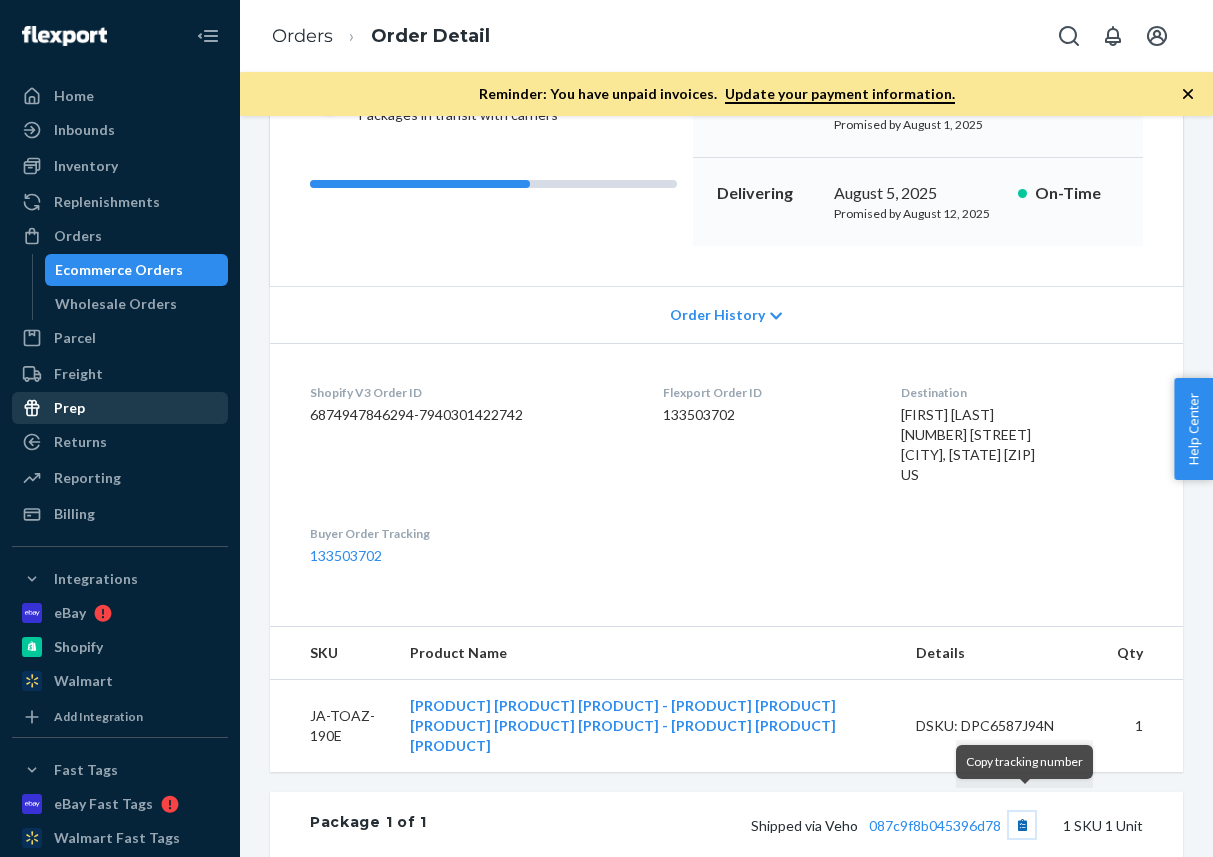 click at bounding box center (1022, 825) 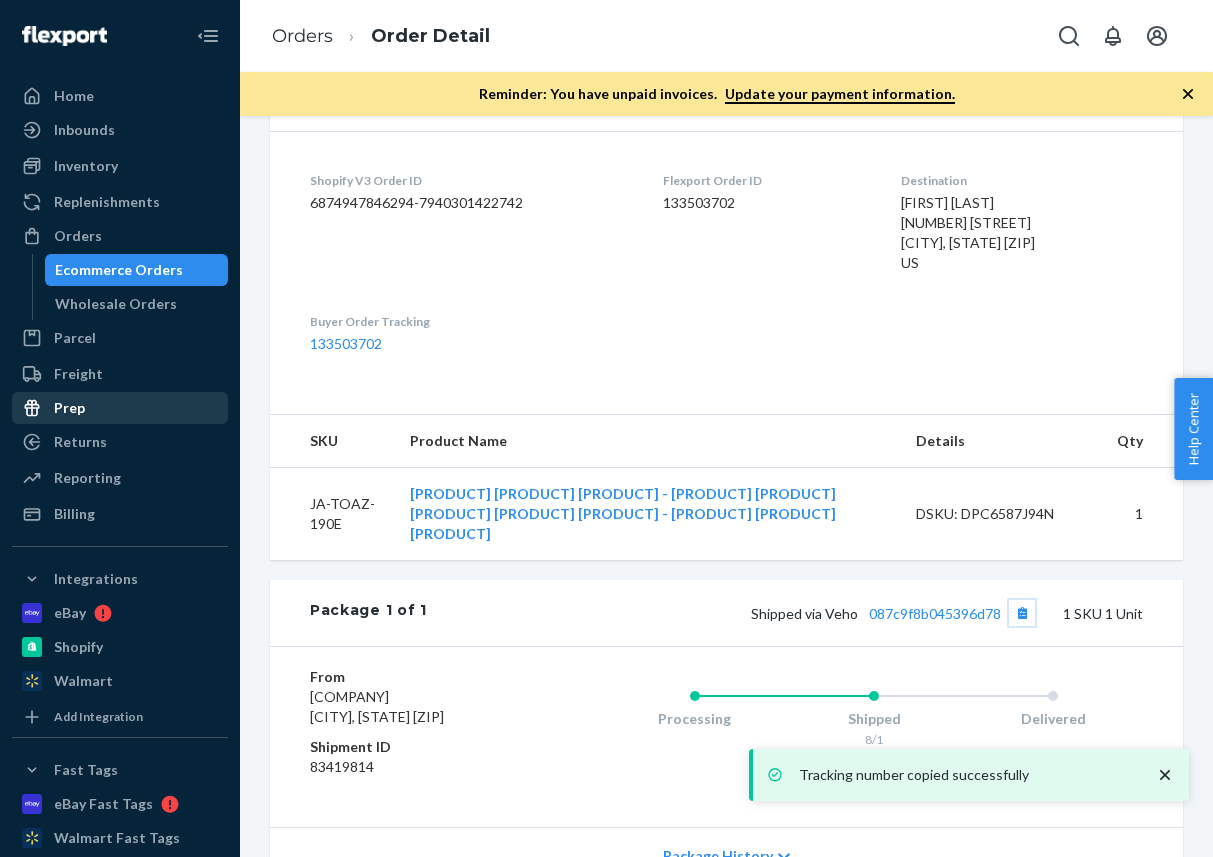 scroll, scrollTop: 496, scrollLeft: 0, axis: vertical 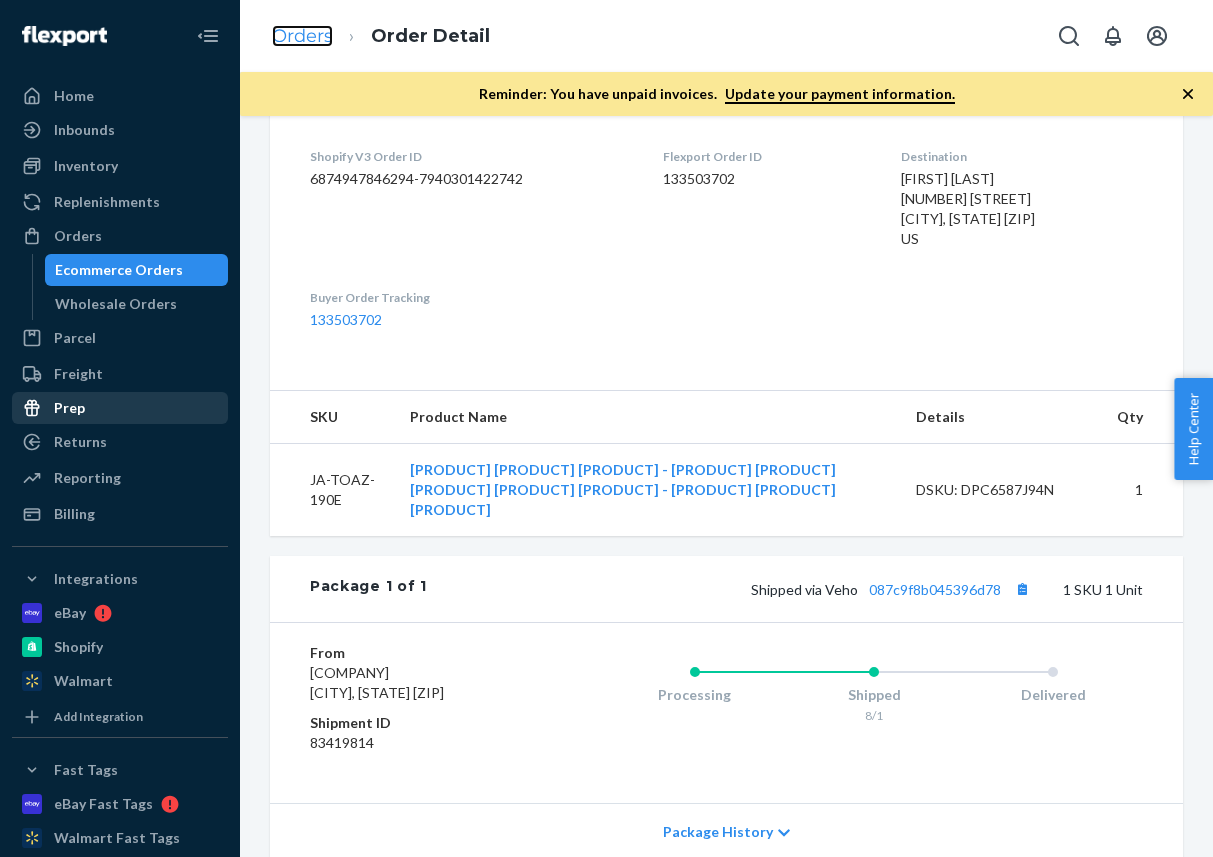 click on "Orders" at bounding box center (302, 36) 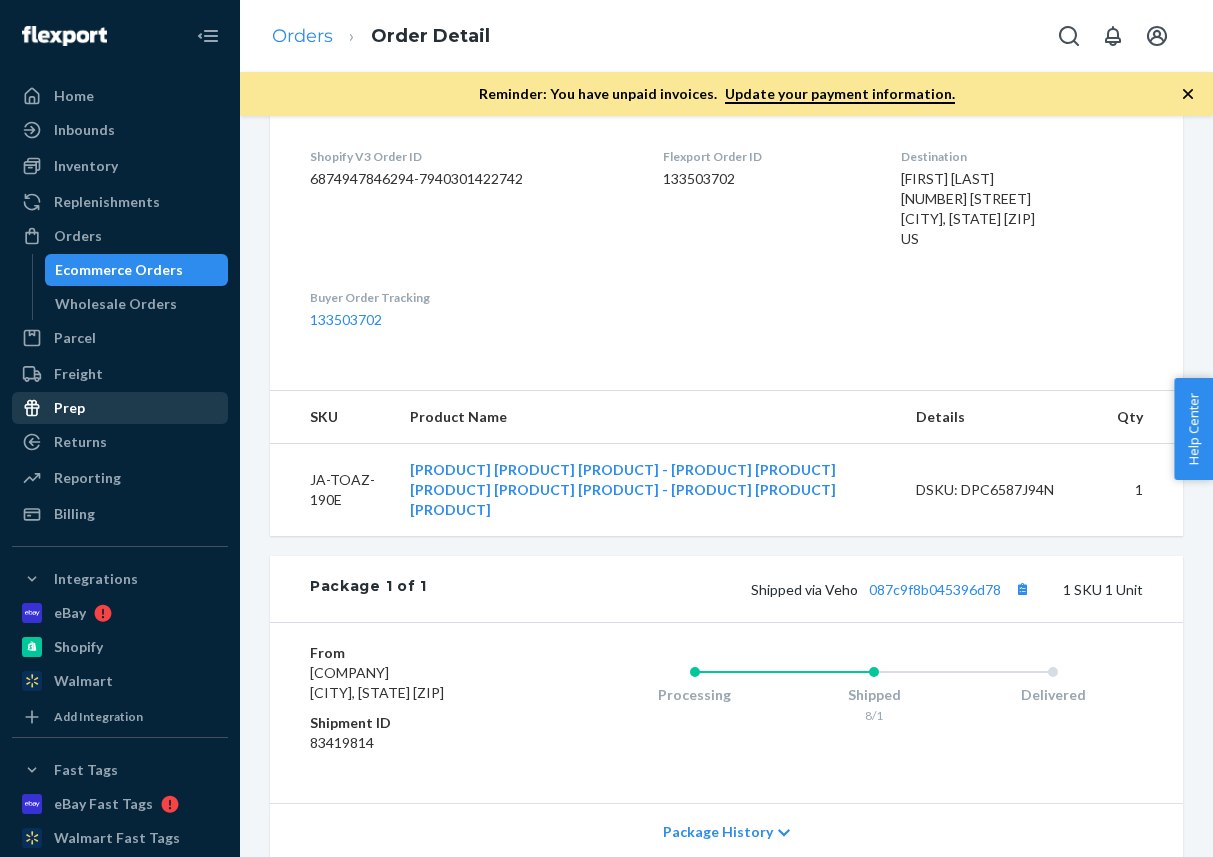 scroll, scrollTop: 0, scrollLeft: 0, axis: both 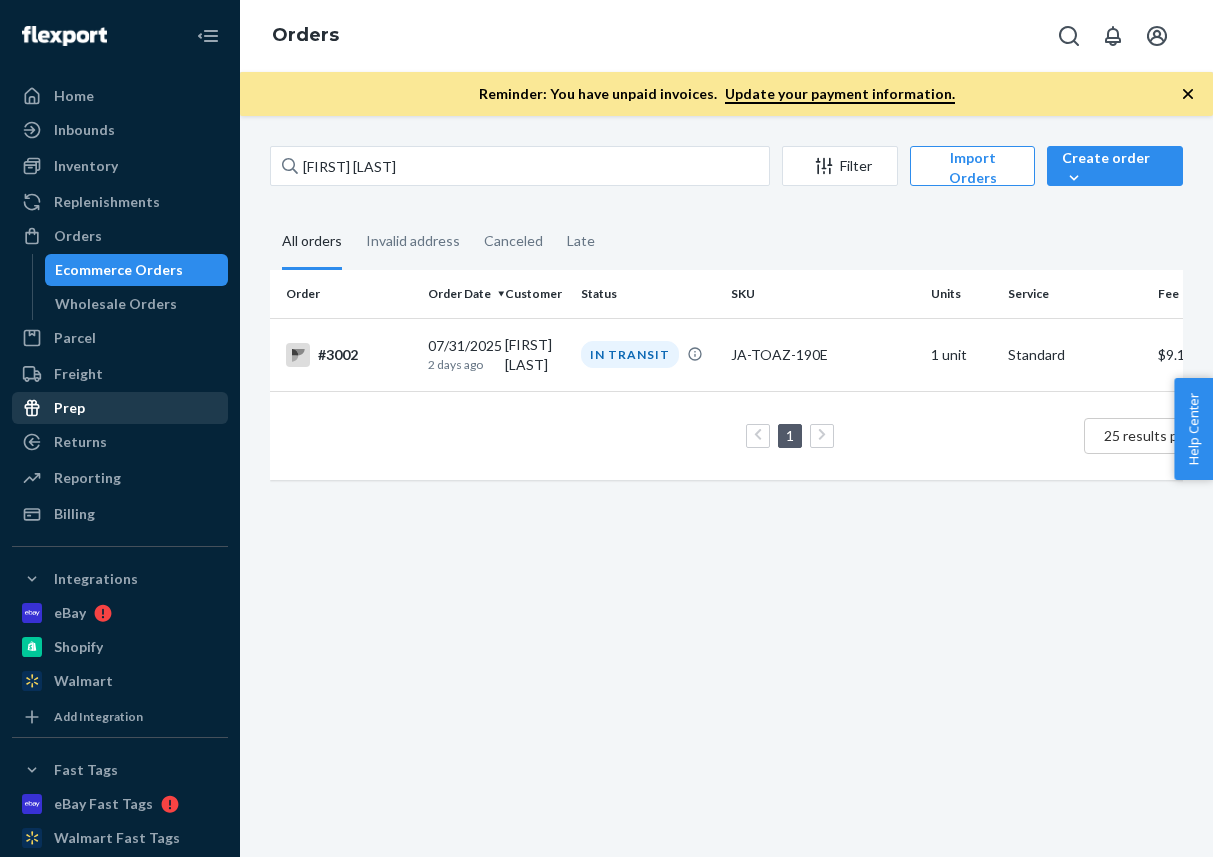 drag, startPoint x: 492, startPoint y: 141, endPoint x: 491, endPoint y: 155, distance: 14.035668 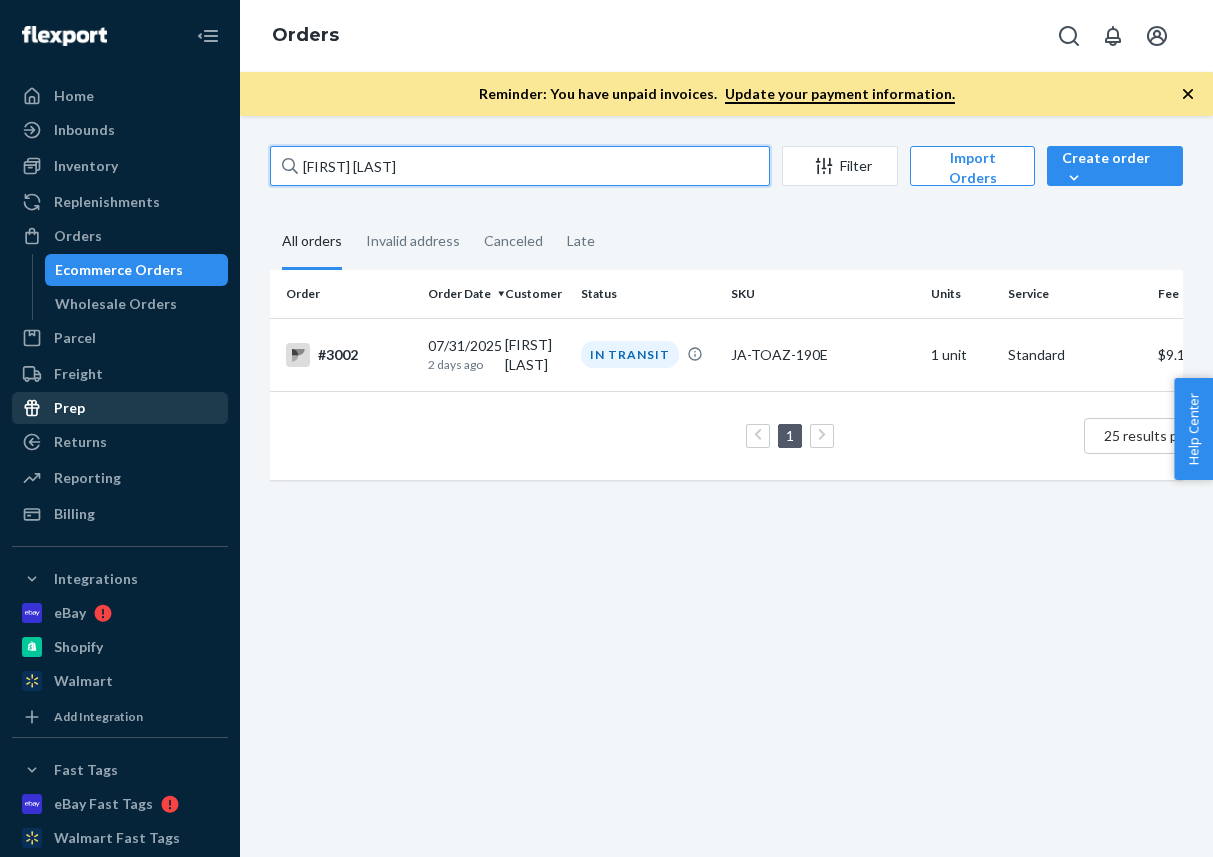 click on "[FIRST] [LAST]" at bounding box center (520, 166) 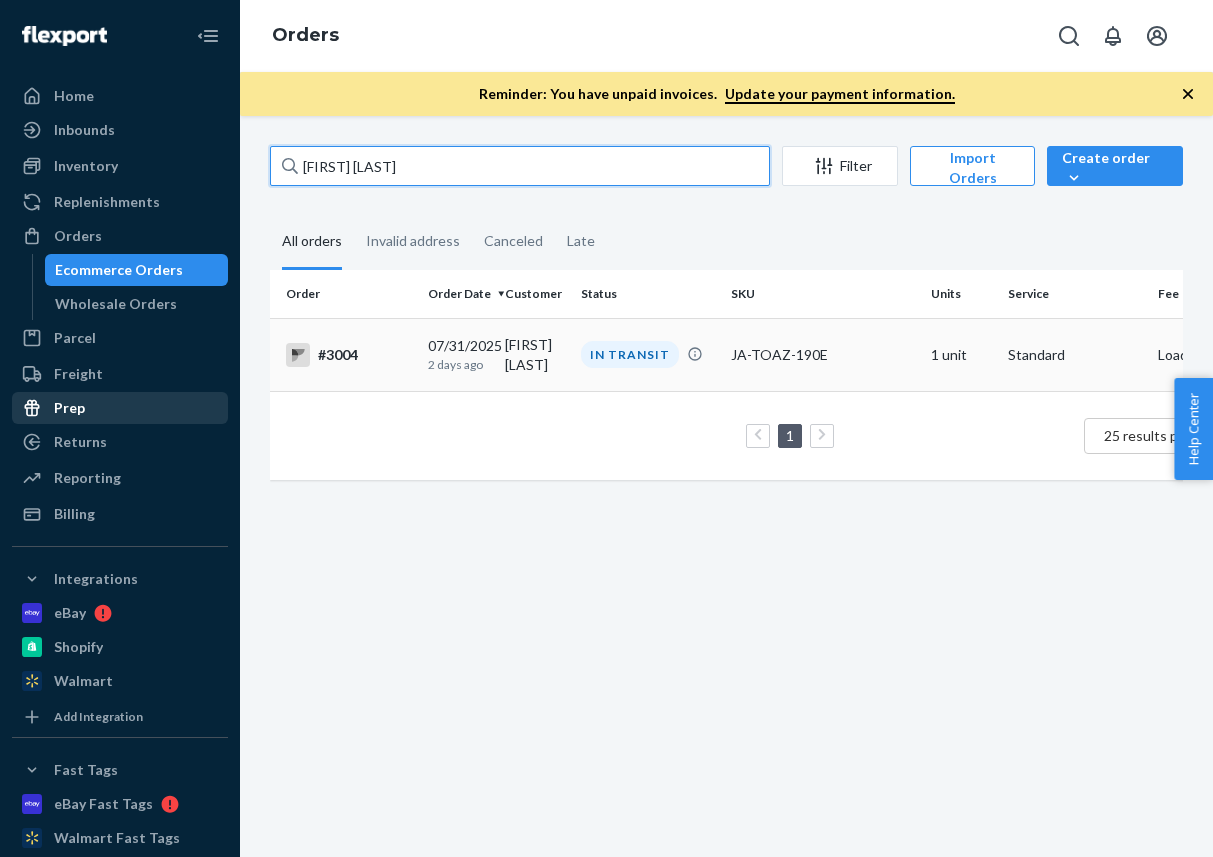 type on "[FIRST] [LAST]" 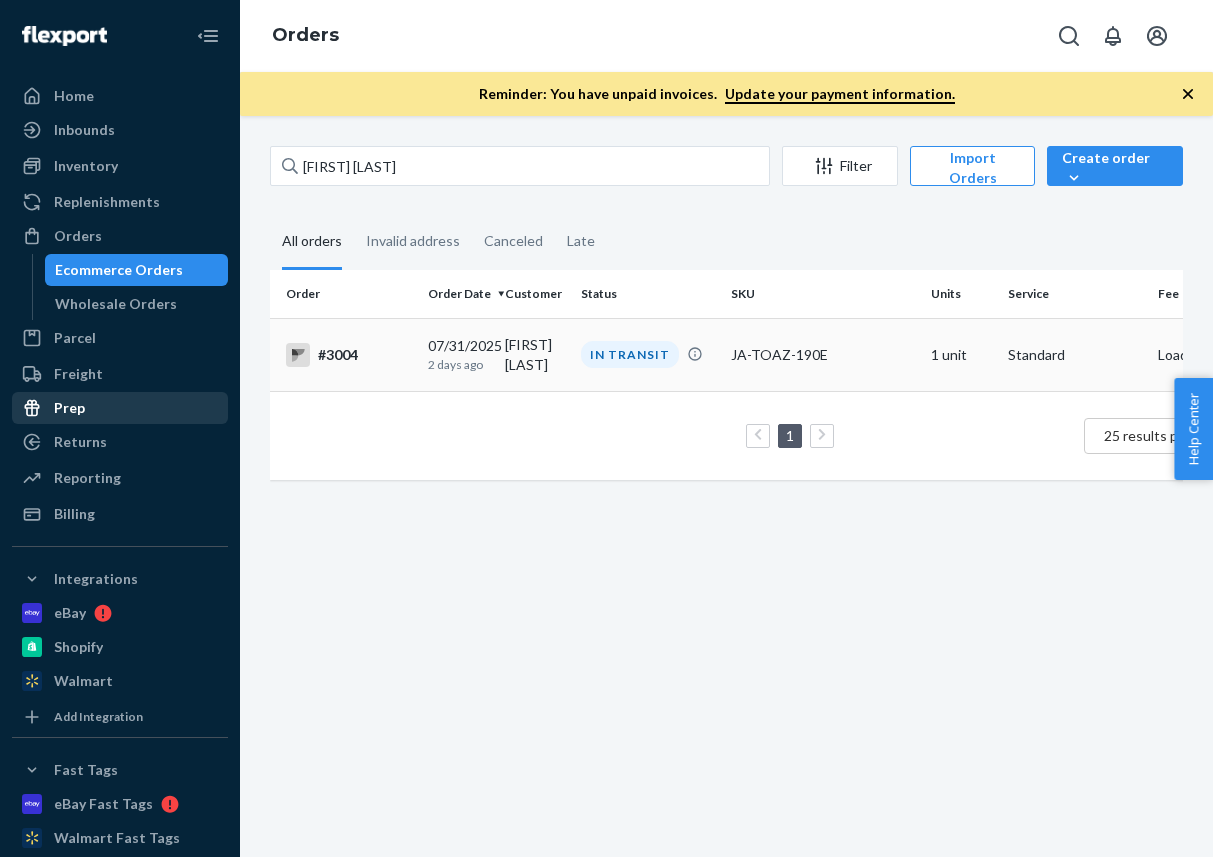 click on "#3004" at bounding box center (349, 355) 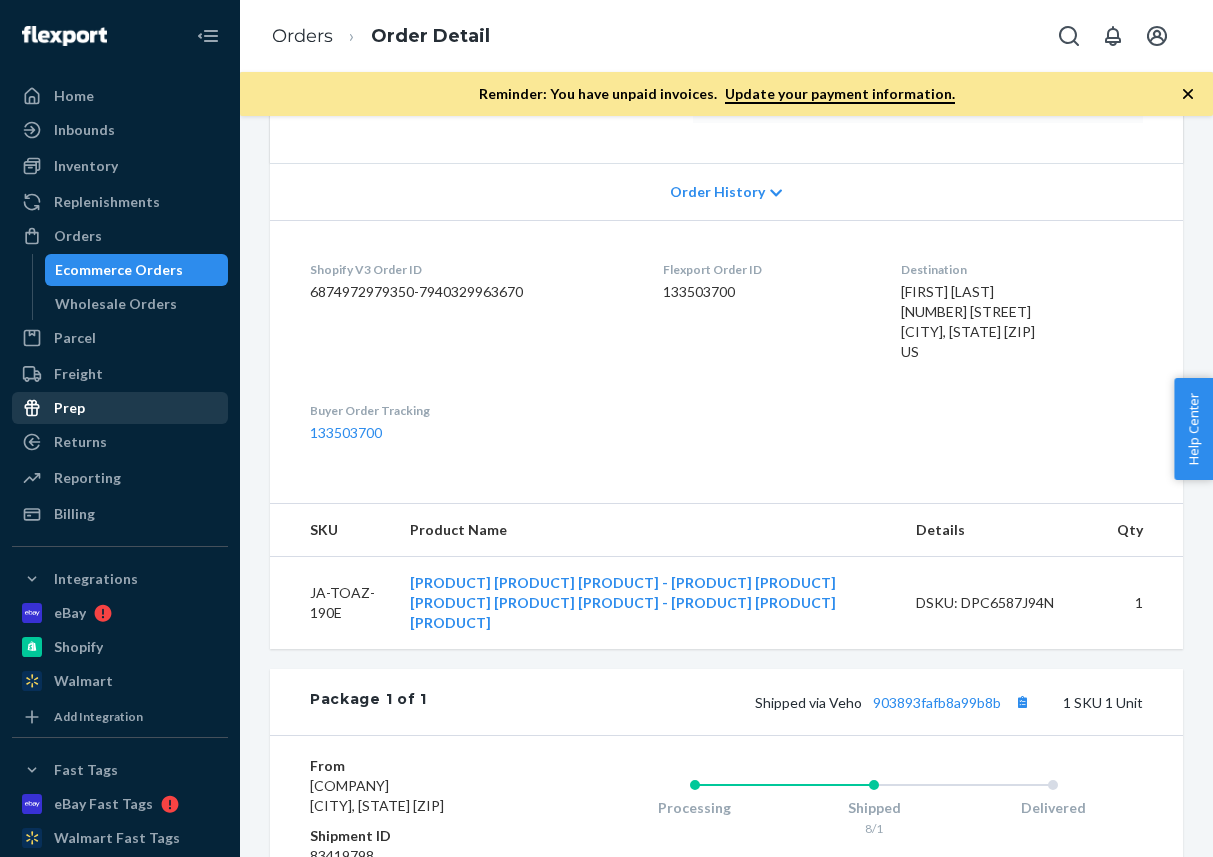 scroll, scrollTop: 385, scrollLeft: 0, axis: vertical 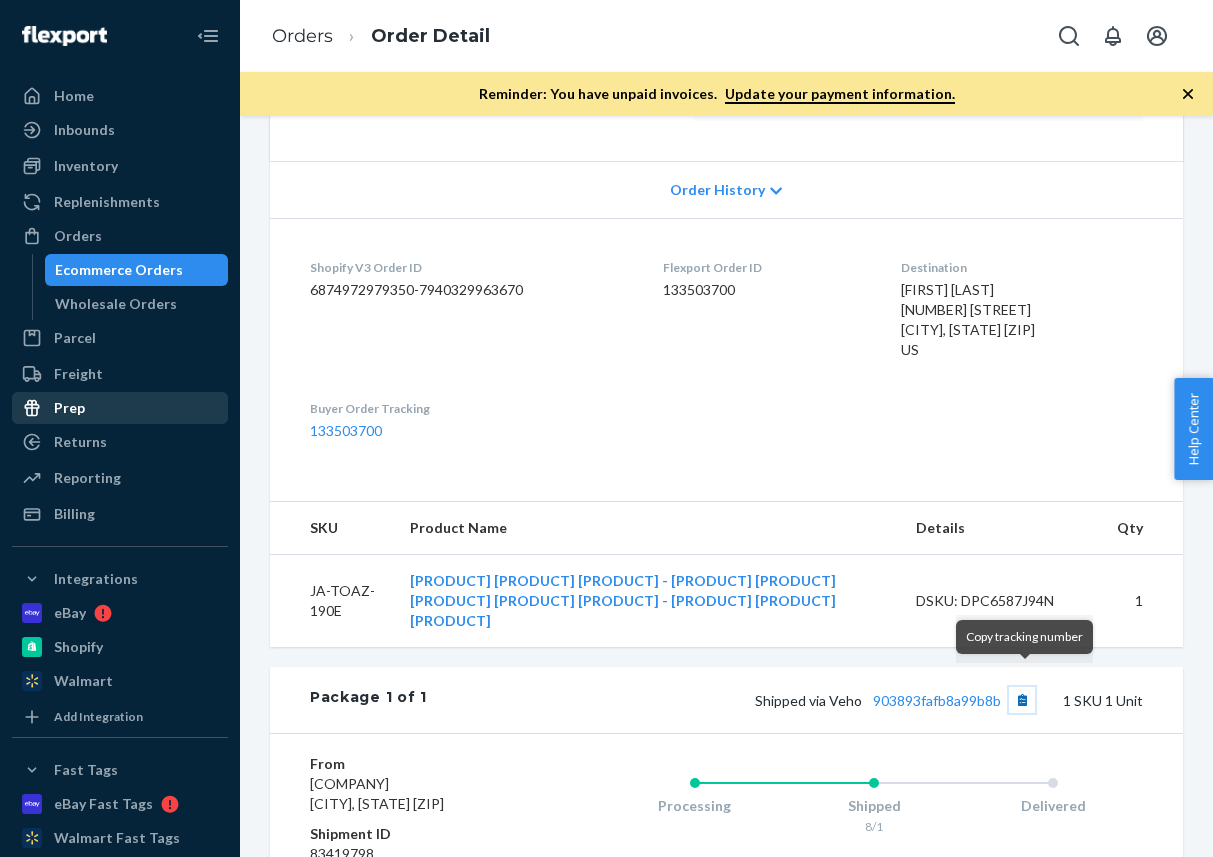 click at bounding box center [1022, 700] 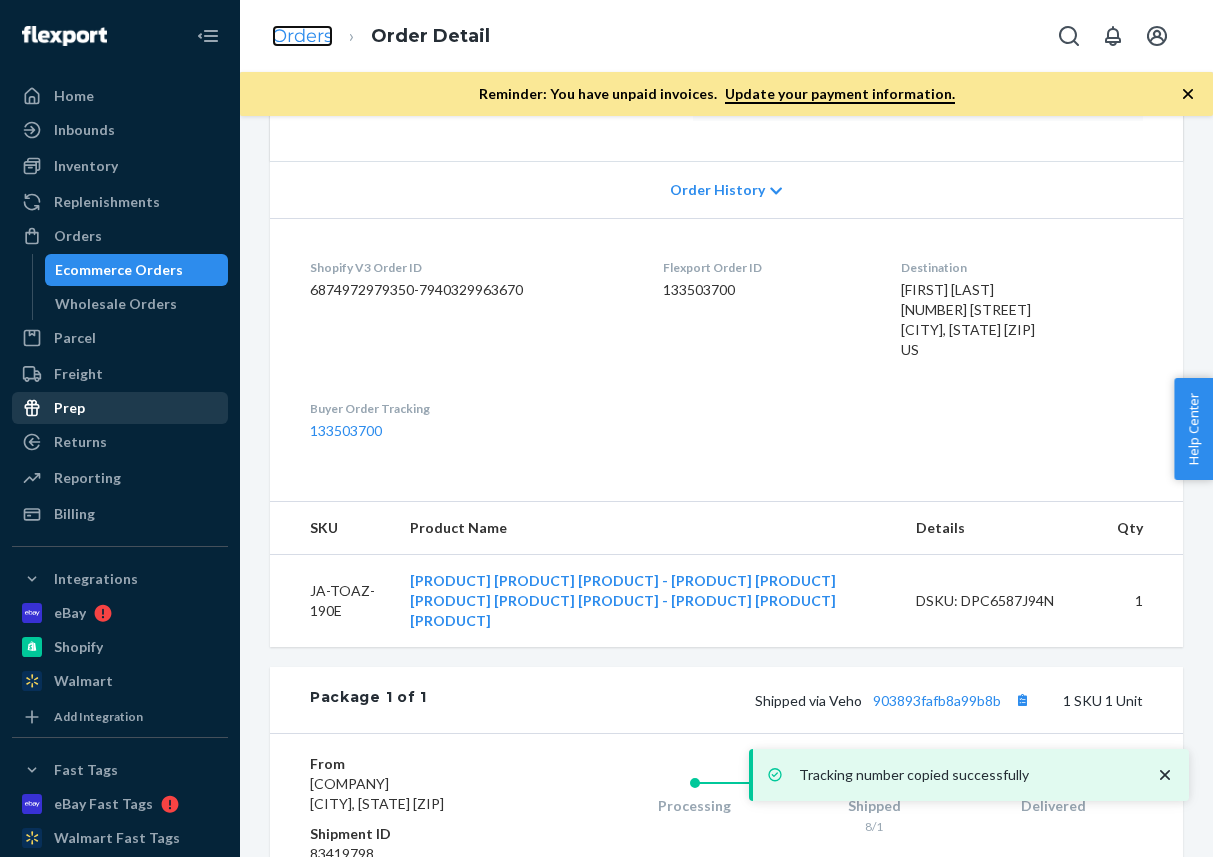 click on "Orders" at bounding box center [302, 36] 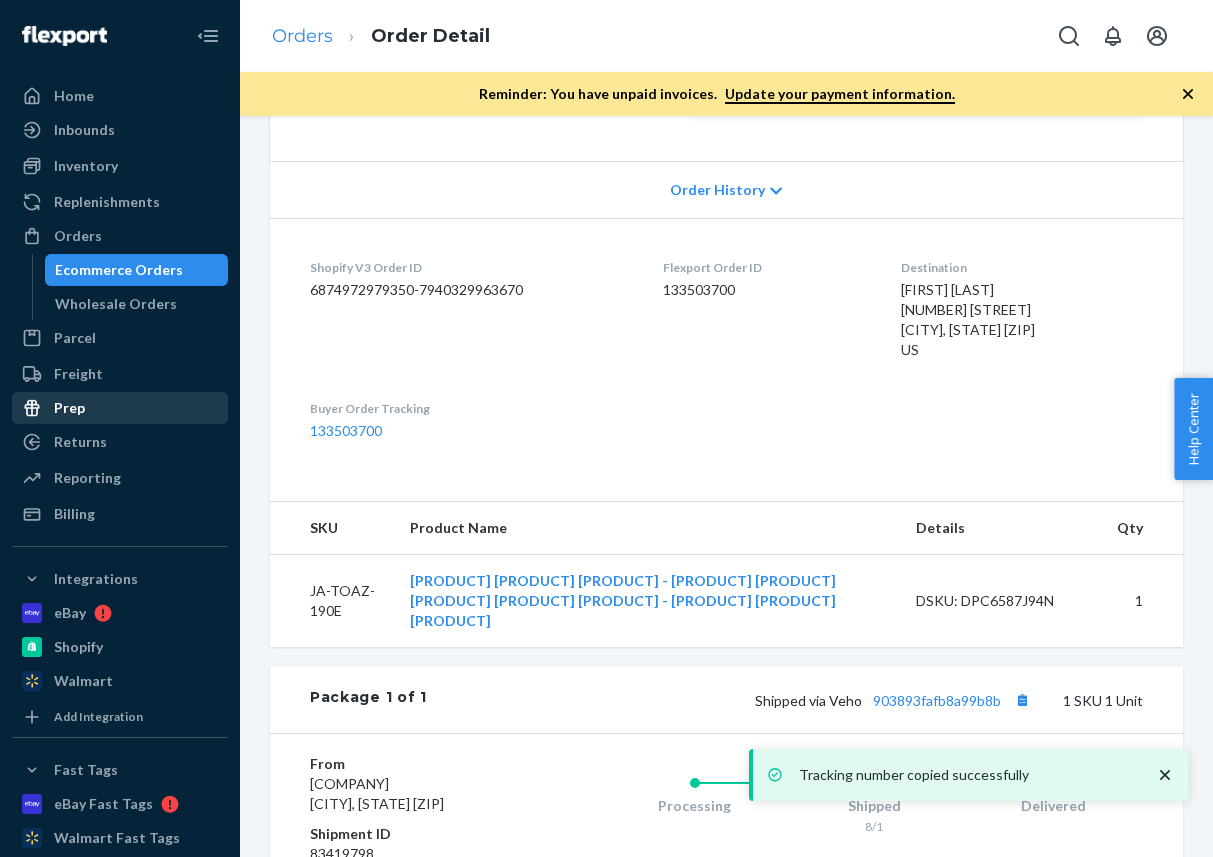 scroll, scrollTop: 0, scrollLeft: 0, axis: both 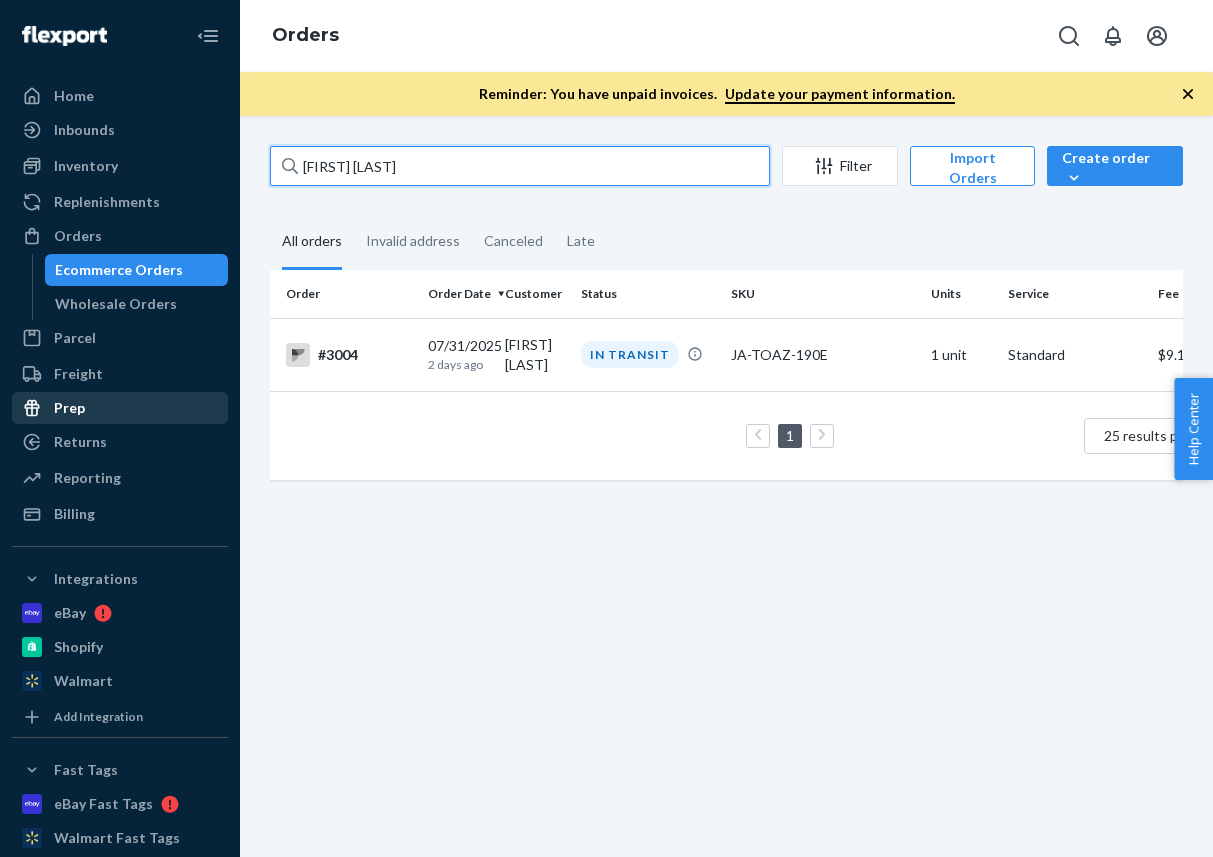 click on "[FIRST] [LAST]" at bounding box center [520, 166] 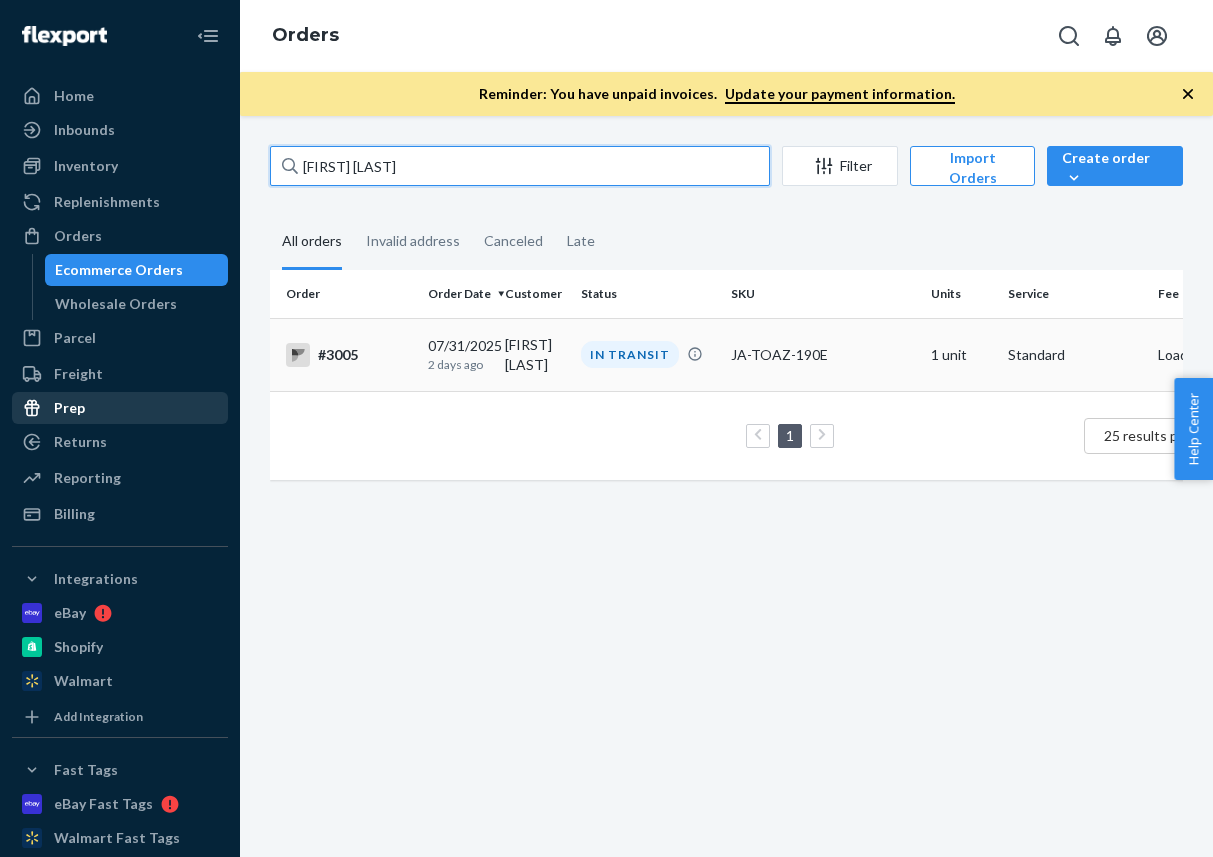 type on "[FIRST] [LAST]" 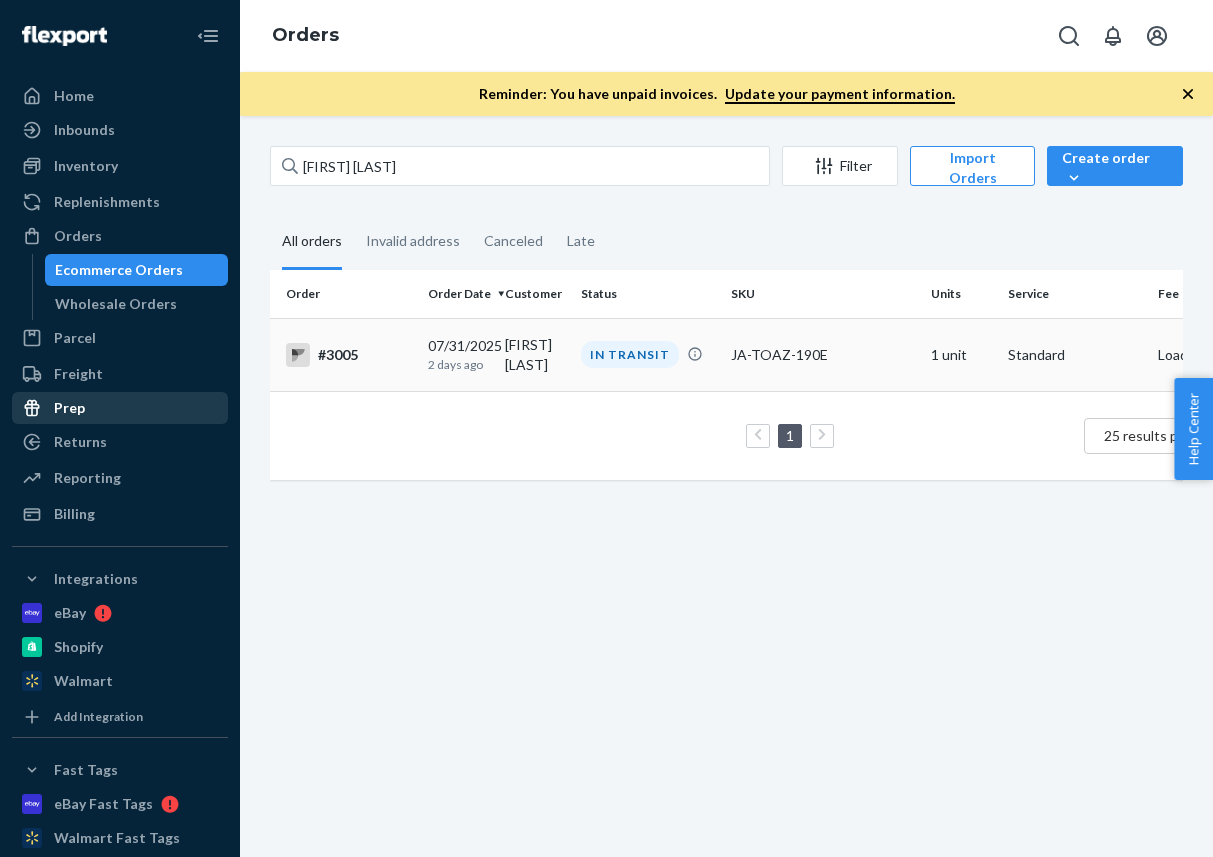 click on "#3005" at bounding box center [349, 355] 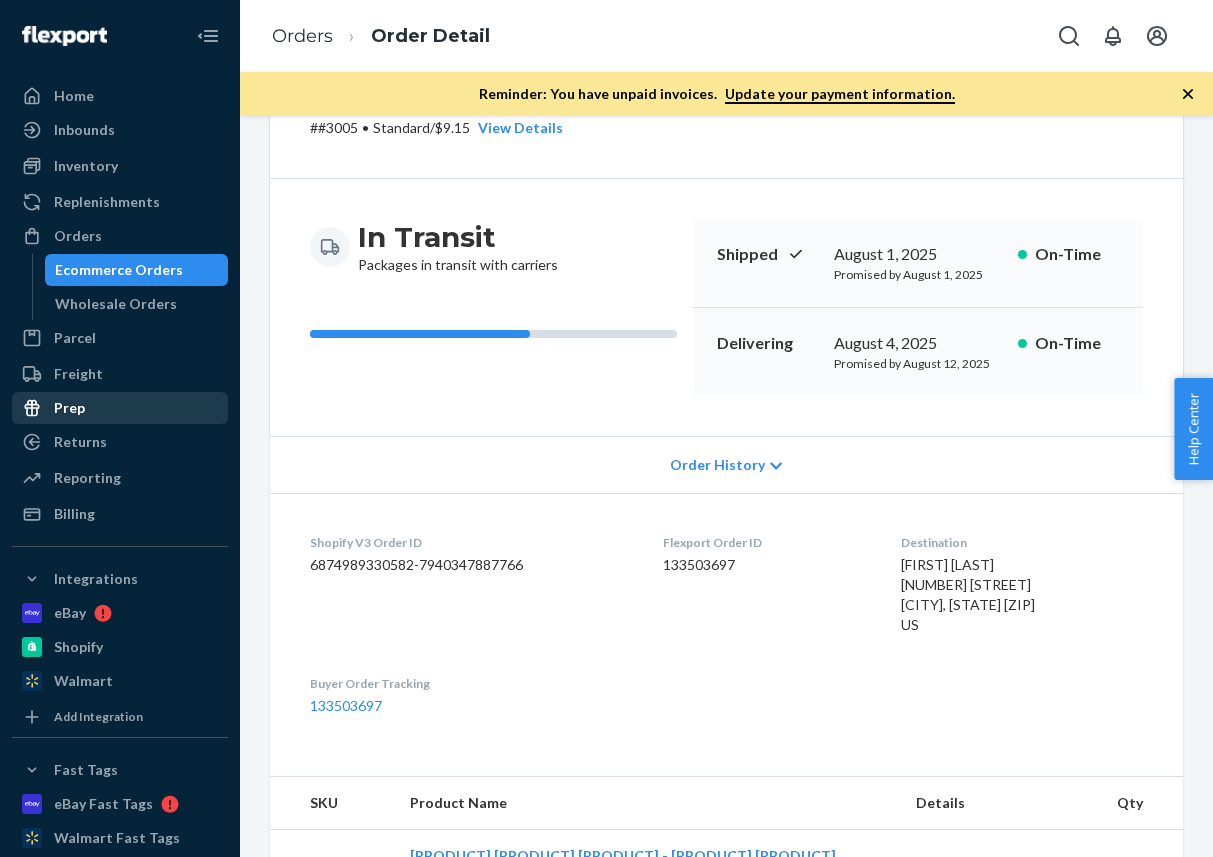 scroll, scrollTop: 626, scrollLeft: 0, axis: vertical 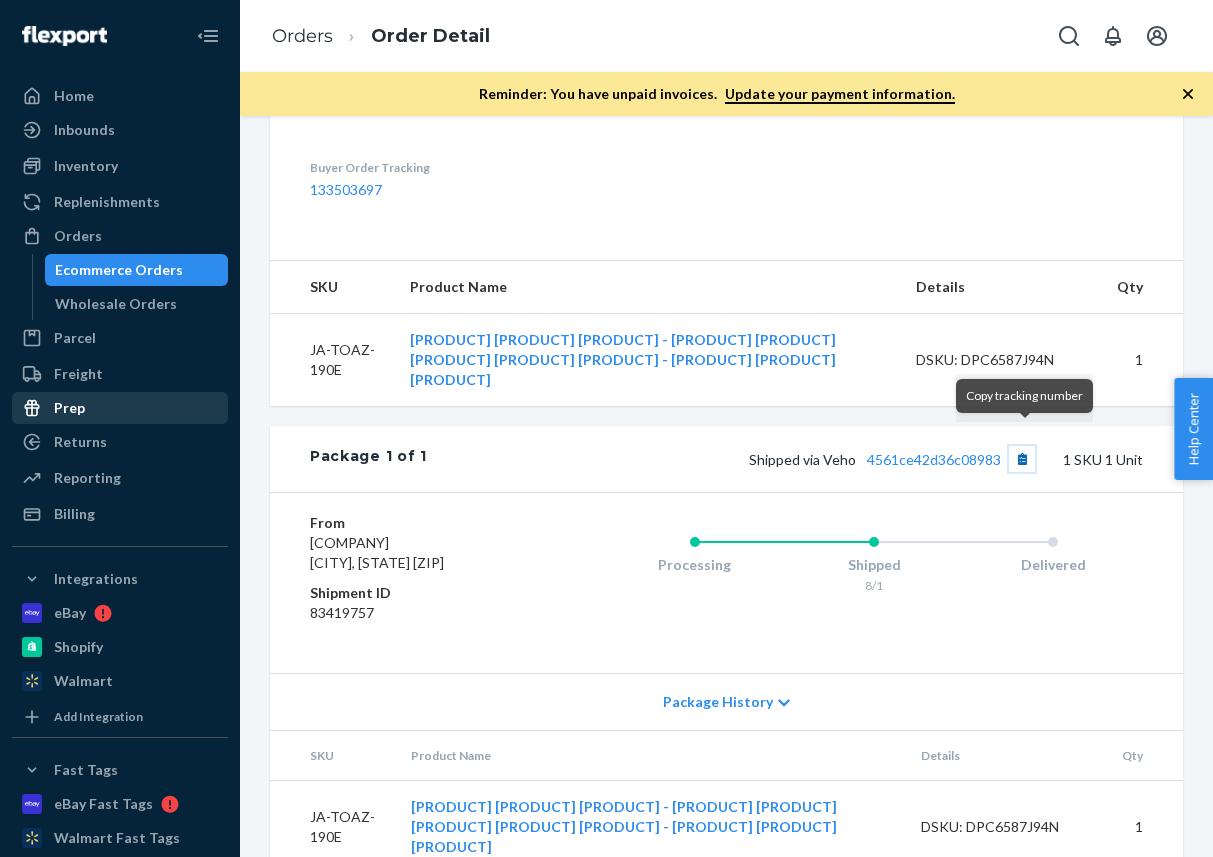 click at bounding box center (1022, 459) 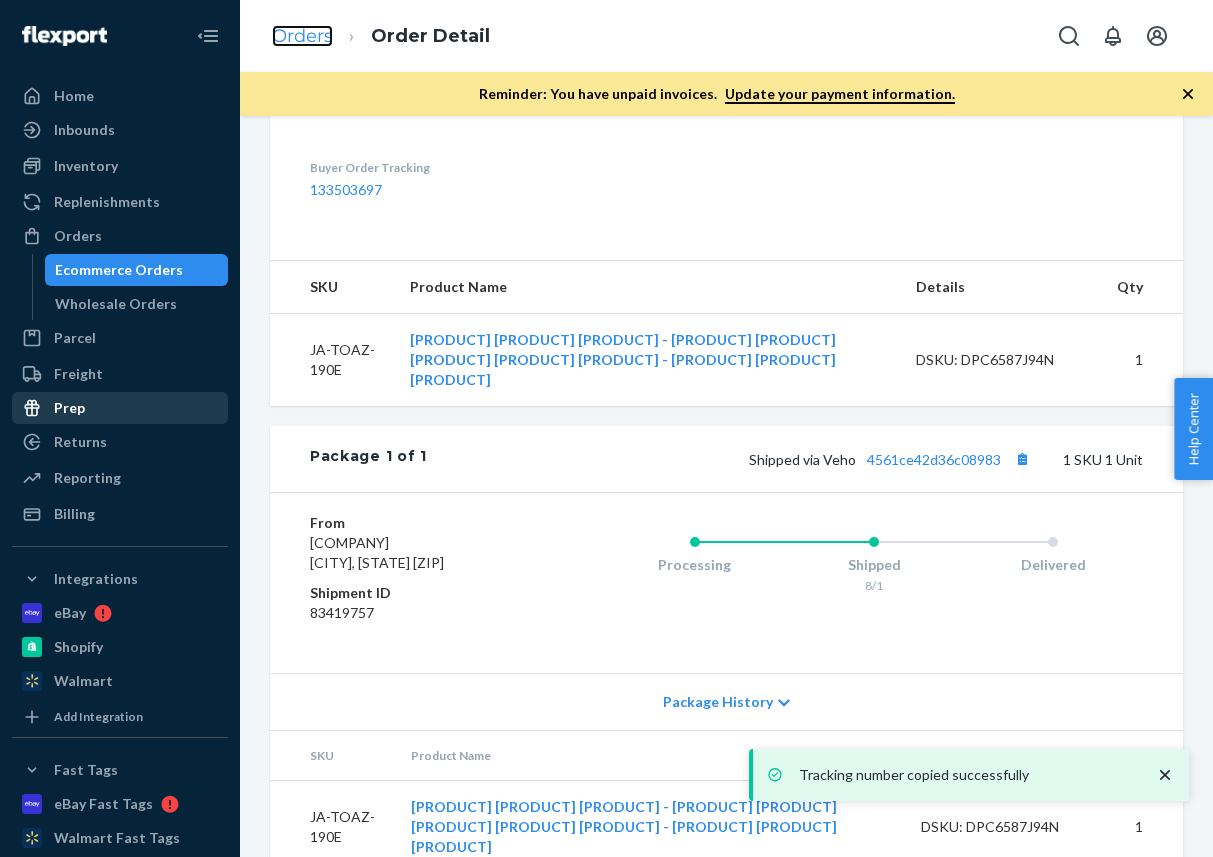 click on "Orders" at bounding box center [302, 36] 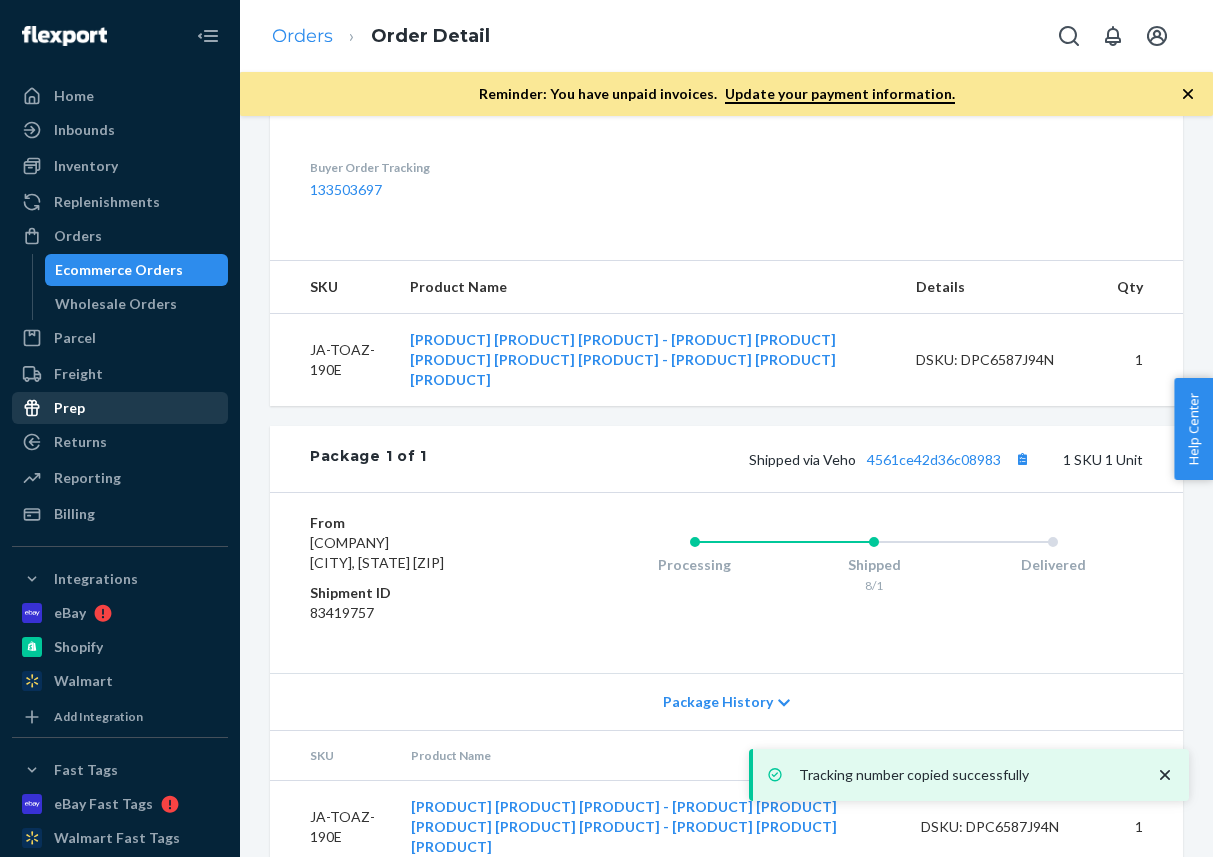 scroll, scrollTop: 0, scrollLeft: 0, axis: both 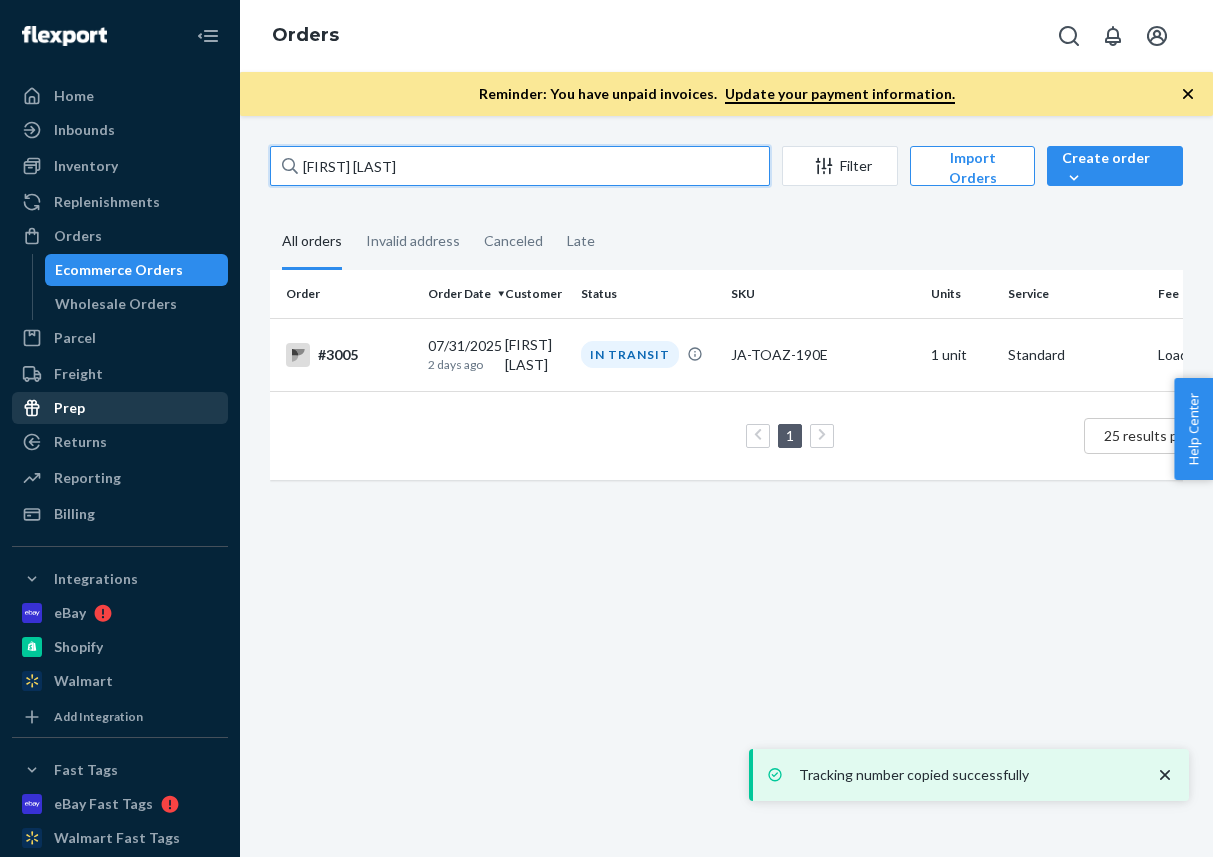 click on "[FIRST] [LAST]" at bounding box center (520, 166) 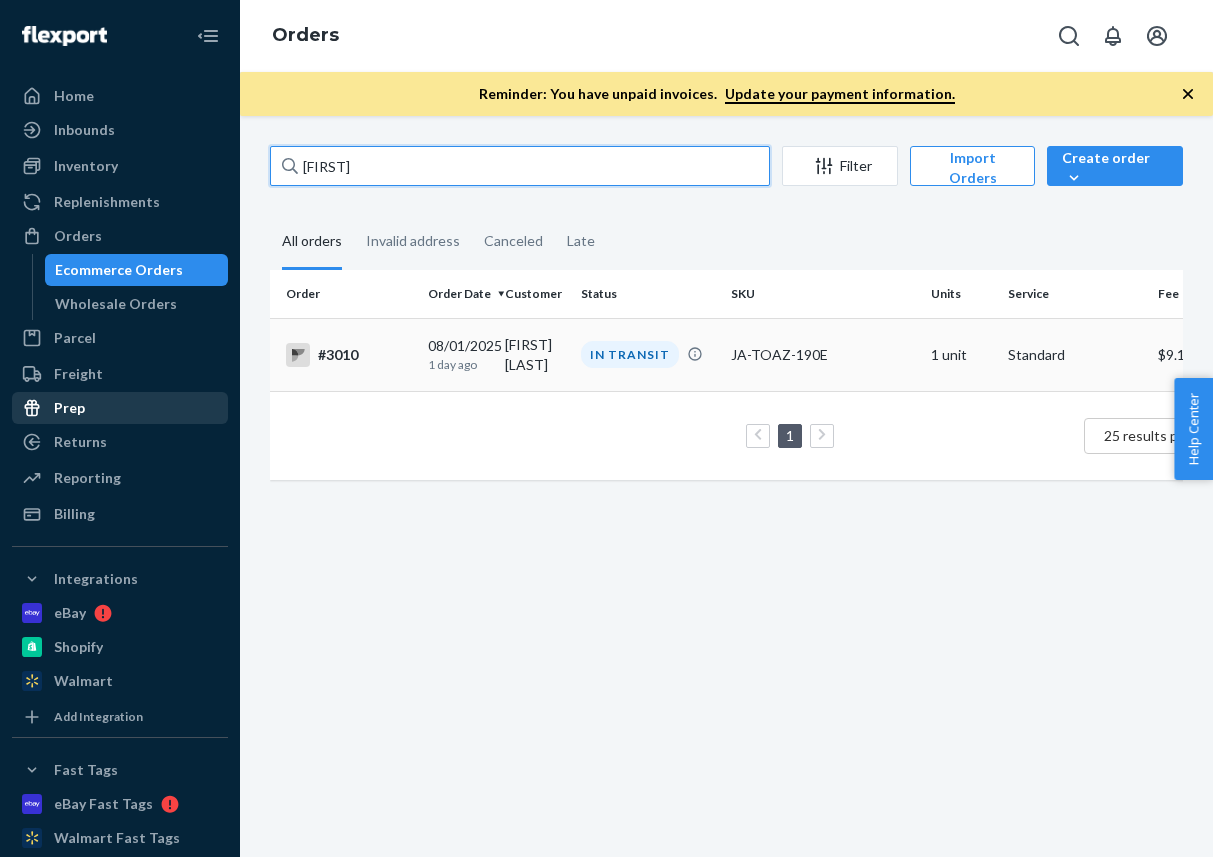 type on "[FIRST]" 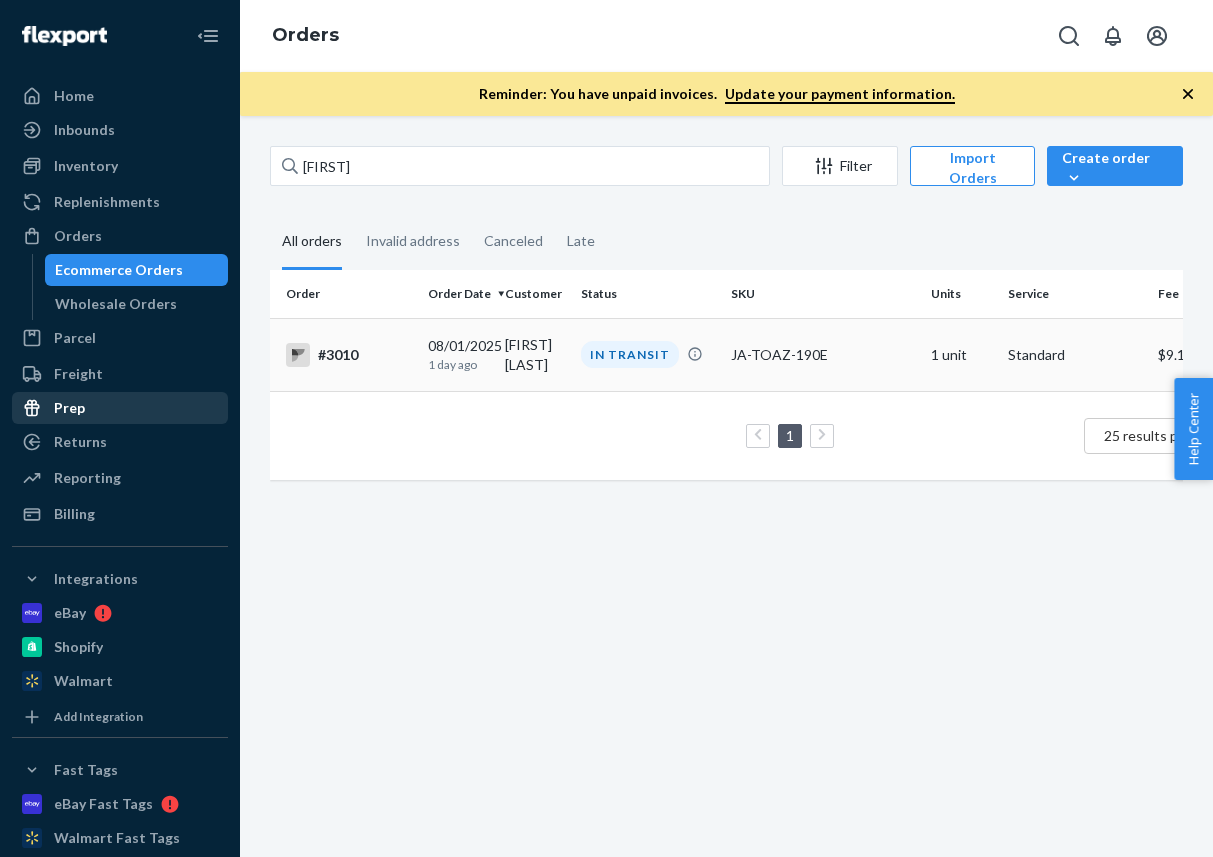 click on "#3010" at bounding box center [349, 355] 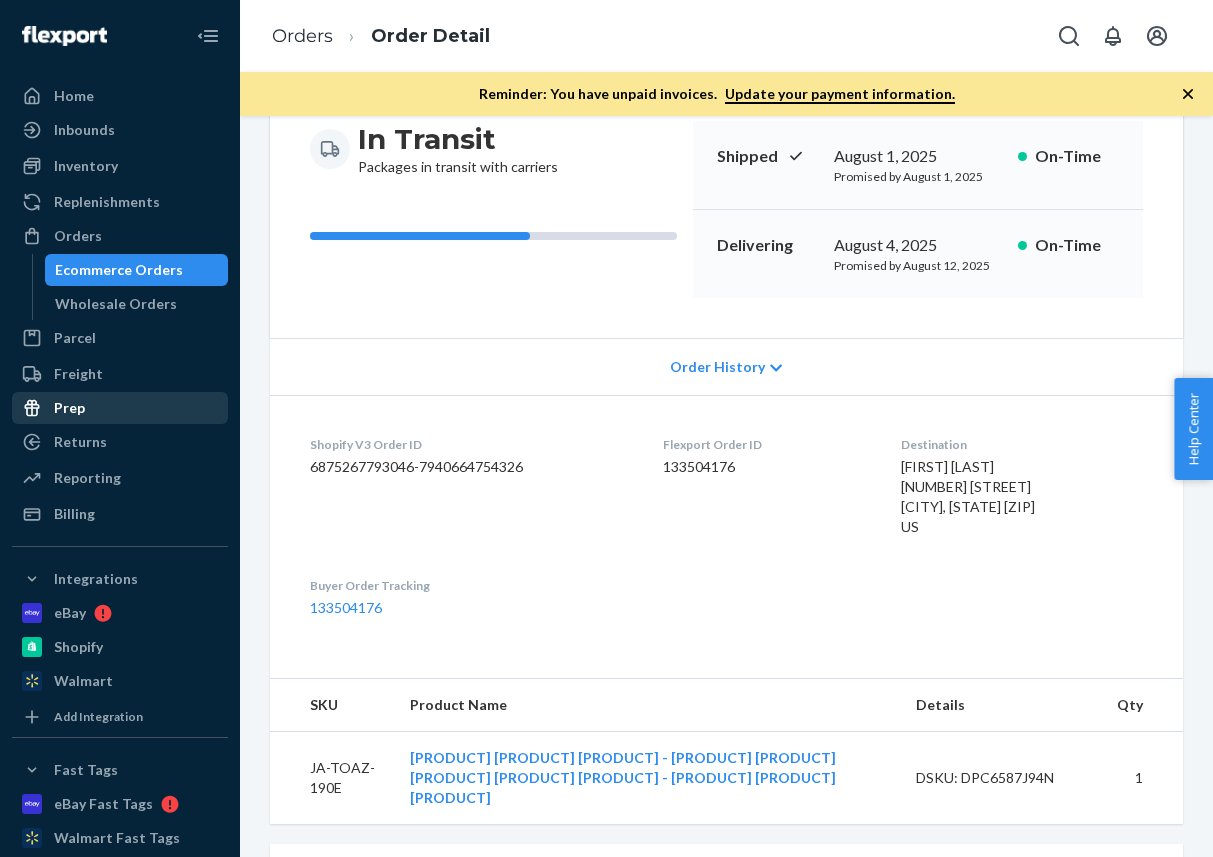 scroll, scrollTop: 258, scrollLeft: 0, axis: vertical 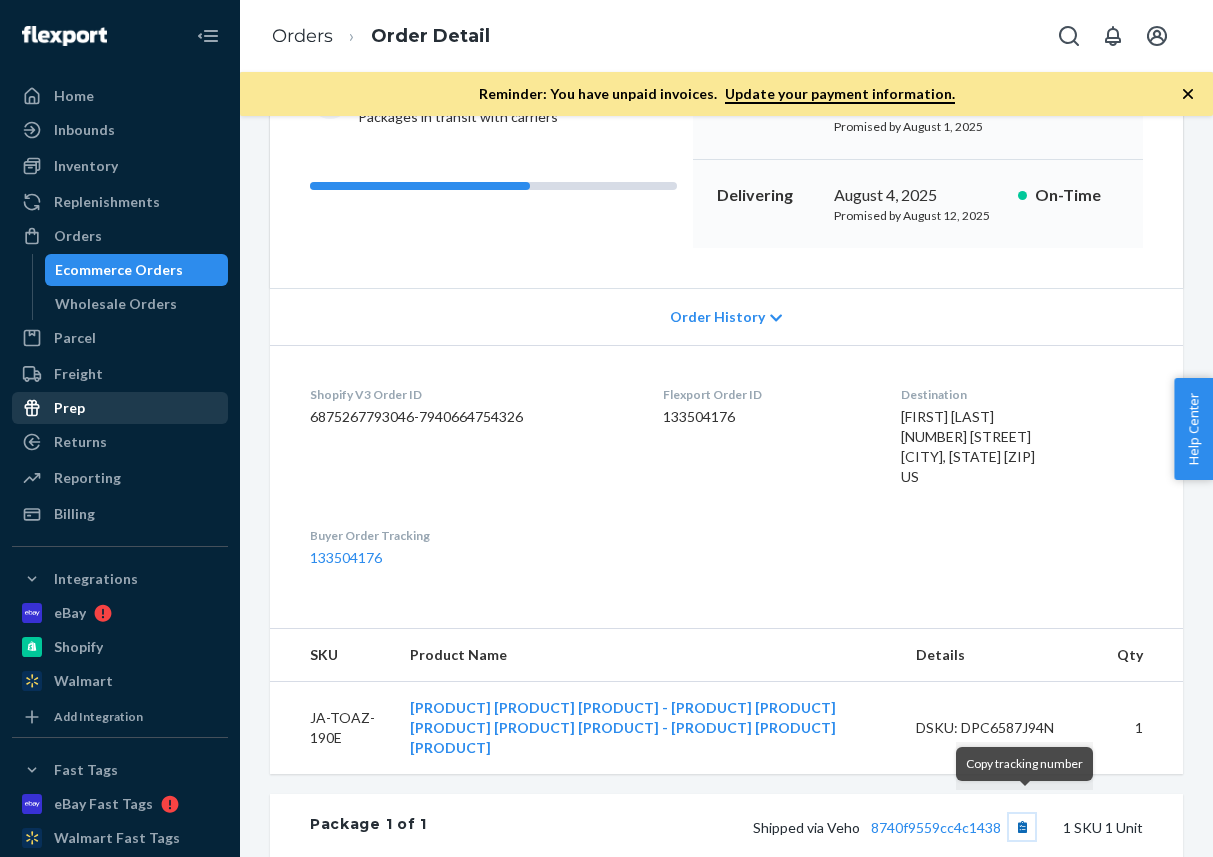 click at bounding box center (1022, 827) 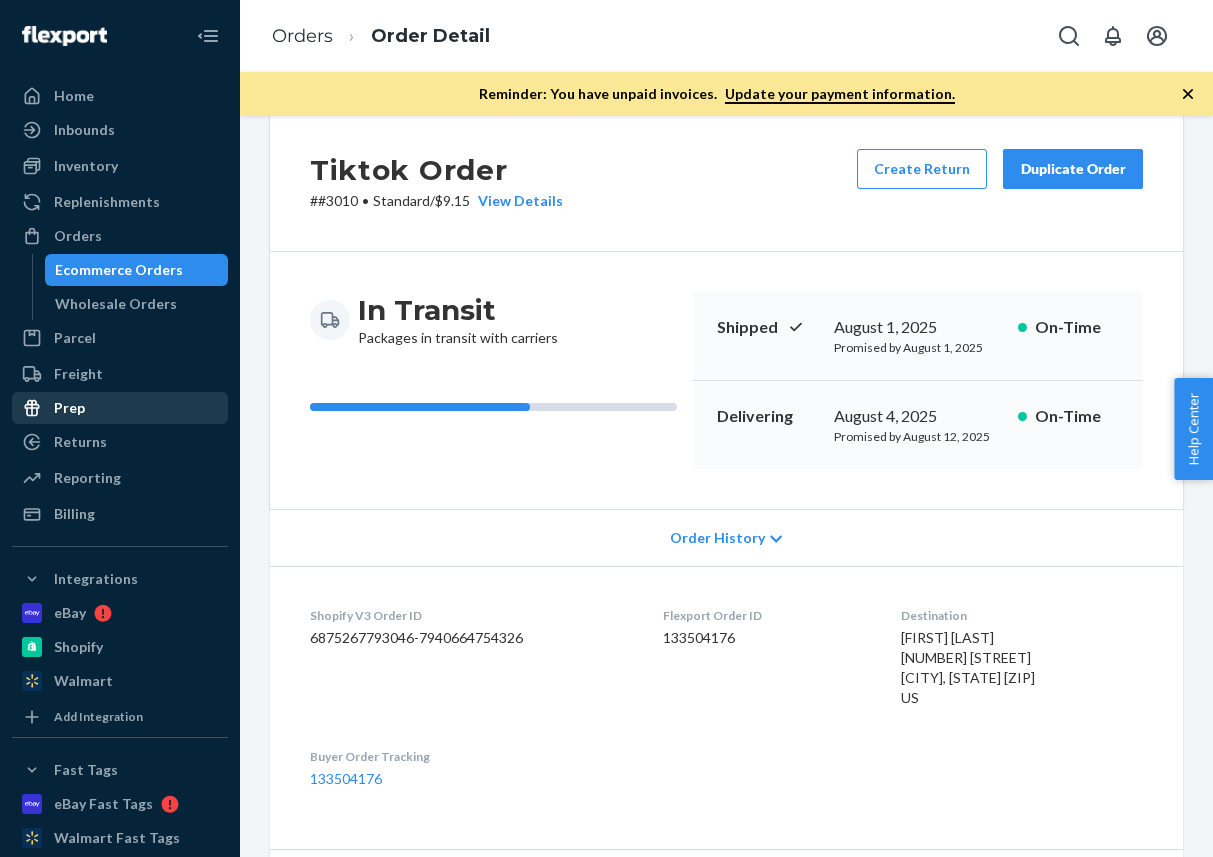 scroll, scrollTop: 0, scrollLeft: 0, axis: both 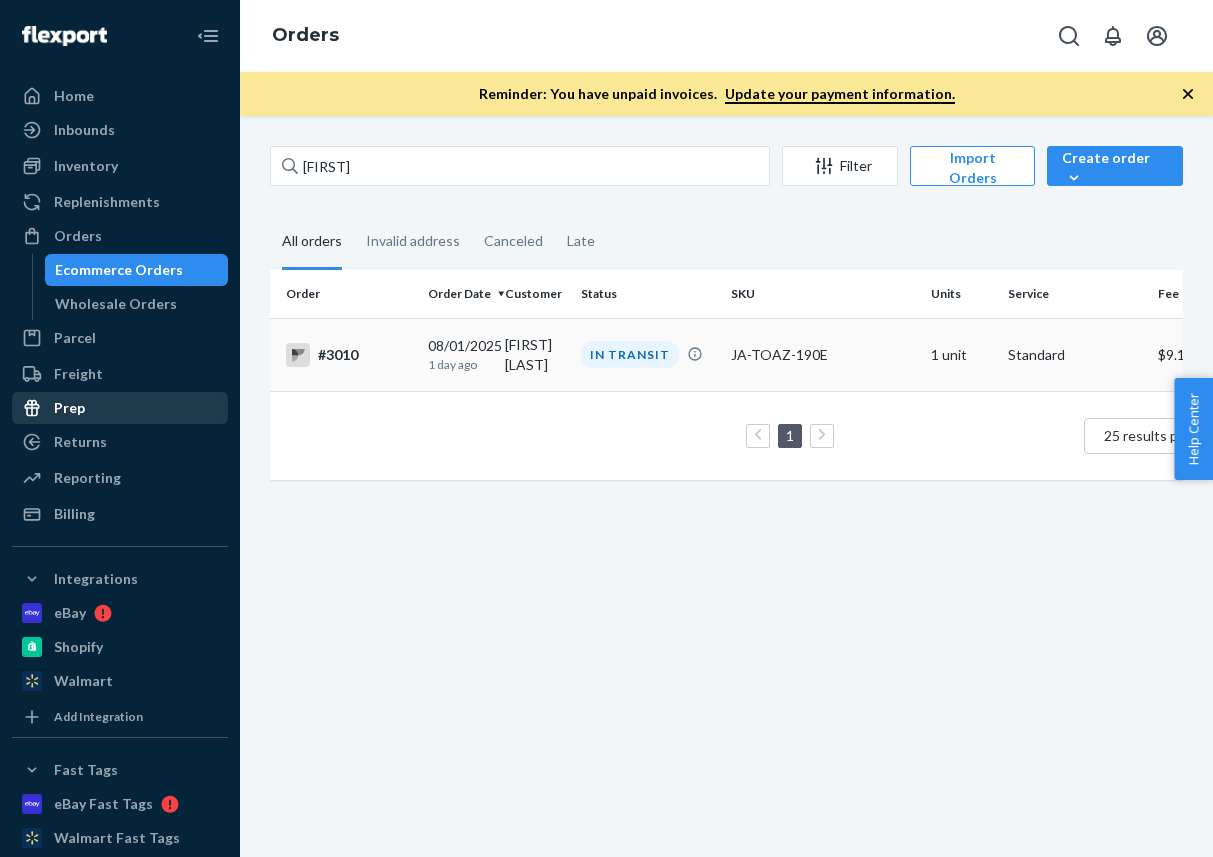 click on "#3010" at bounding box center (349, 355) 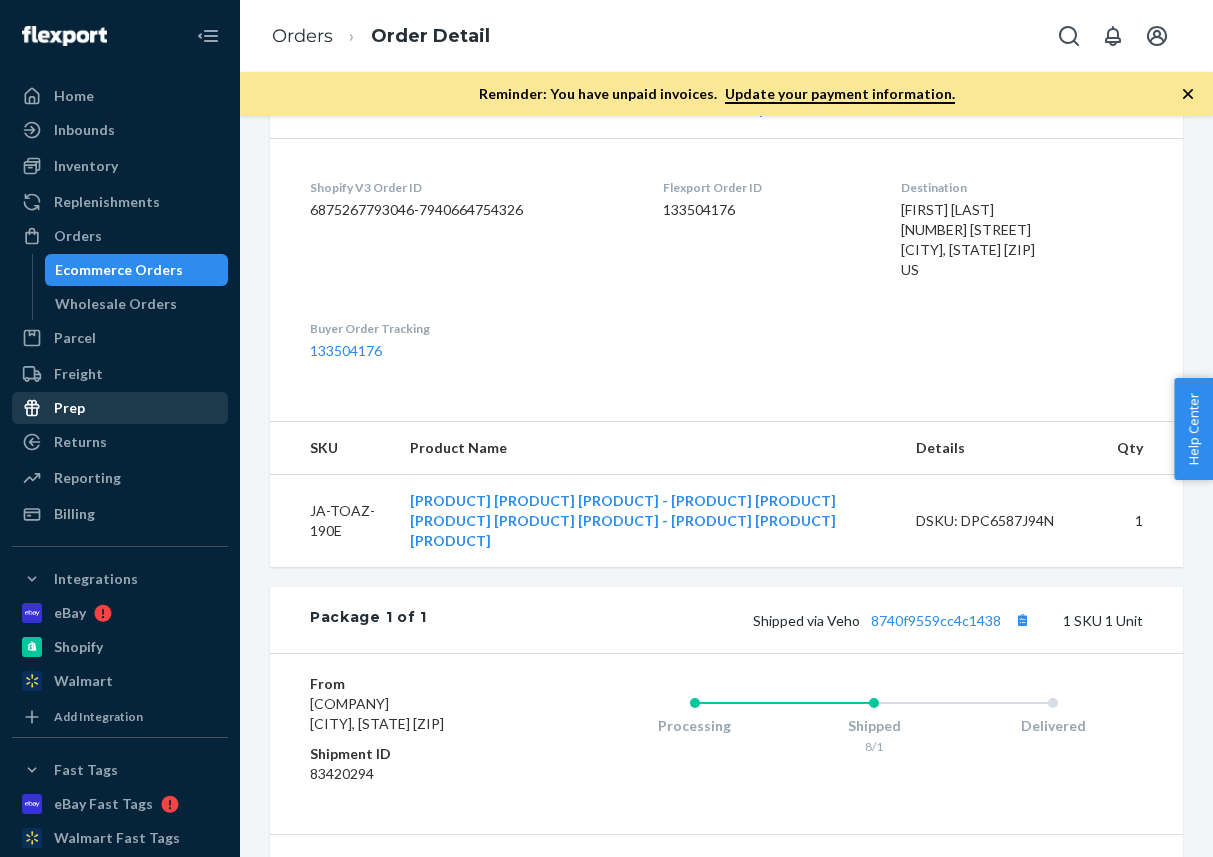 scroll, scrollTop: 566, scrollLeft: 0, axis: vertical 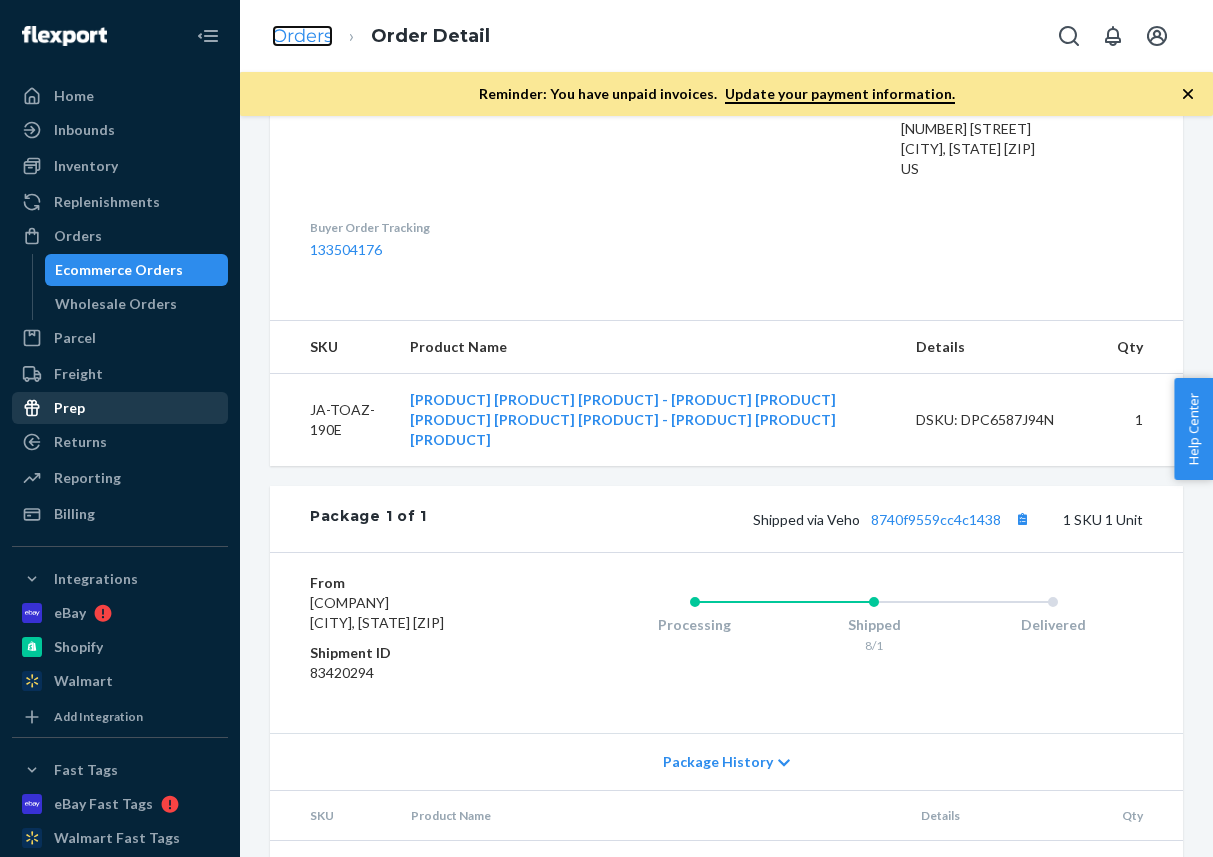 click on "Orders" at bounding box center (302, 36) 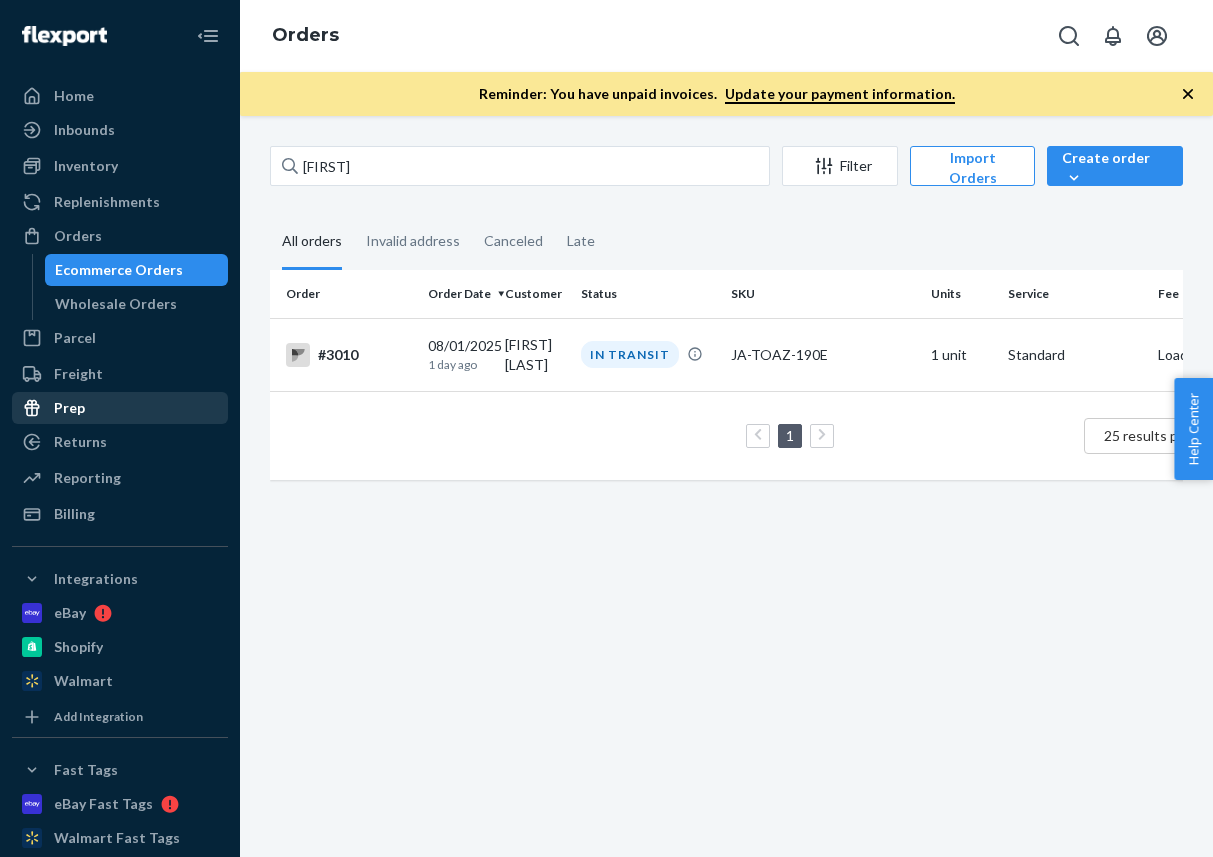 scroll, scrollTop: 0, scrollLeft: 0, axis: both 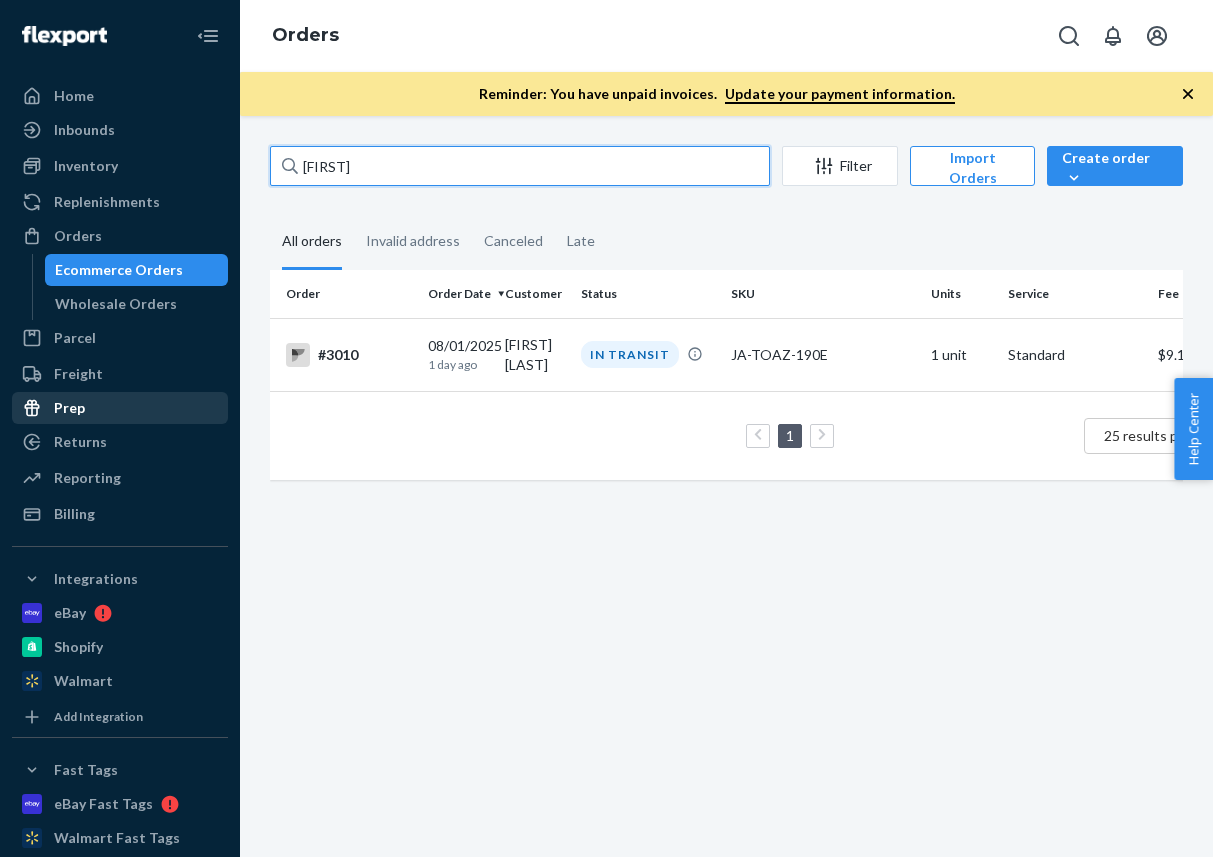 click on "[FIRST]" at bounding box center (520, 166) 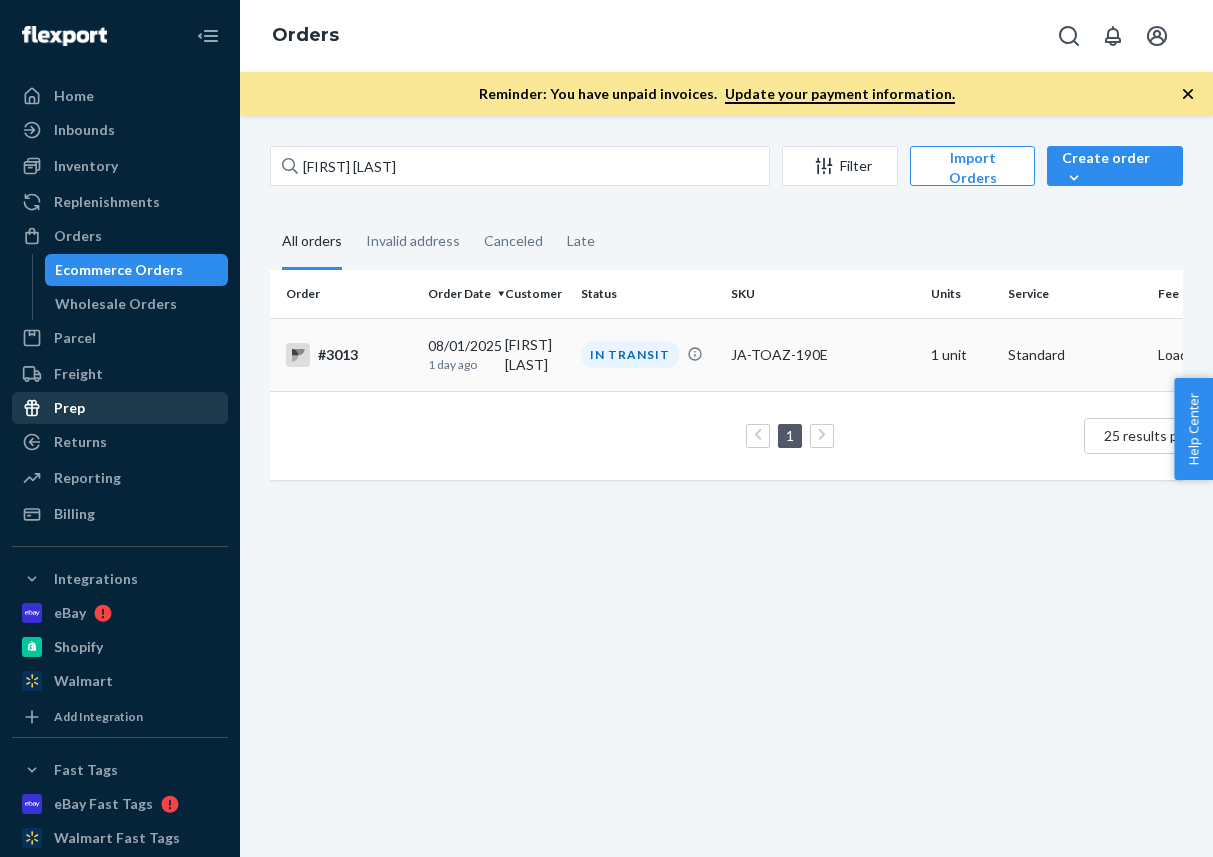 click on "#3013" at bounding box center [349, 355] 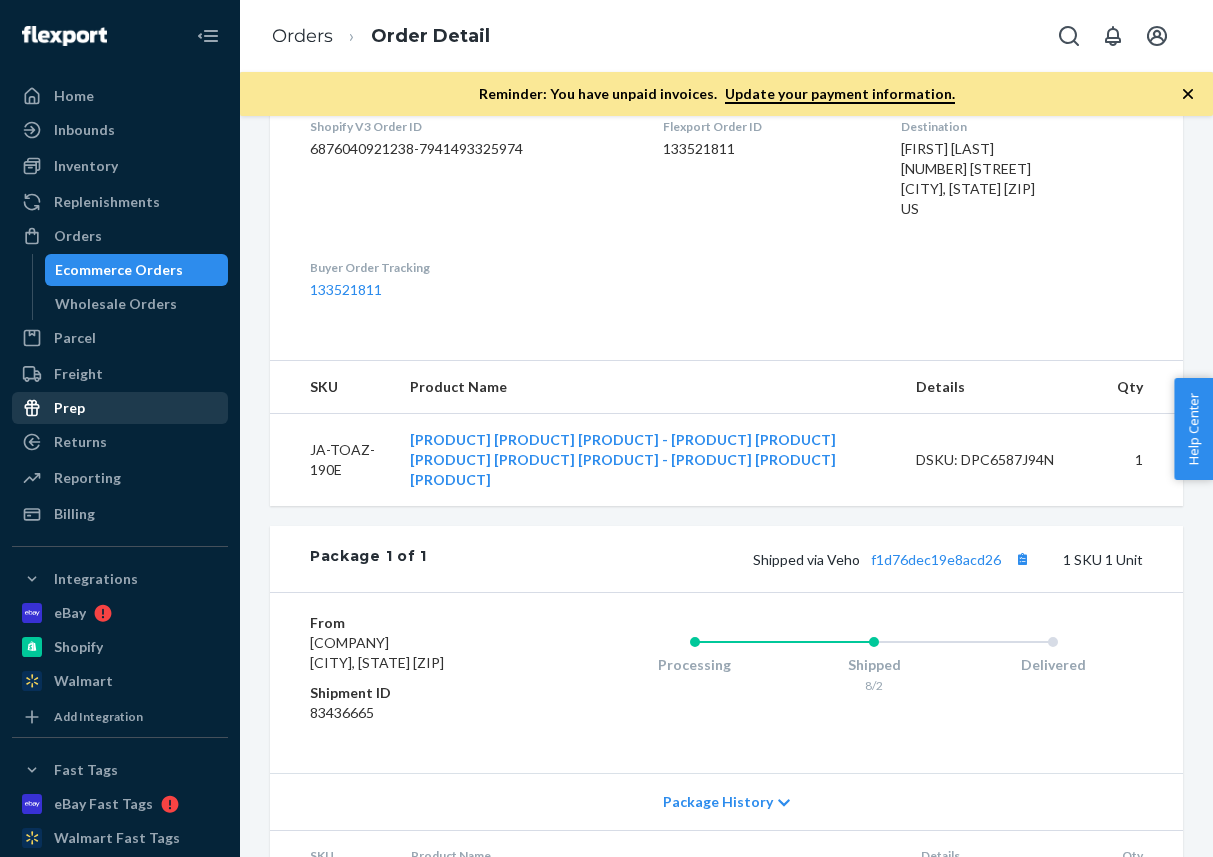 scroll, scrollTop: 626, scrollLeft: 0, axis: vertical 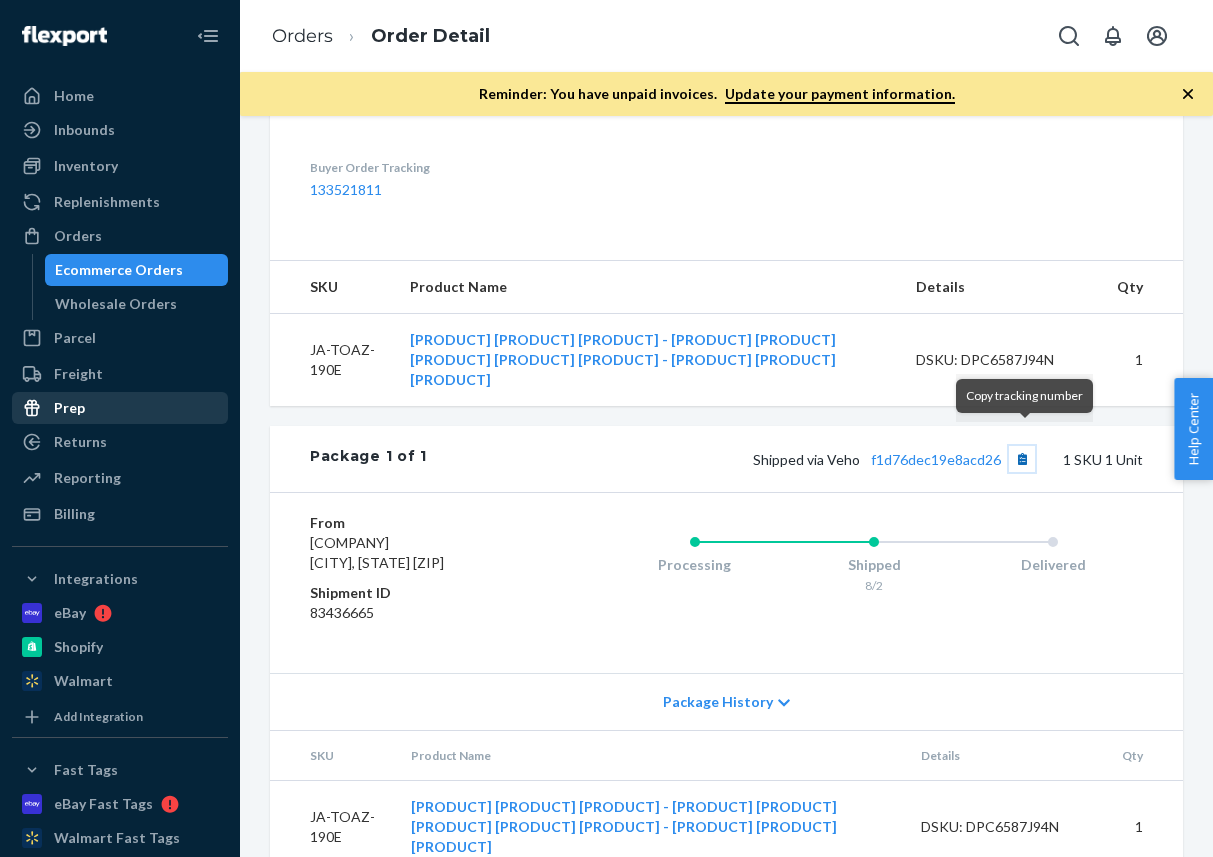 click at bounding box center (1022, 459) 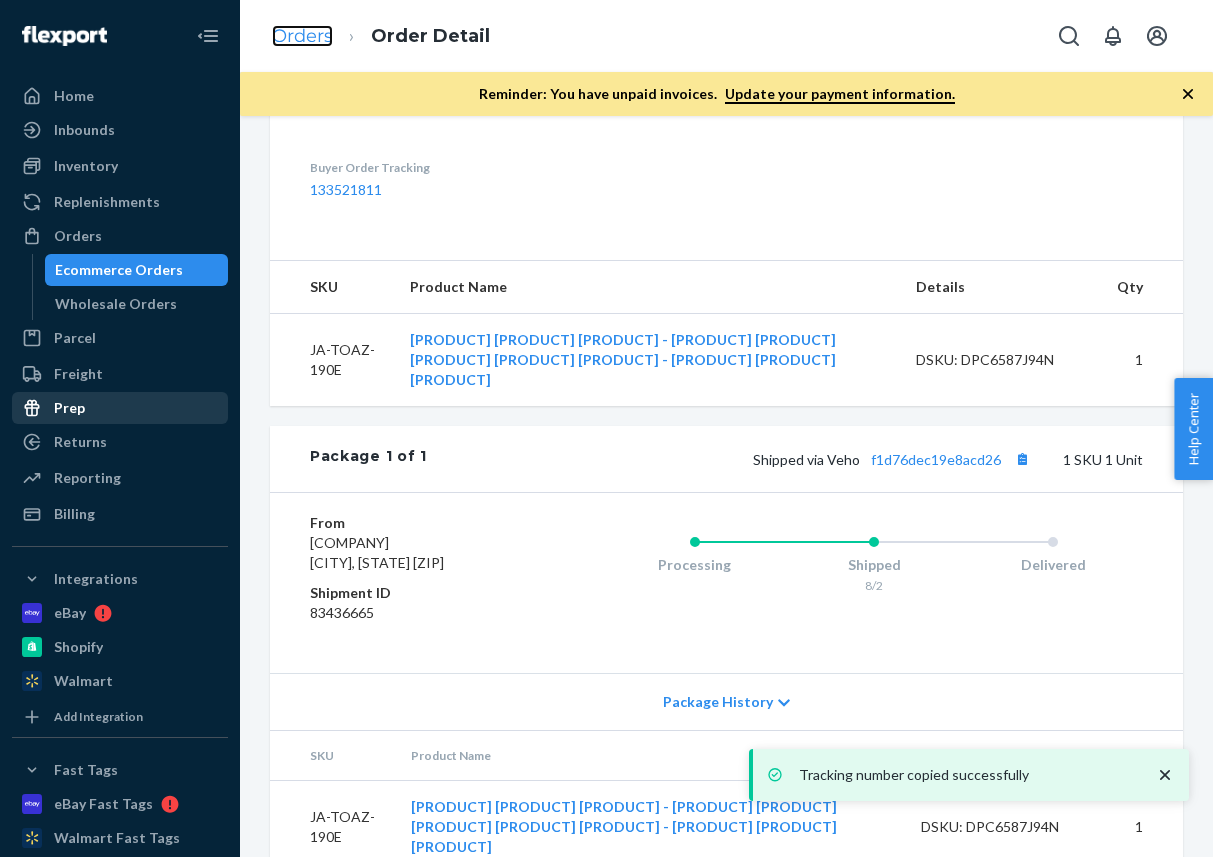 click on "Orders" at bounding box center (302, 36) 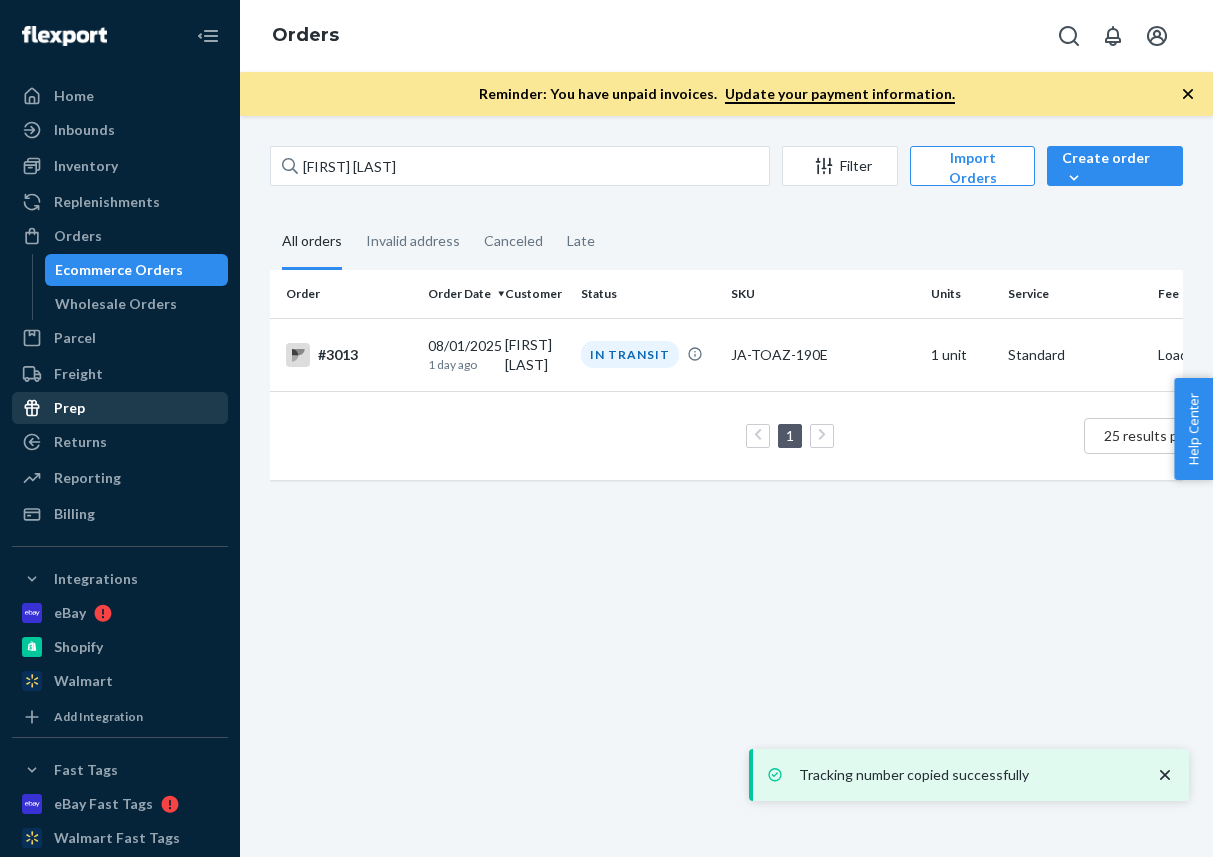 scroll, scrollTop: 0, scrollLeft: 0, axis: both 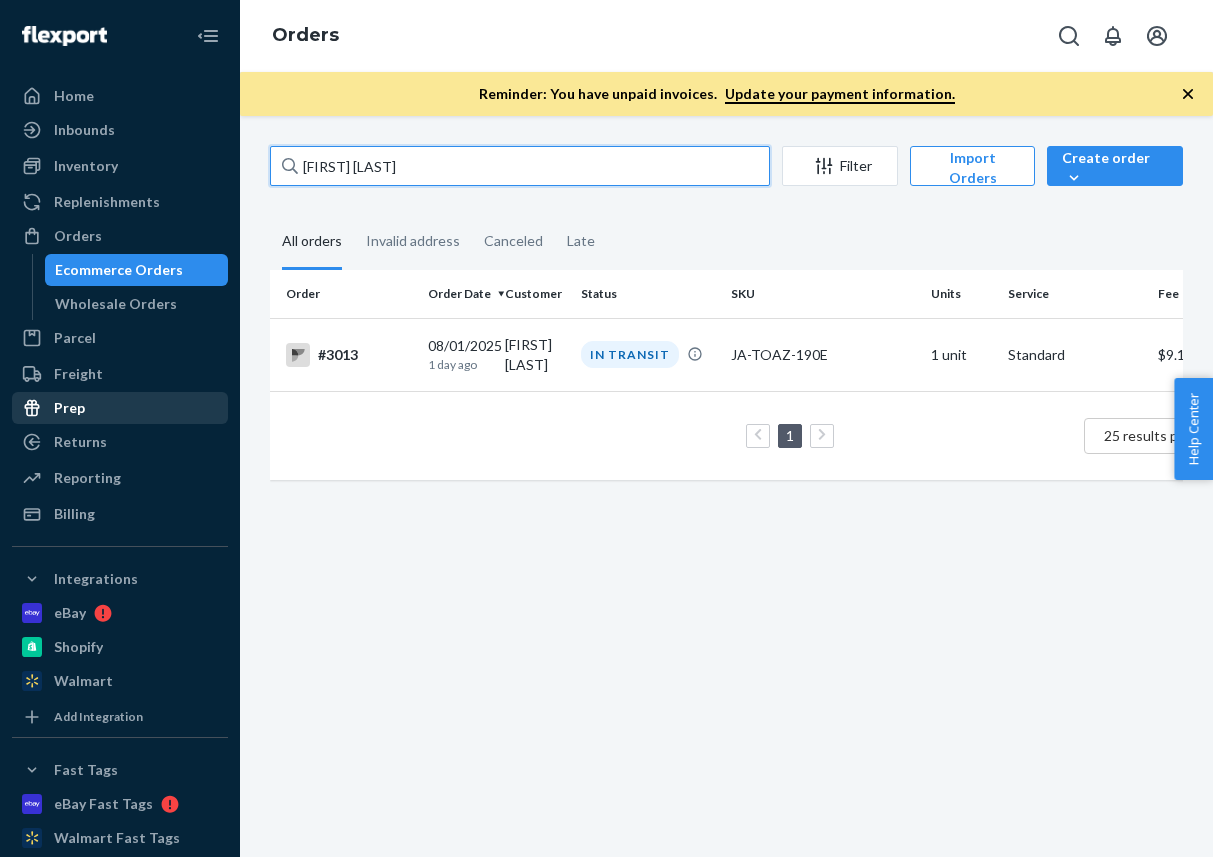 click on "[FIRST] [LAST]" at bounding box center (520, 166) 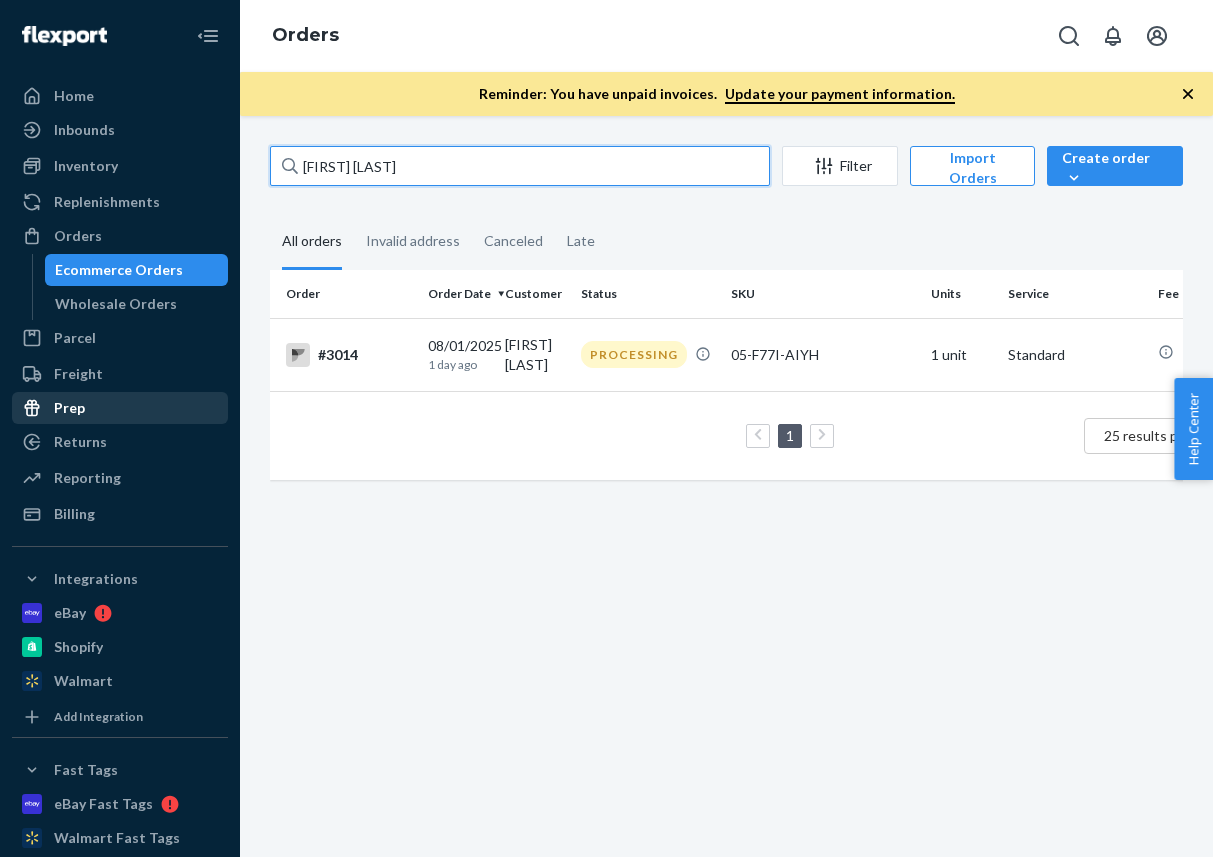 type on "[FIRST] [LAST]" 